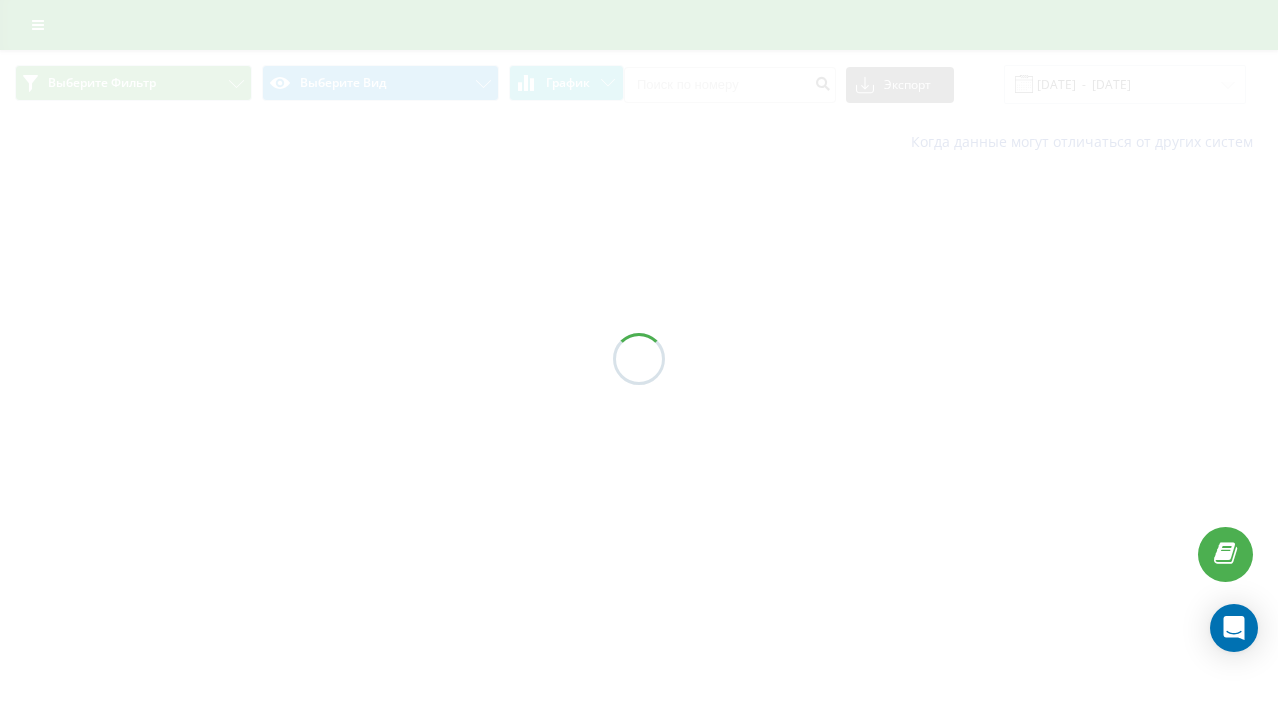 scroll, scrollTop: 0, scrollLeft: 0, axis: both 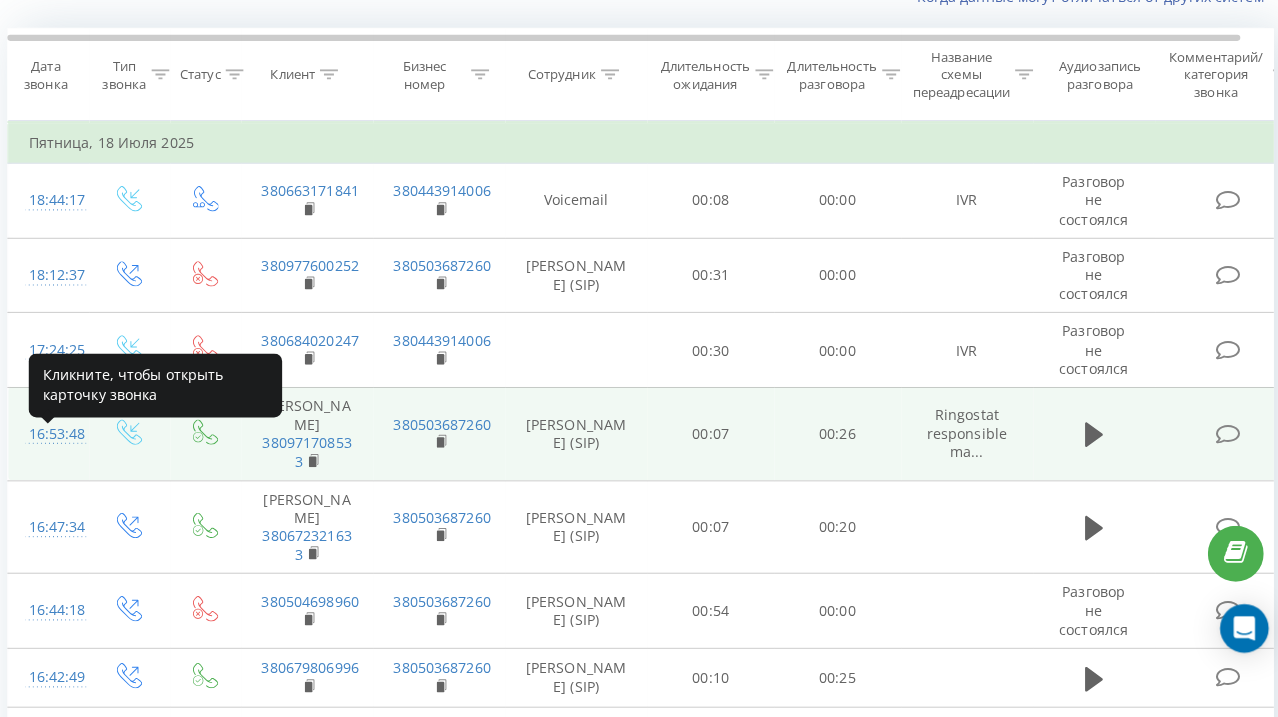 click on "16:53:48" at bounding box center [56, 436] 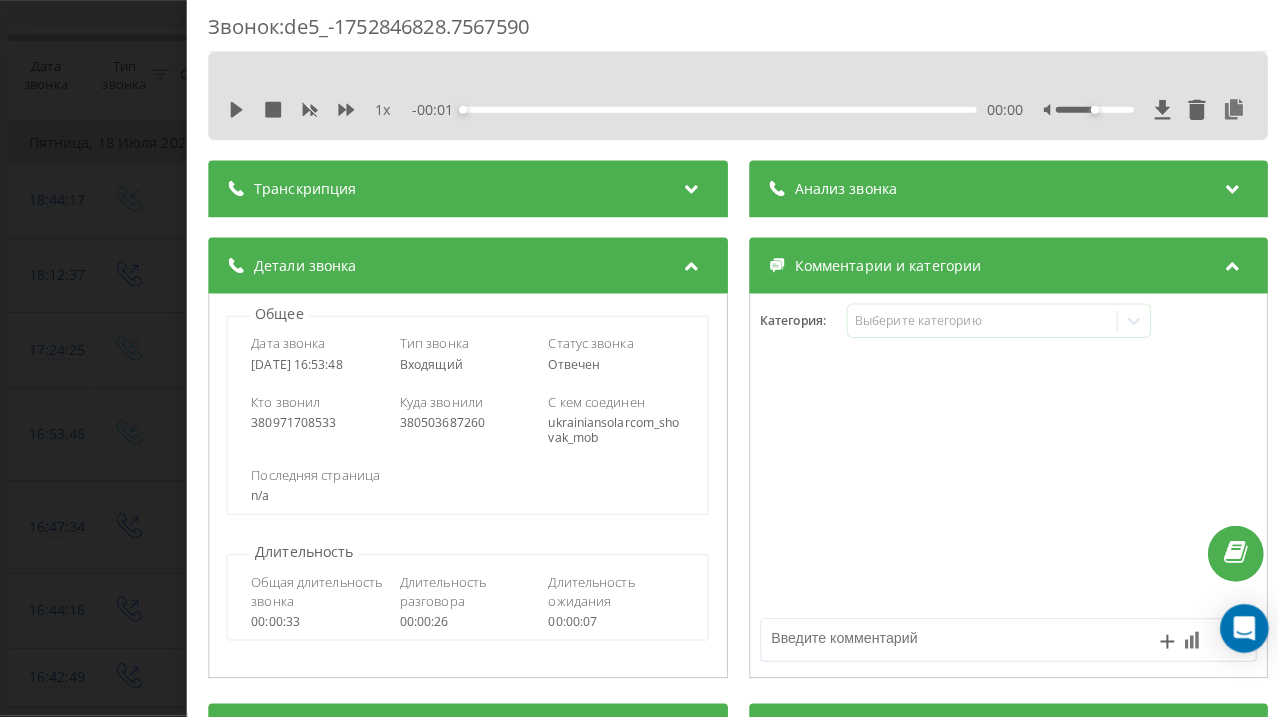 click on "Анализ звонка" at bounding box center [1001, 195] 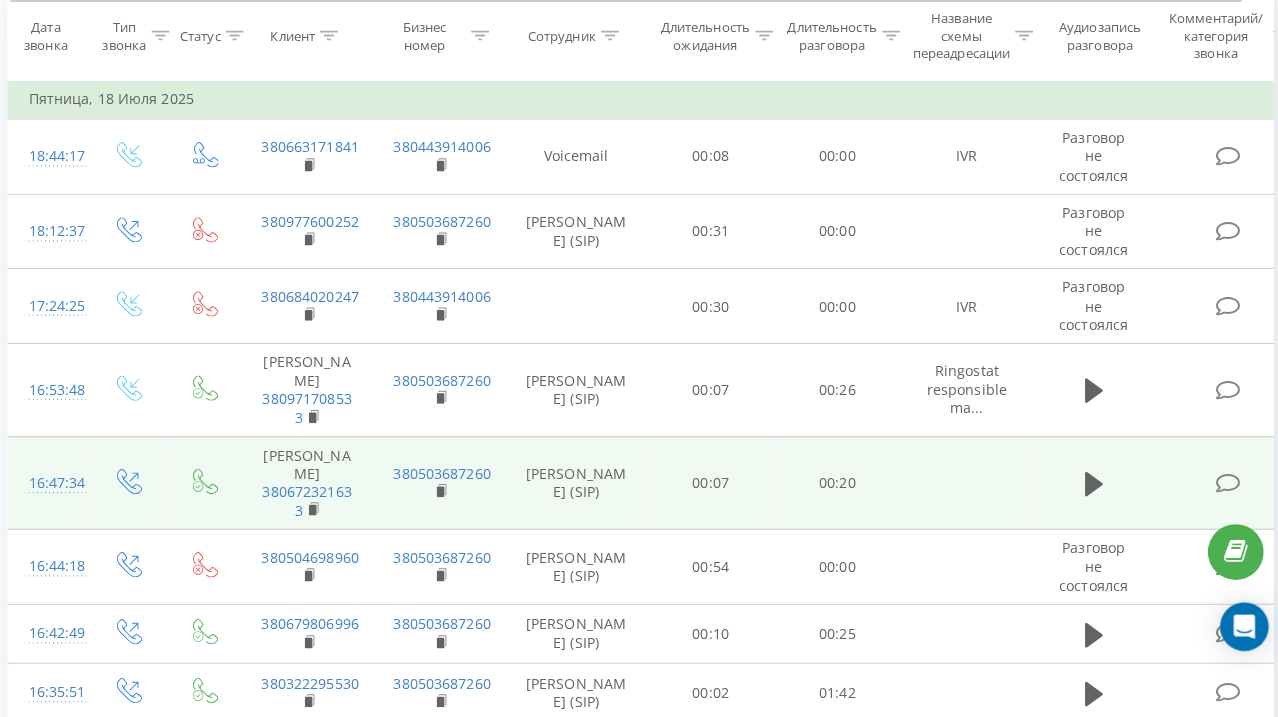 scroll, scrollTop: 253, scrollLeft: 0, axis: vertical 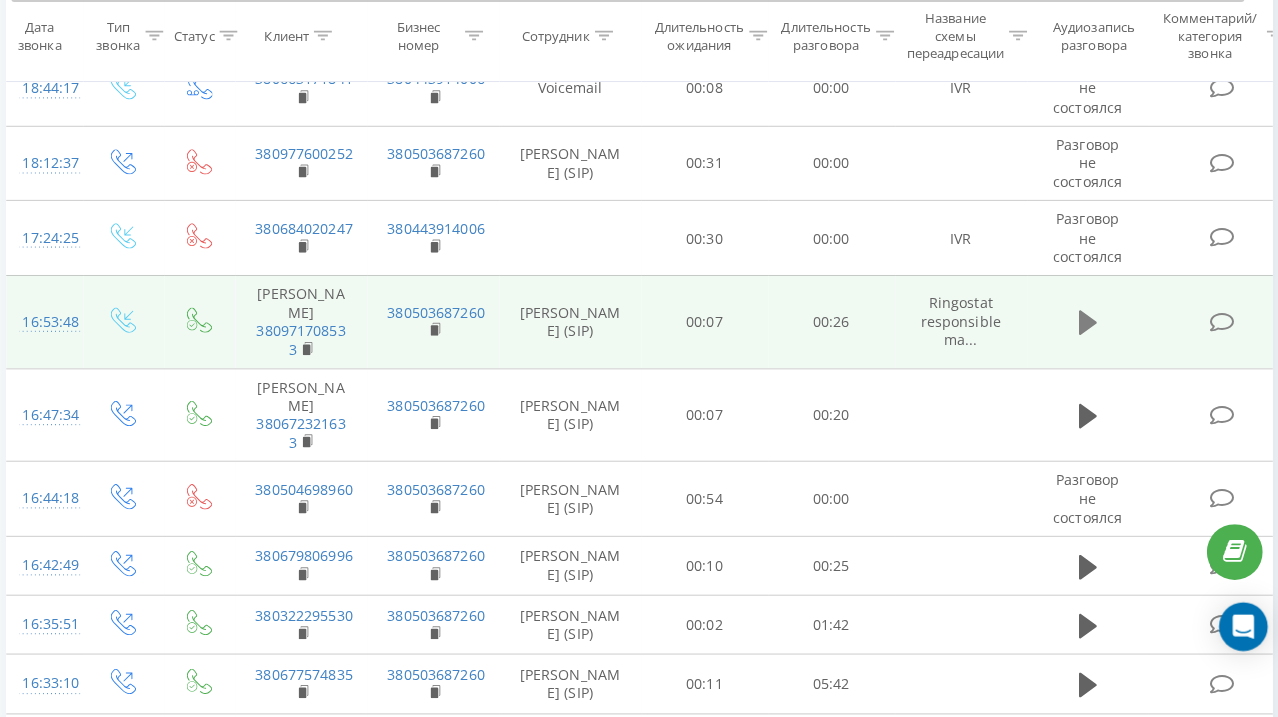 click 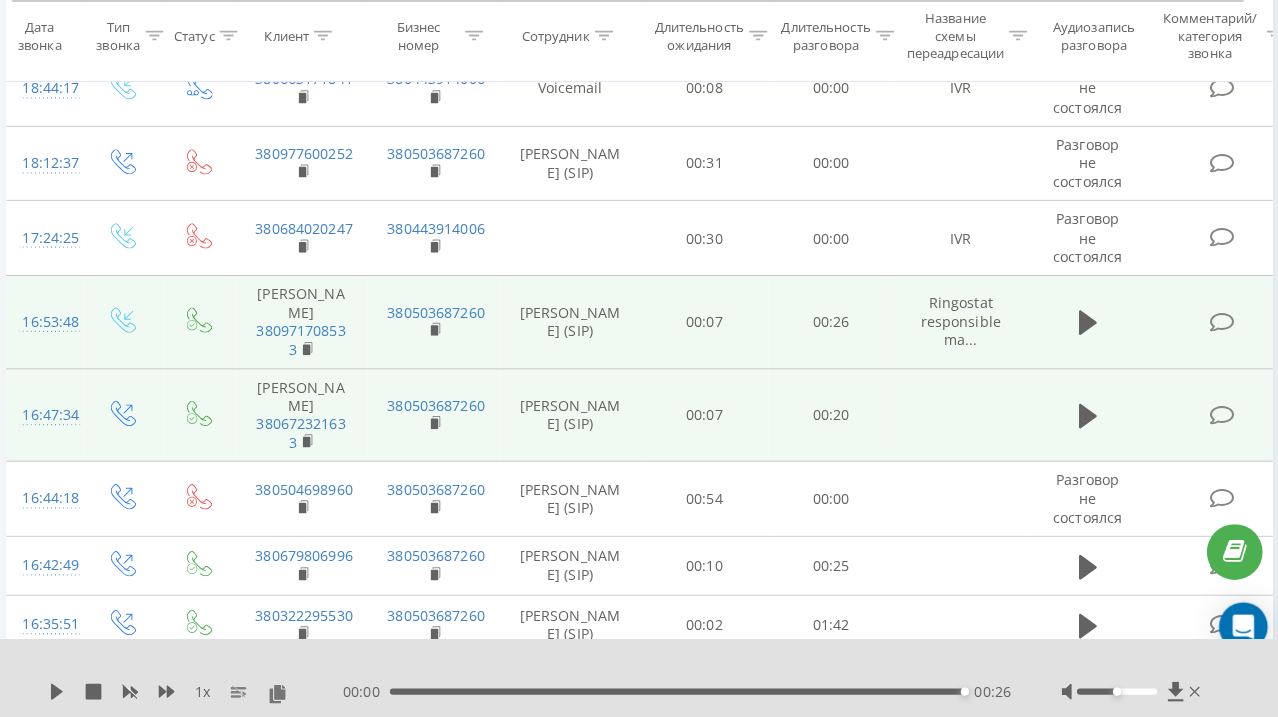 scroll, scrollTop: 436, scrollLeft: 0, axis: vertical 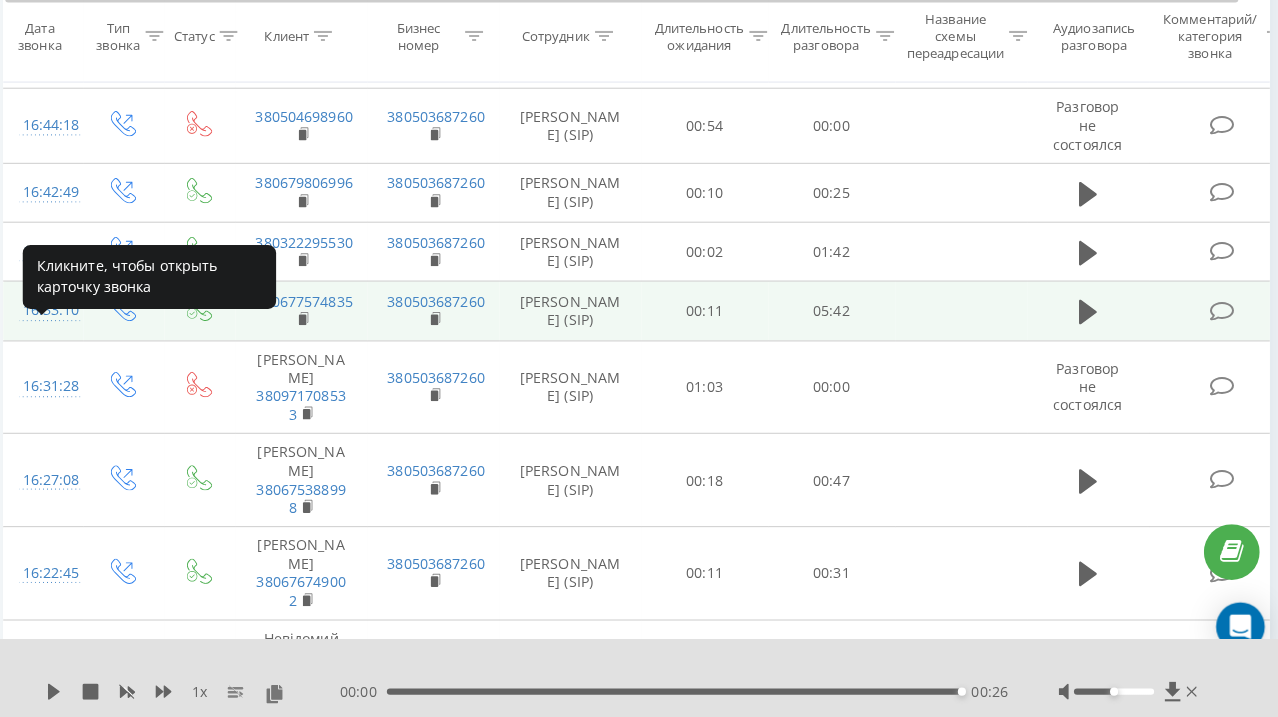 click on "16:33:10" at bounding box center (54, 316) 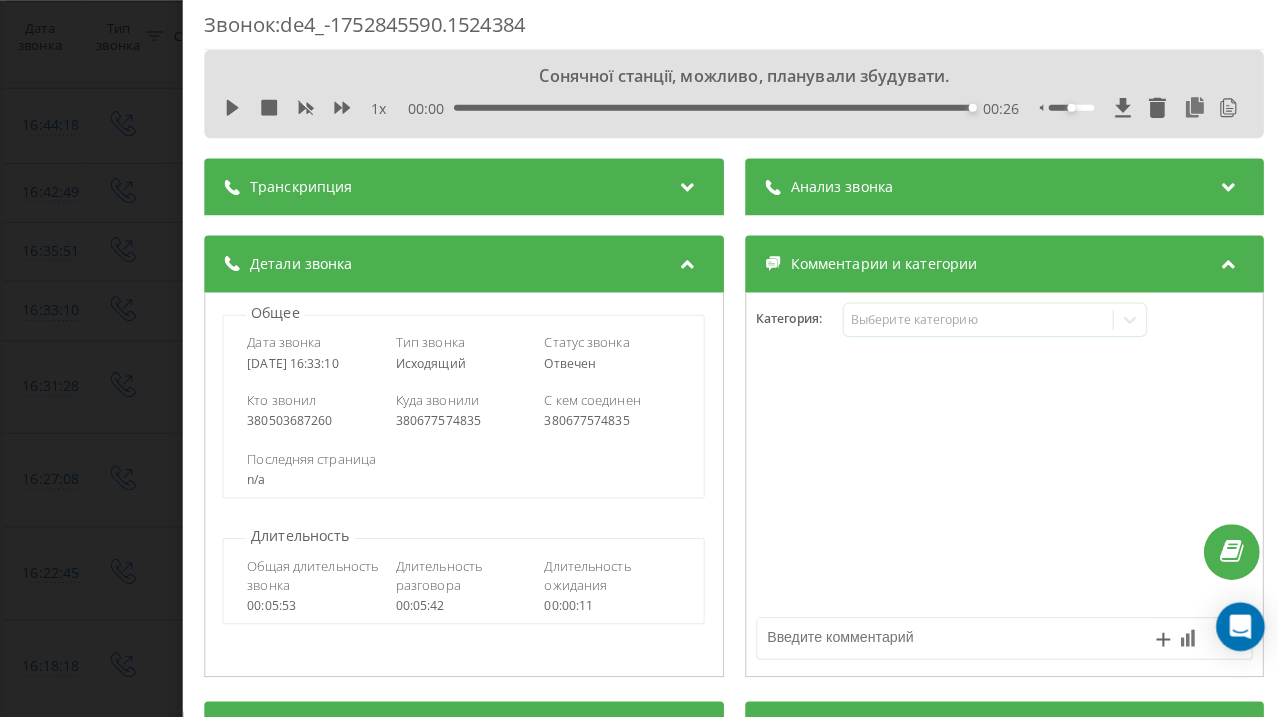 click on "Анализ звонка" at bounding box center (840, 195) 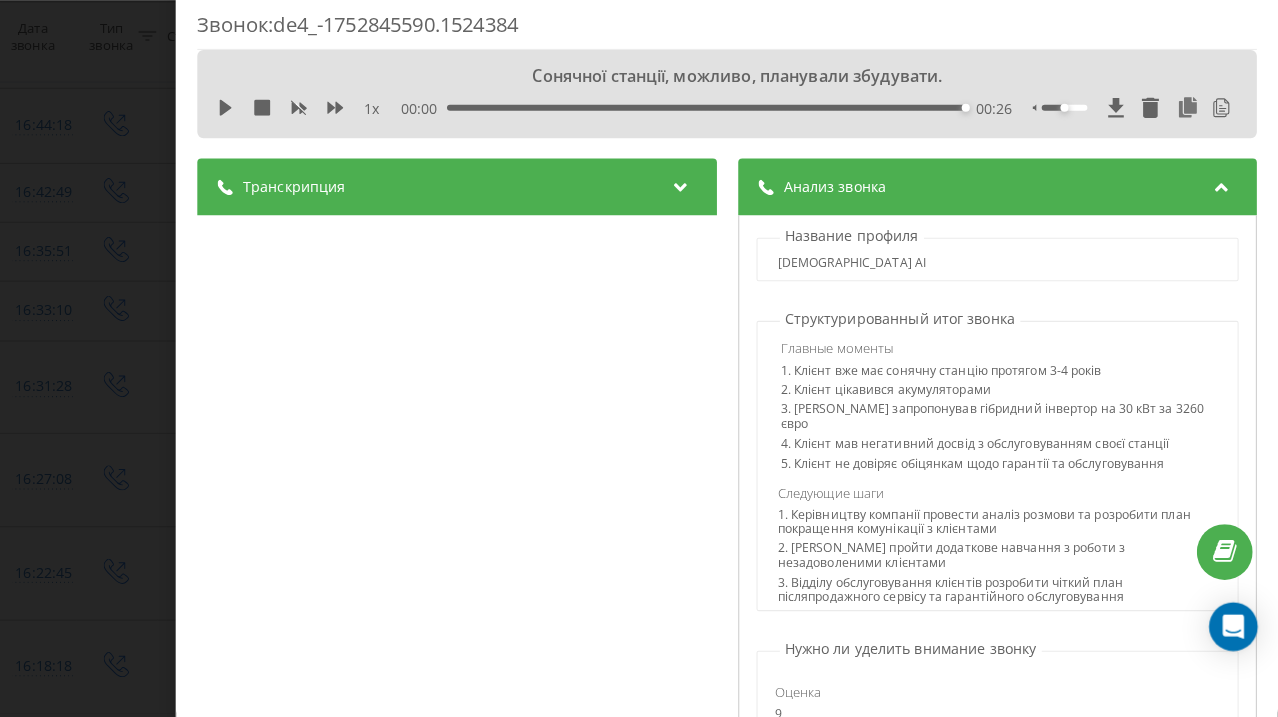scroll, scrollTop: 624, scrollLeft: 2, axis: both 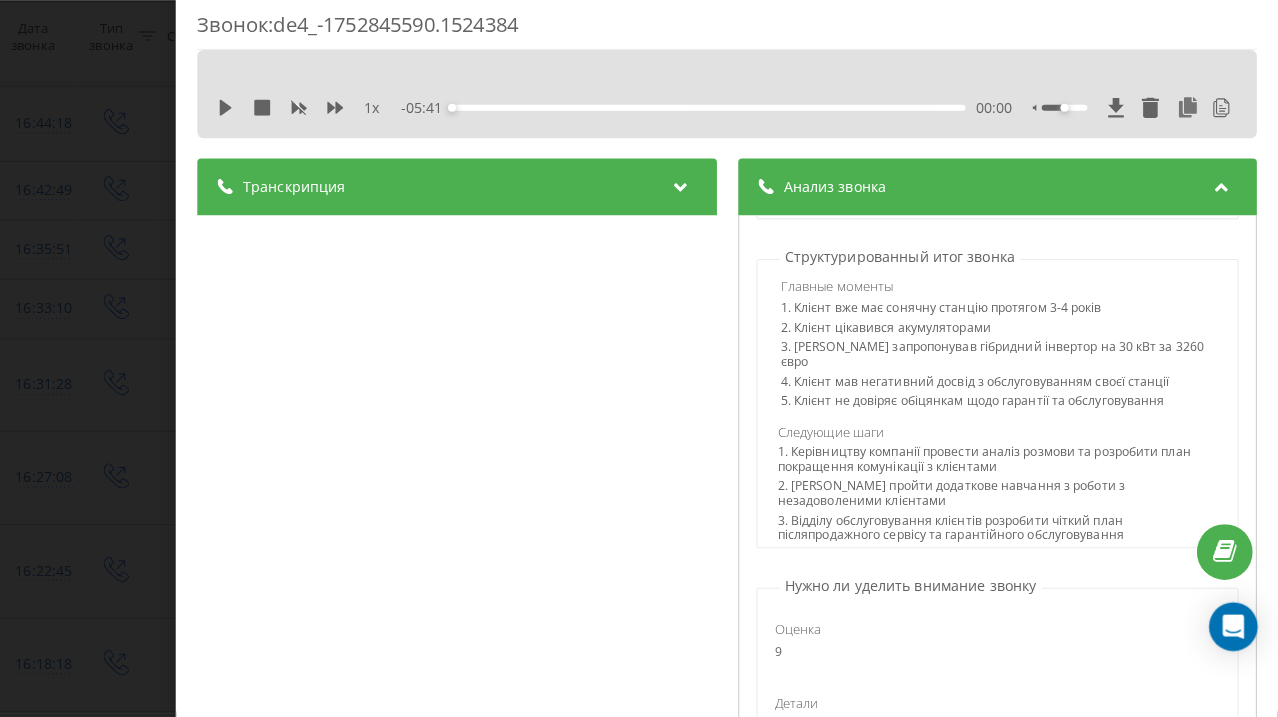click on "1. Клієнт вже має сонячну станцію протягом 3-4 років" at bounding box center [1004, 316] 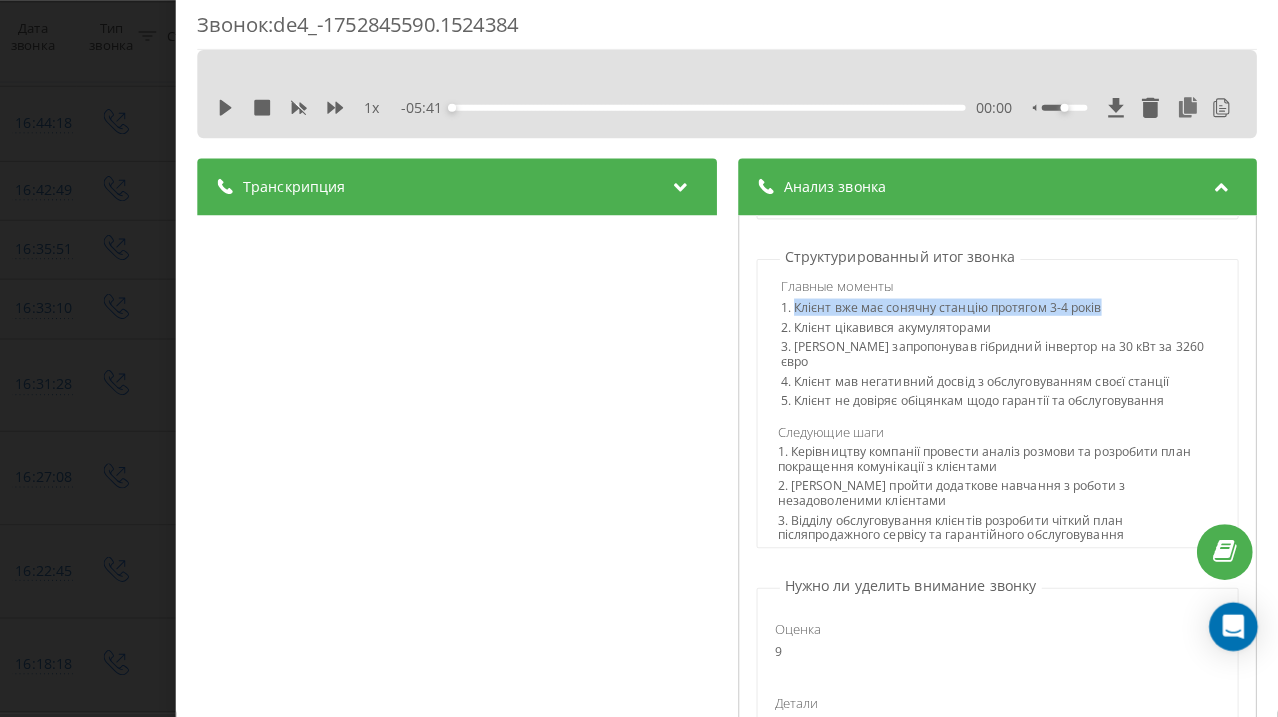 drag, startPoint x: 795, startPoint y: 299, endPoint x: 1072, endPoint y: 302, distance: 277.01624 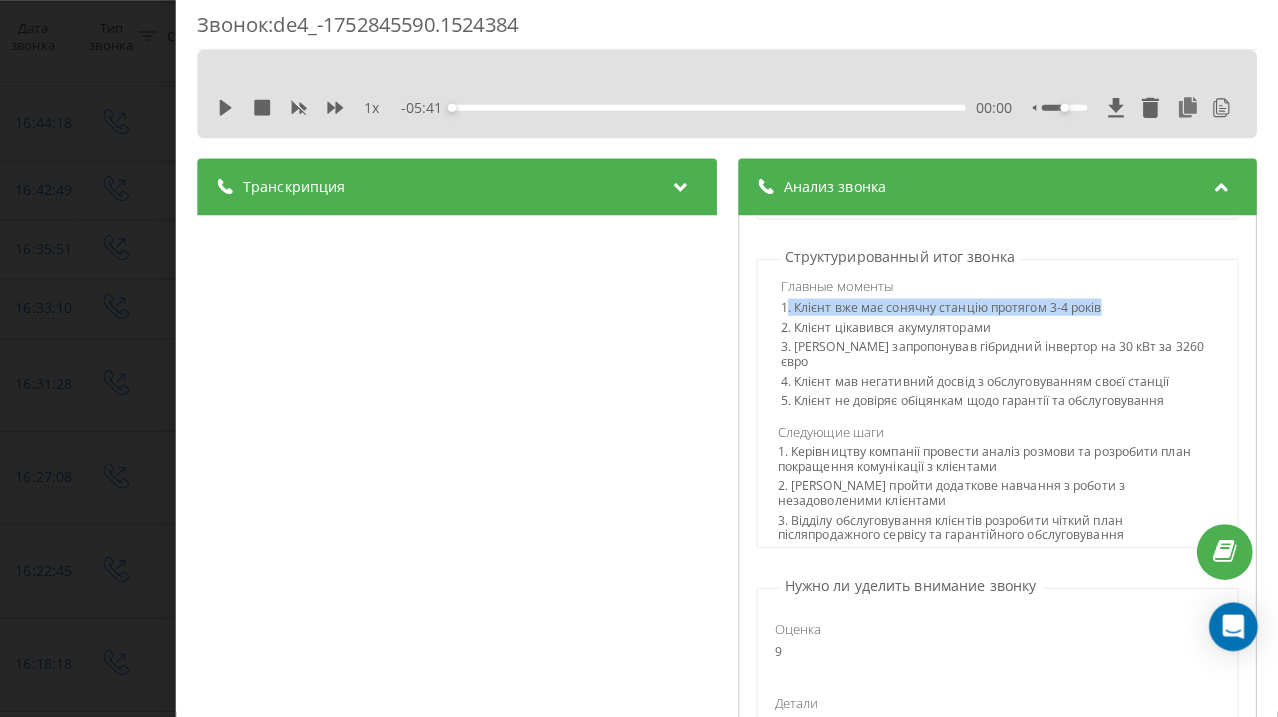 drag, startPoint x: 1072, startPoint y: 302, endPoint x: 775, endPoint y: 302, distance: 297 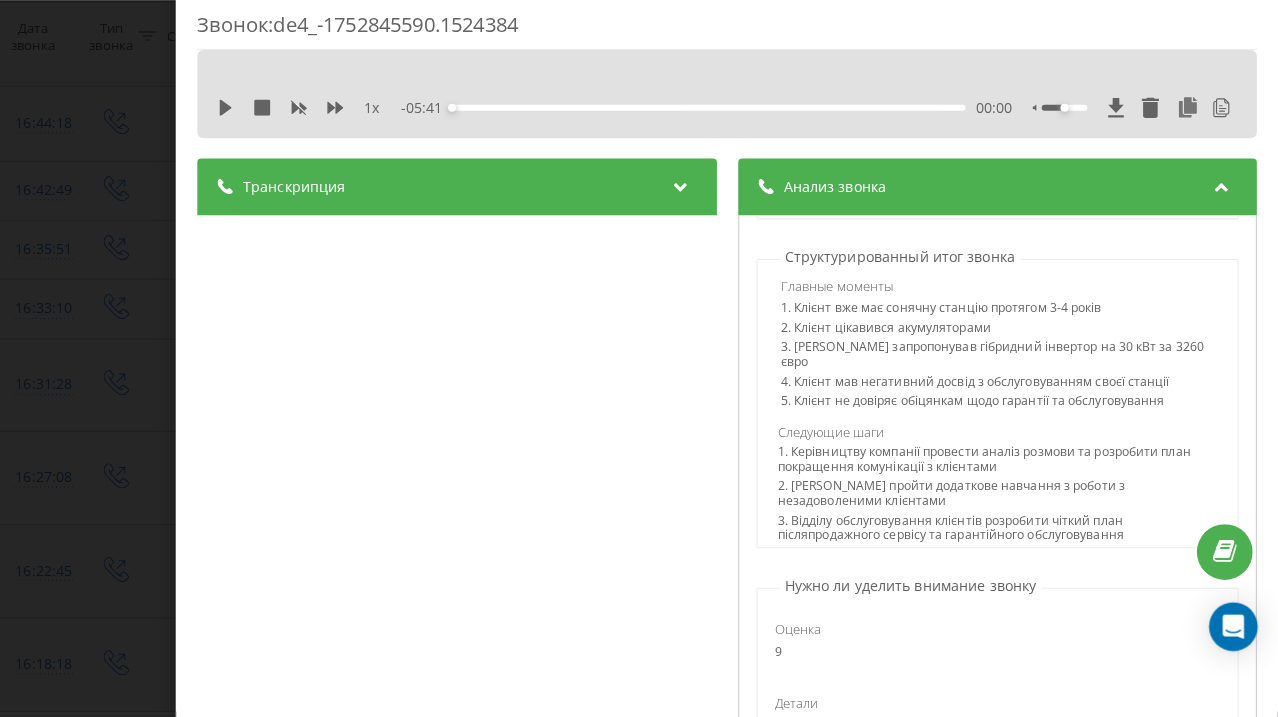 click on "2. Клієнт цікавився акумуляторами" at bounding box center [1004, 336] 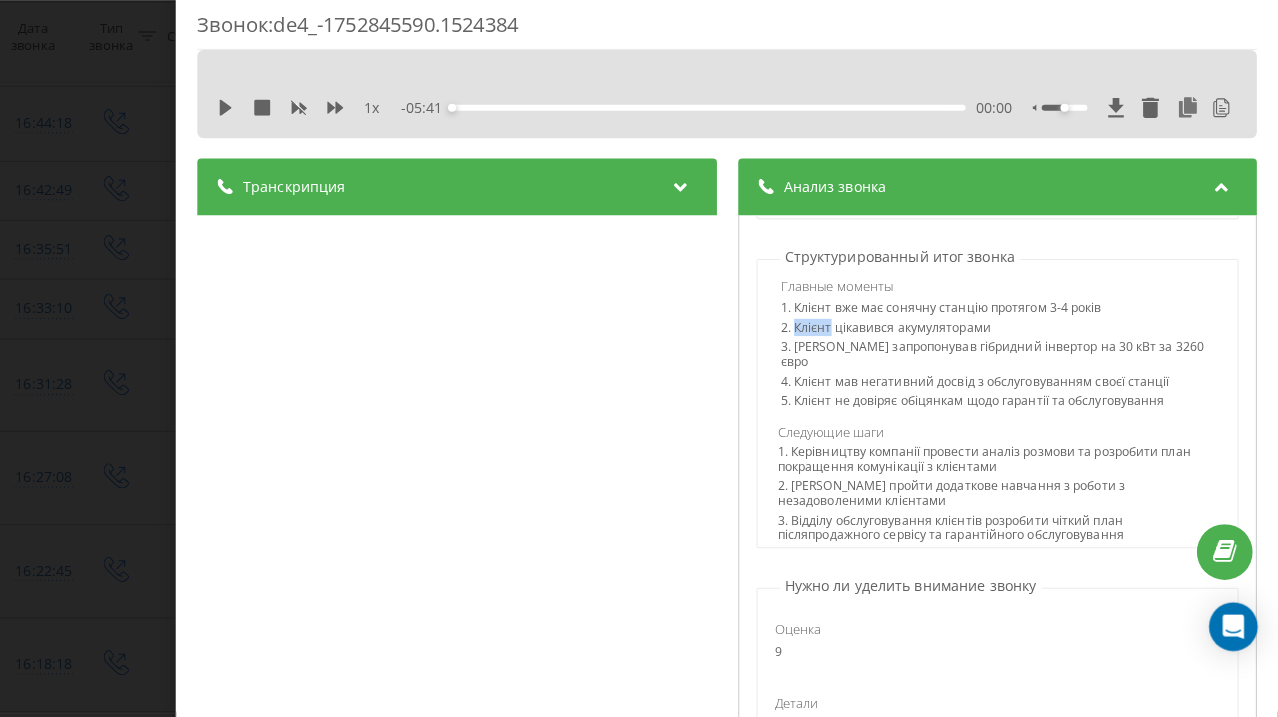 click on "2. Клієнт цікавився акумуляторами" at bounding box center (1004, 336) 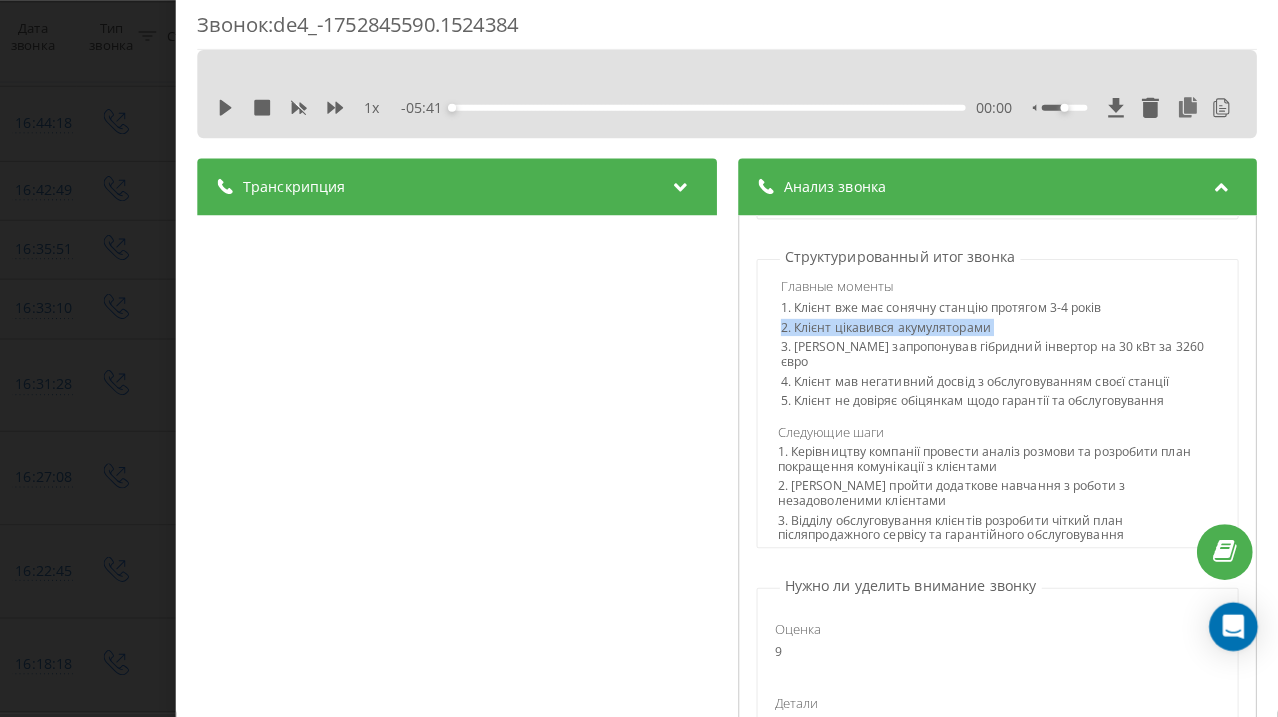 click on "2. Клієнт цікавився акумуляторами" at bounding box center [1004, 336] 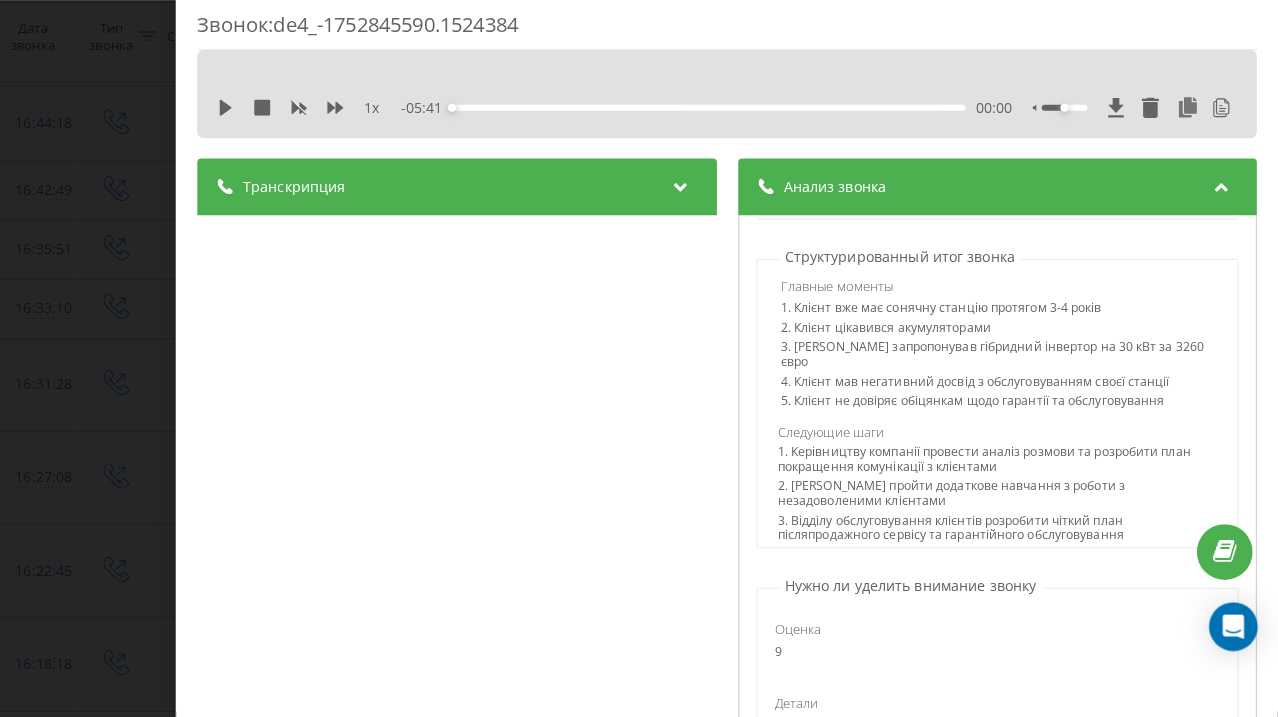click on "3. [PERSON_NAME] запропонував гібридний інвертор на 30 кВт за 3260 євро" at bounding box center [1004, 363] 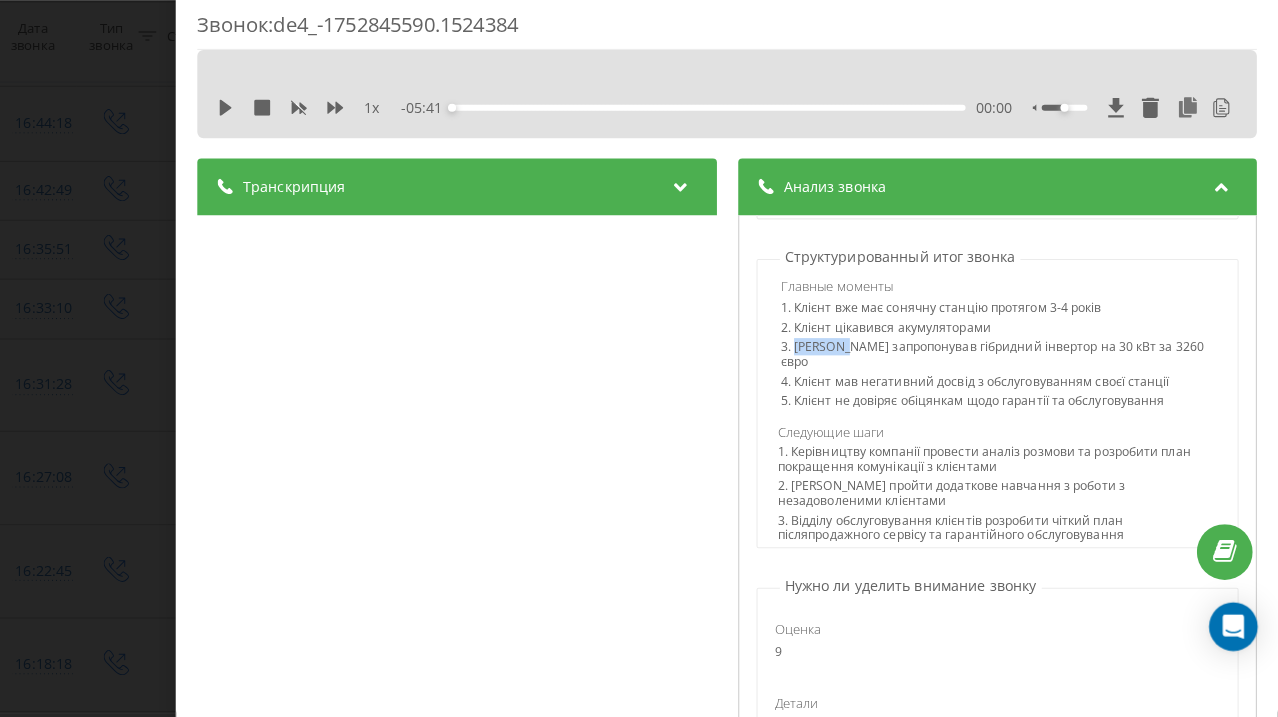 click on "3. [PERSON_NAME] запропонував гібридний інвертор на 30 кВт за 3260 євро" at bounding box center (1004, 363) 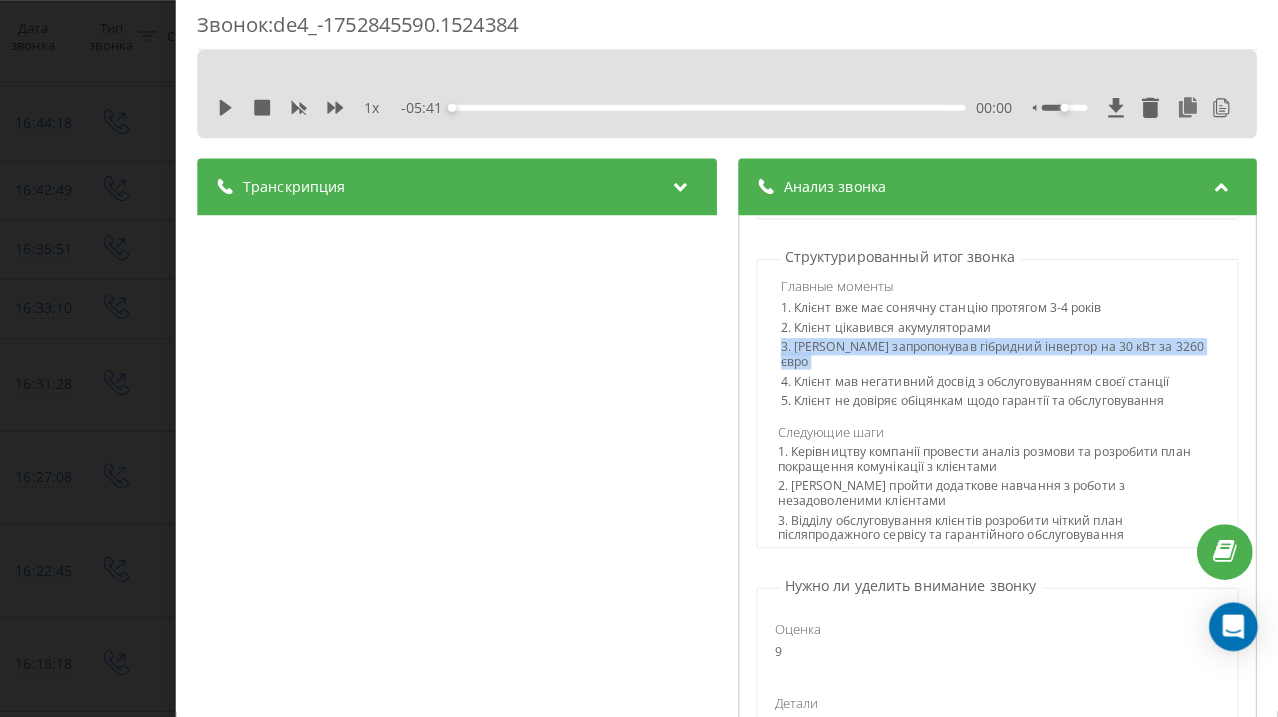 click on "3. [PERSON_NAME] запропонував гібридний інвертор на 30 кВт за 3260 євро" at bounding box center (1004, 363) 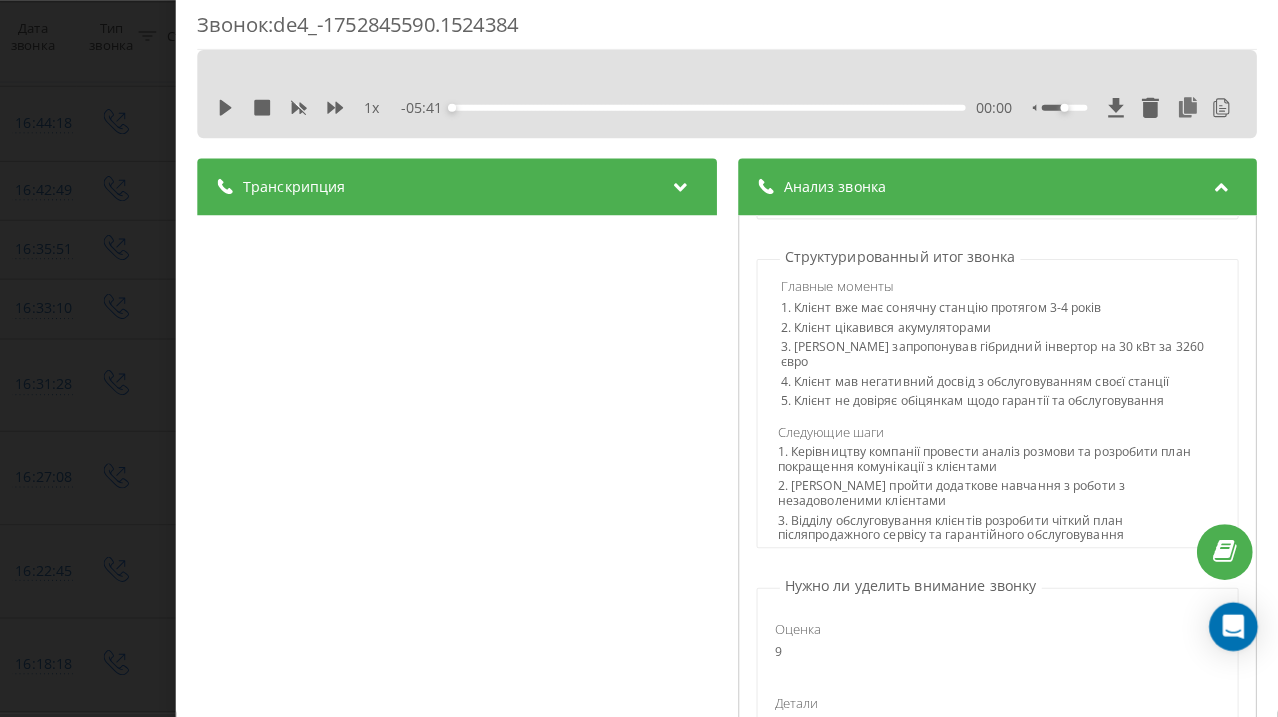 click on "4. Клієнт мав негативний досвід з обслуговуванням своєї станції" at bounding box center [1004, 389] 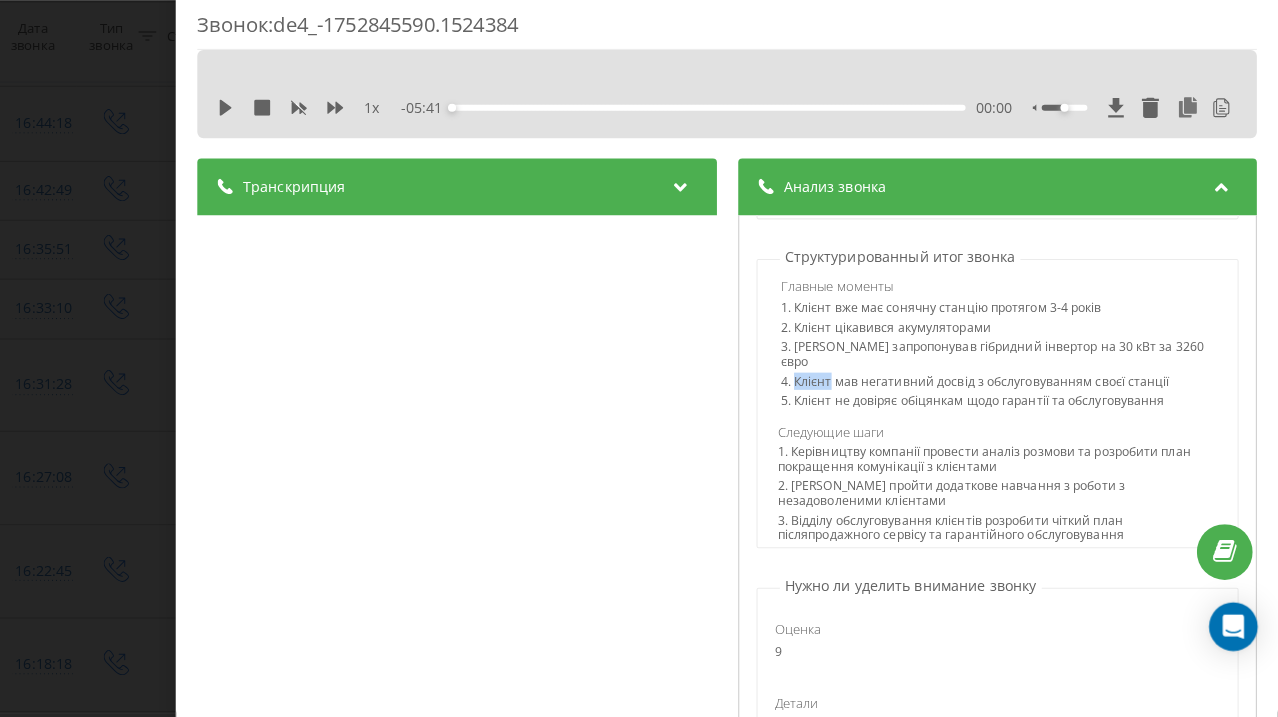click on "4. Клієнт мав негативний досвід з обслуговуванням своєї станції" at bounding box center (1004, 389) 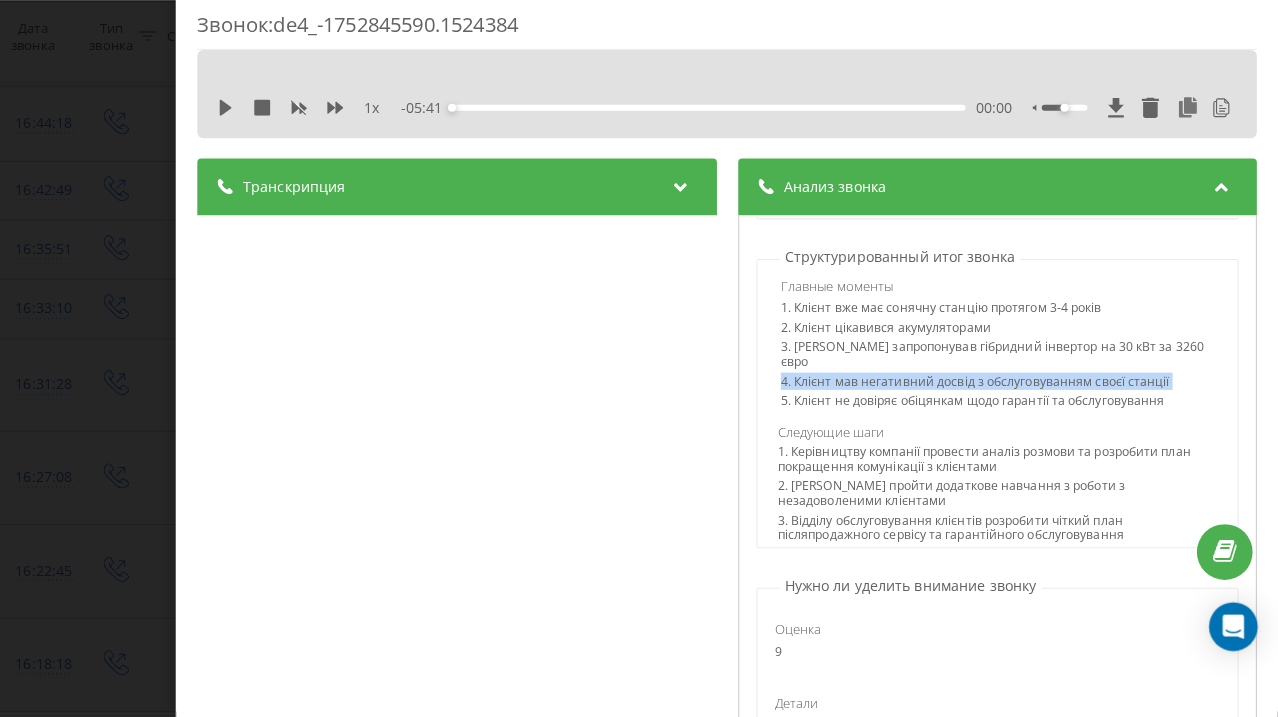 click on "4. Клієнт мав негативний досвід з обслуговуванням своєї станції" at bounding box center (1004, 389) 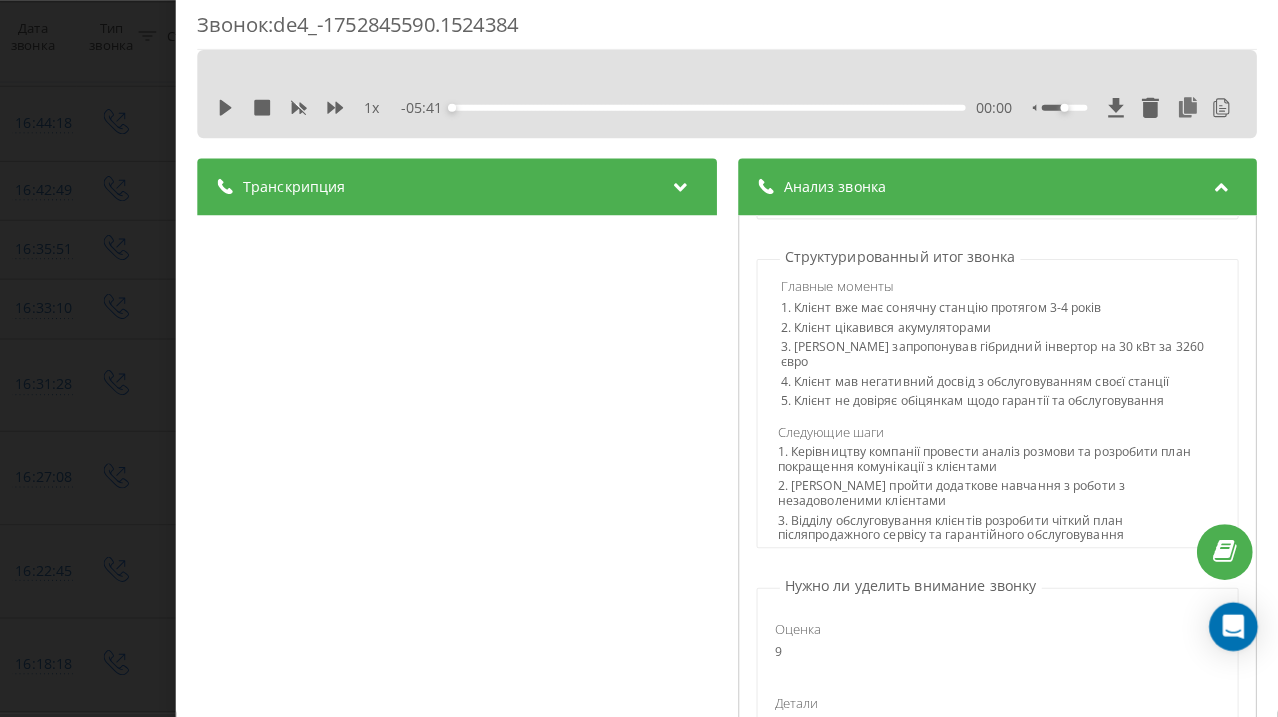 click on "5. Клієнт не довіряє обіцянкам щодо гарантії та обслуговування" at bounding box center (1004, 408) 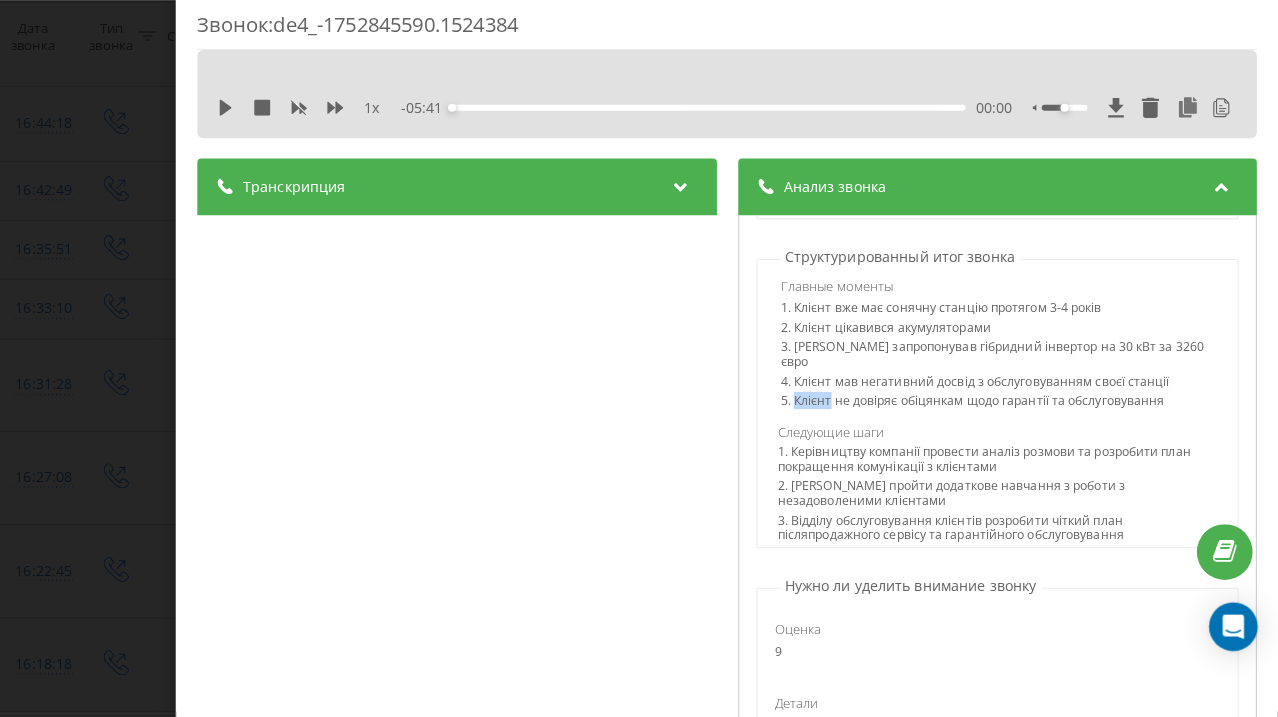 click on "5. Клієнт не довіряє обіцянкам щодо гарантії та обслуговування" at bounding box center (1004, 408) 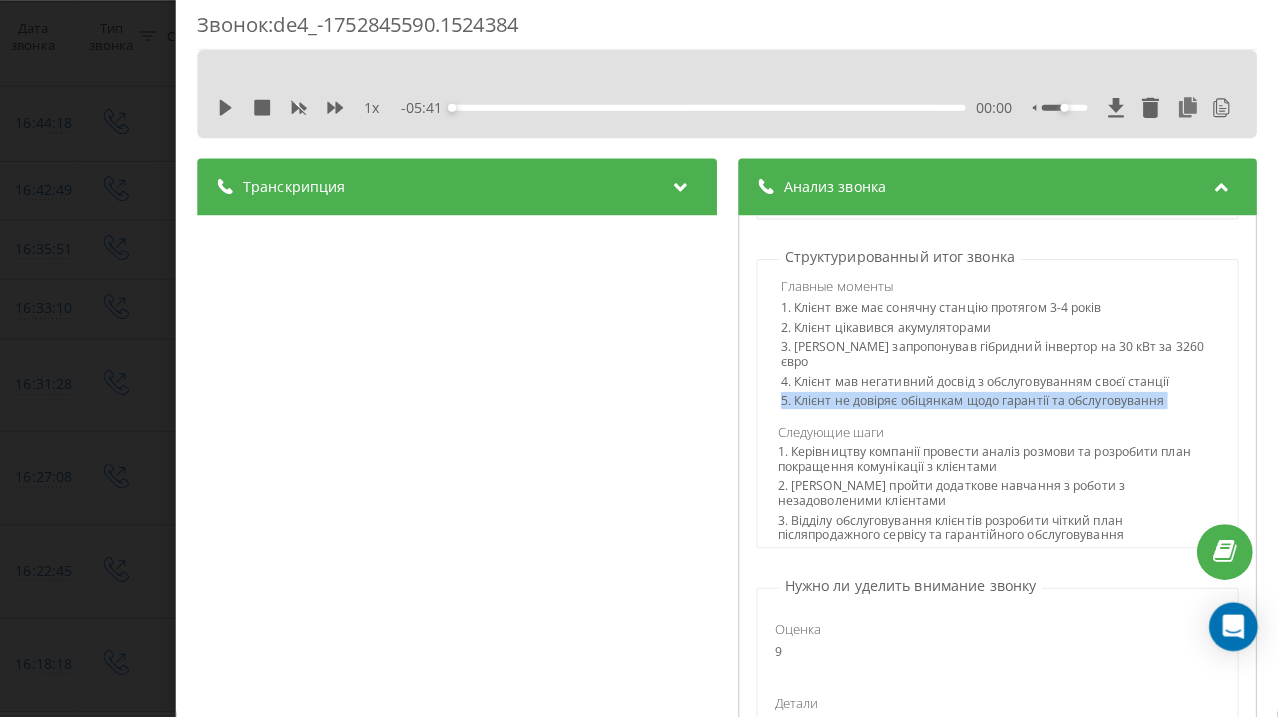 click on "5. Клієнт не довіряє обіцянкам щодо гарантії та обслуговування" at bounding box center (1004, 408) 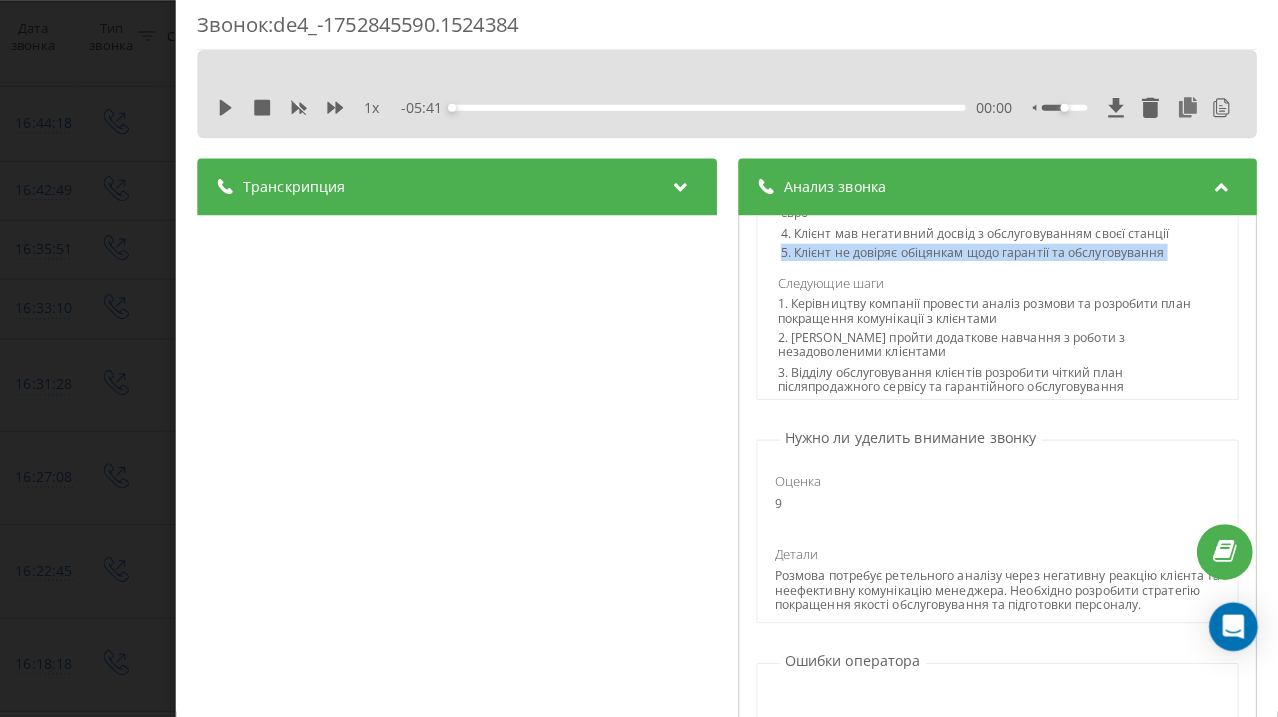 scroll, scrollTop: 212, scrollLeft: 0, axis: vertical 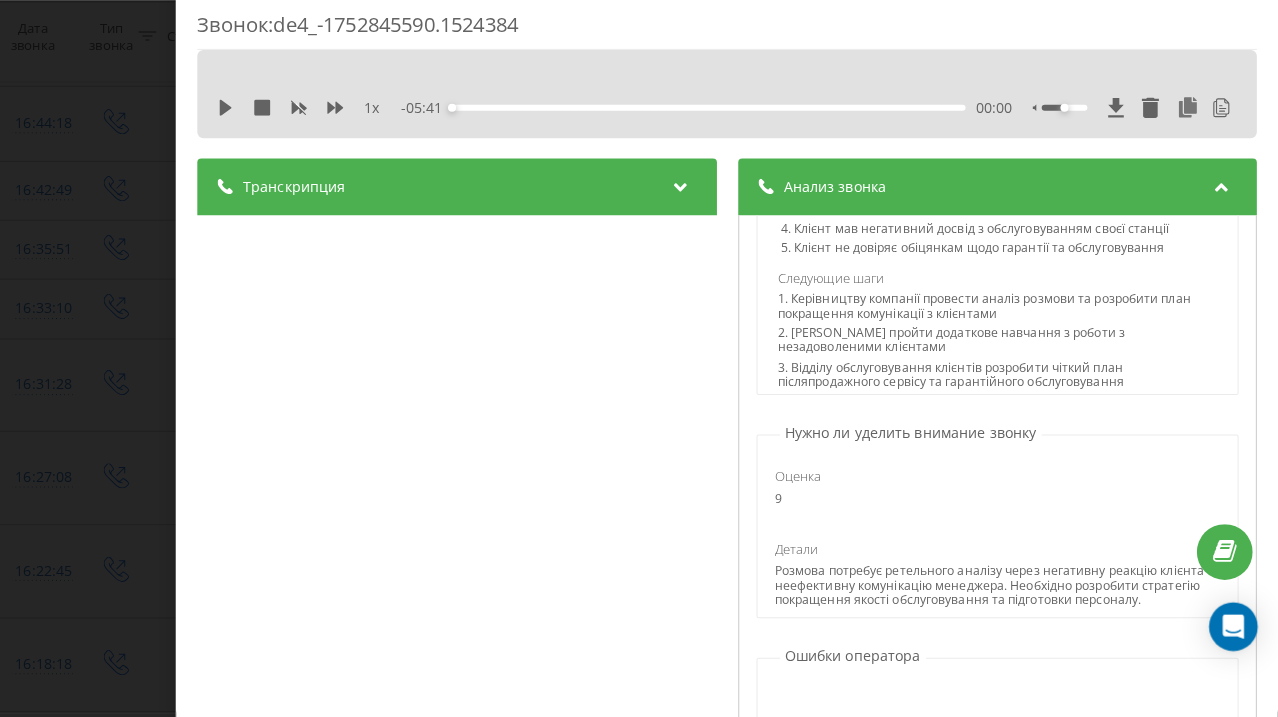 click on "1. Керівництву компанії провести аналіз розмови та розробити план покращення комунікації з клієнтами" at bounding box center [1001, 315] 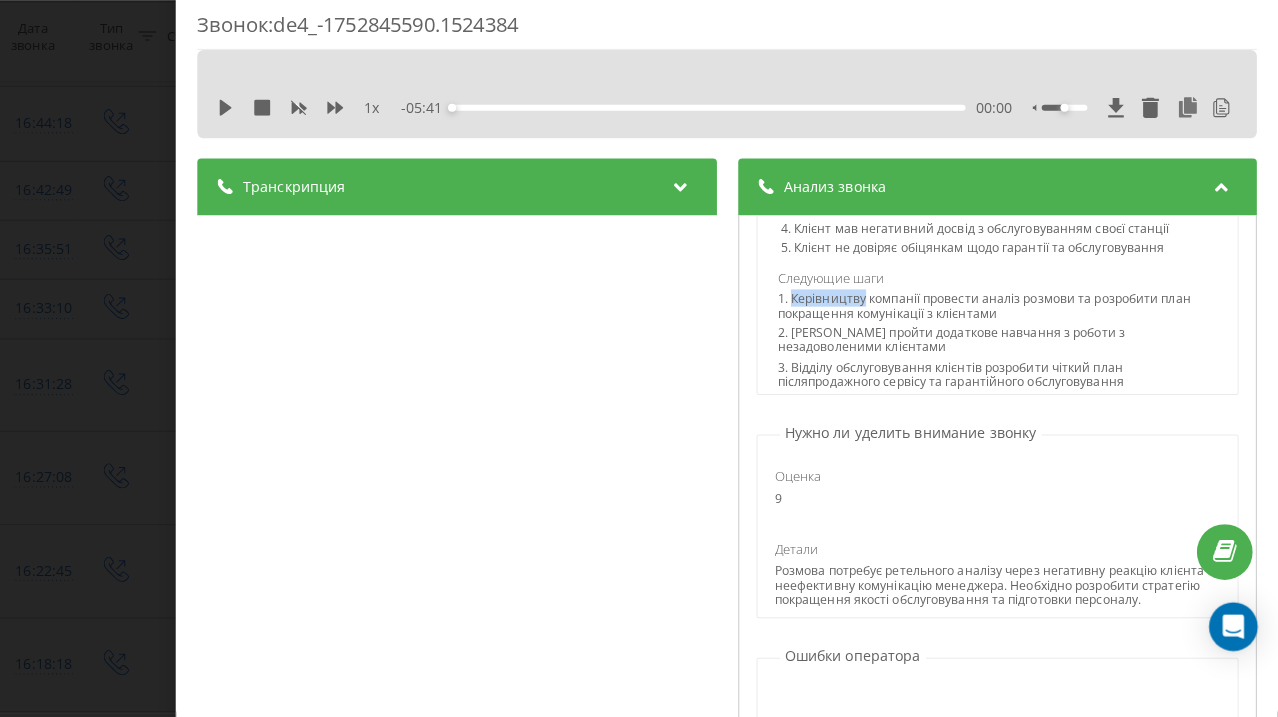 click on "1. Керівництву компанії провести аналіз розмови та розробити план покращення комунікації з клієнтами" at bounding box center [1001, 315] 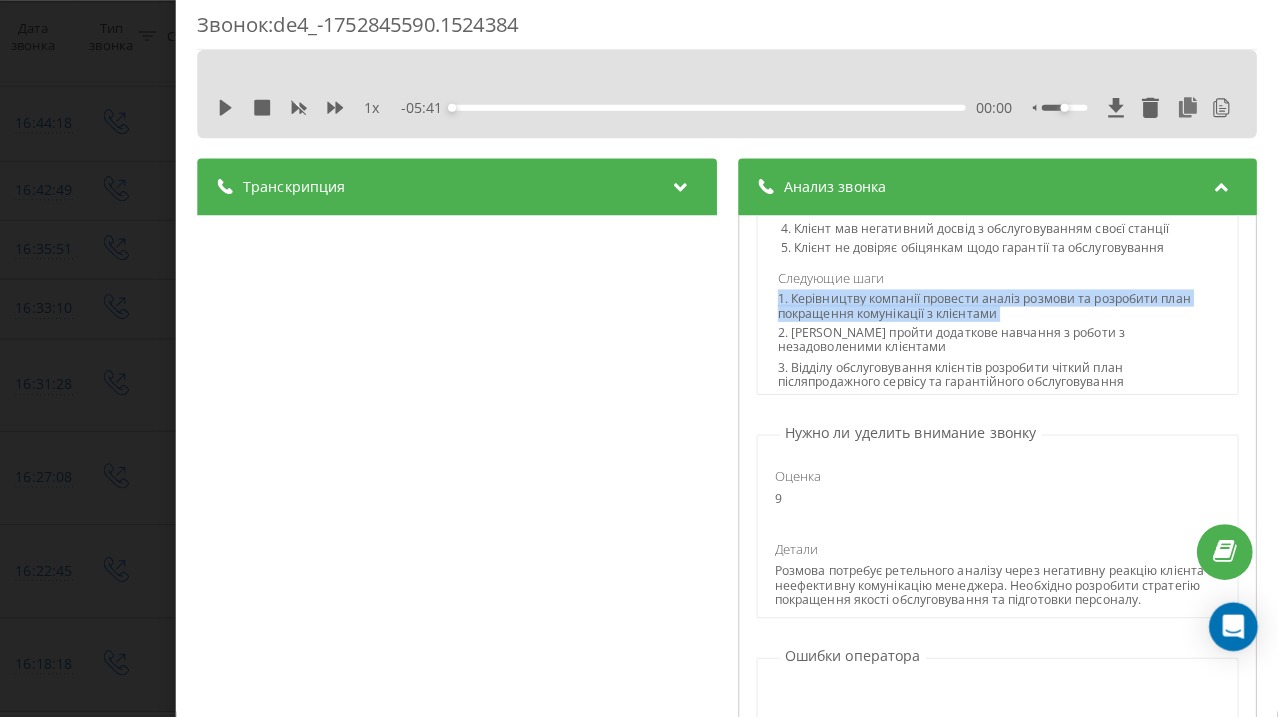 click on "1. Керівництву компанії провести аналіз розмови та розробити план покращення комунікації з клієнтами" at bounding box center (1001, 315) 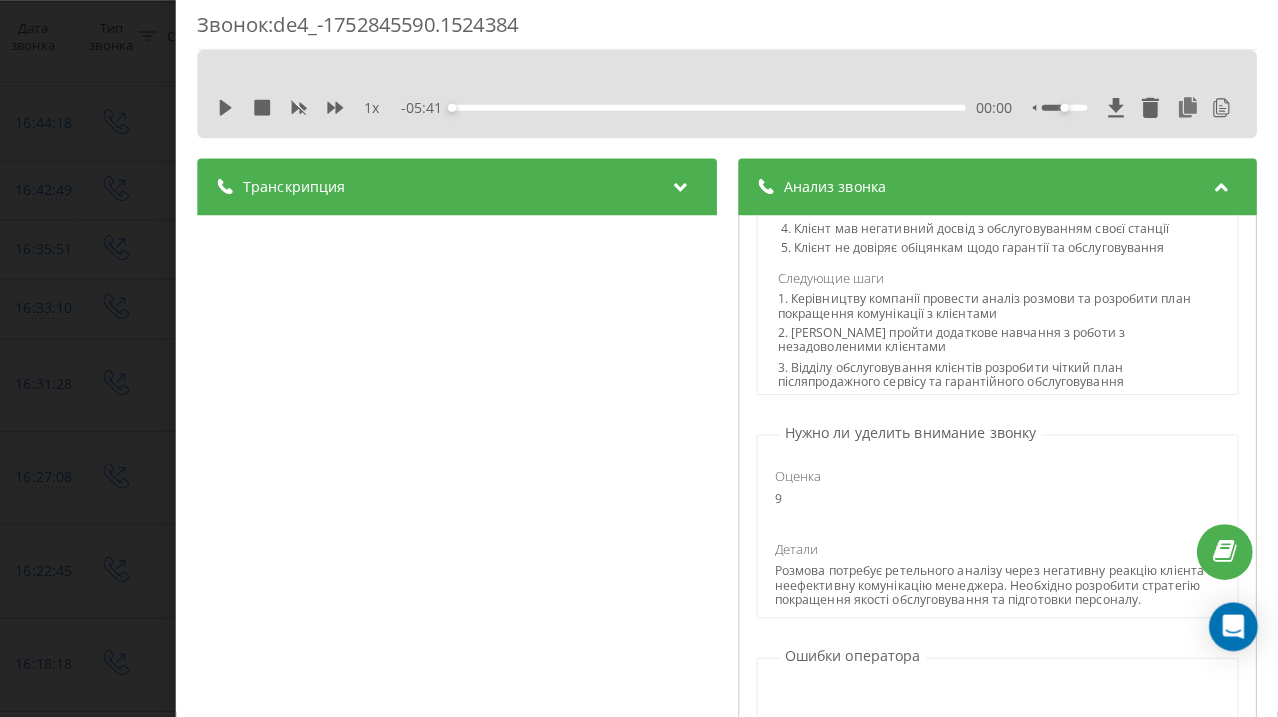 click on "2. [PERSON_NAME] пройти додаткове навчання з роботи з незадоволеними клієнтами" at bounding box center (1001, 349) 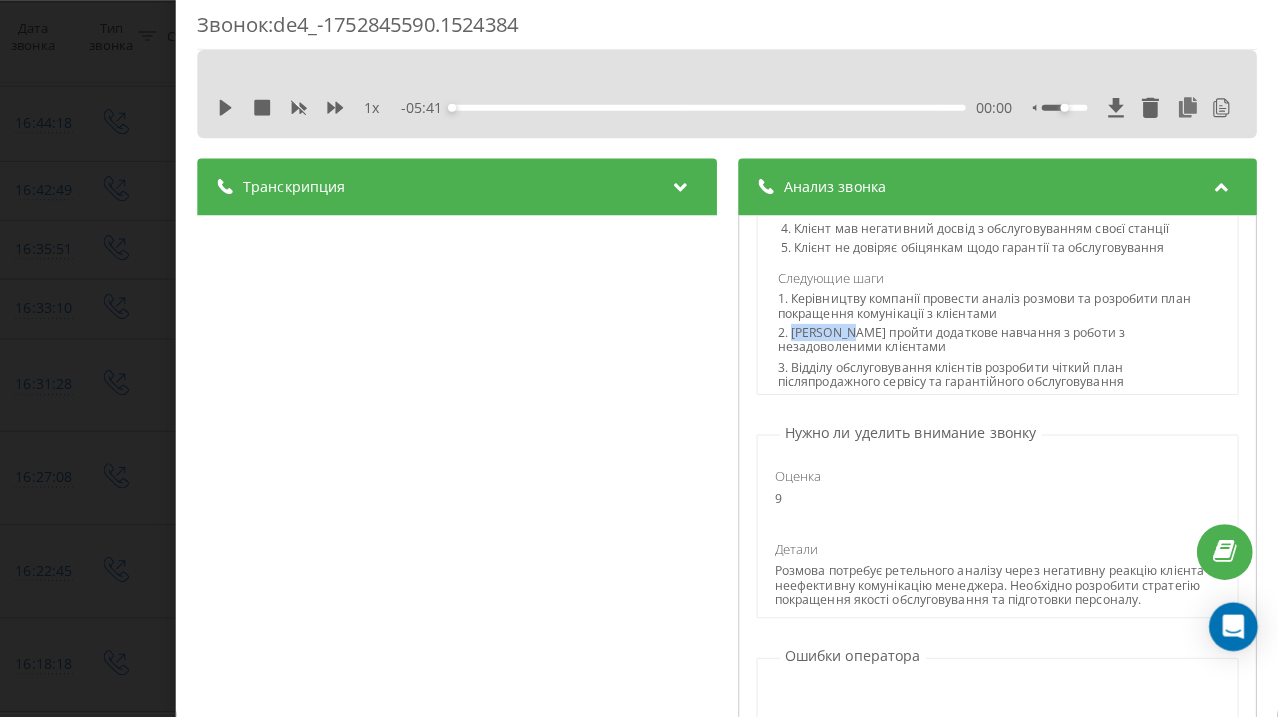 click on "2. [PERSON_NAME] пройти додаткове навчання з роботи з незадоволеними клієнтами" at bounding box center [1001, 349] 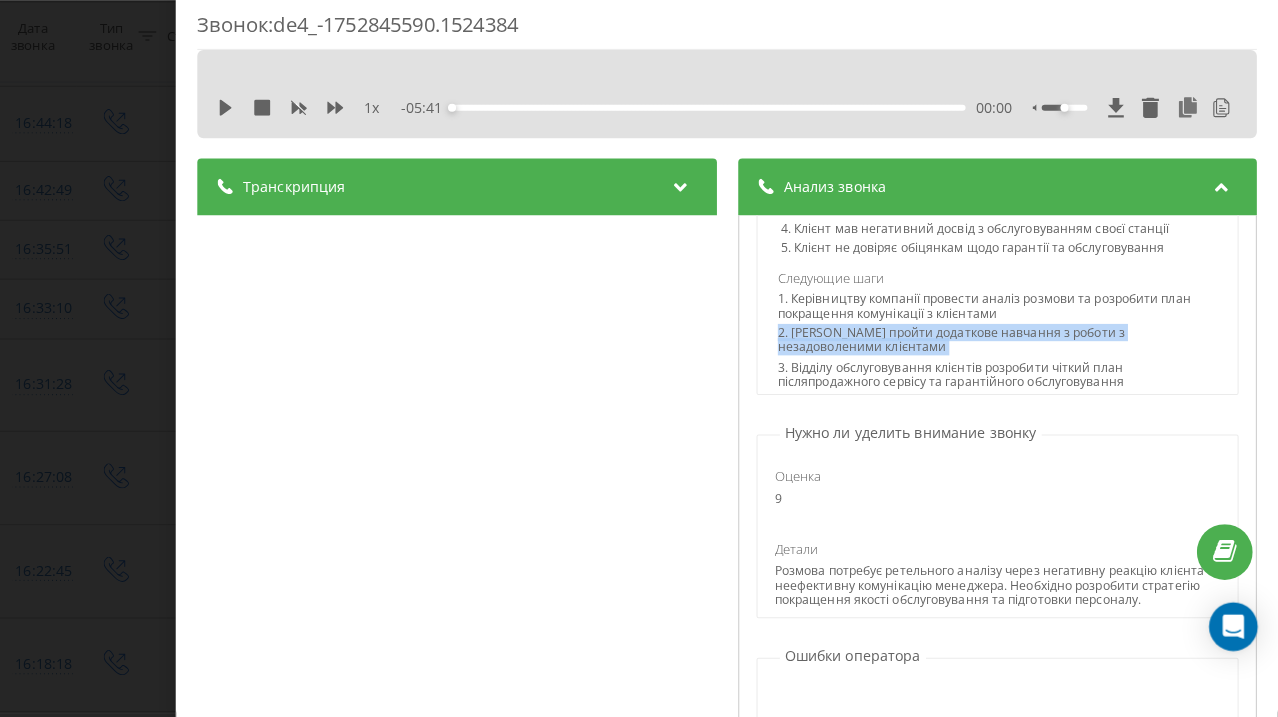 click on "2. [PERSON_NAME] пройти додаткове навчання з роботи з незадоволеними клієнтами" at bounding box center (1001, 349) 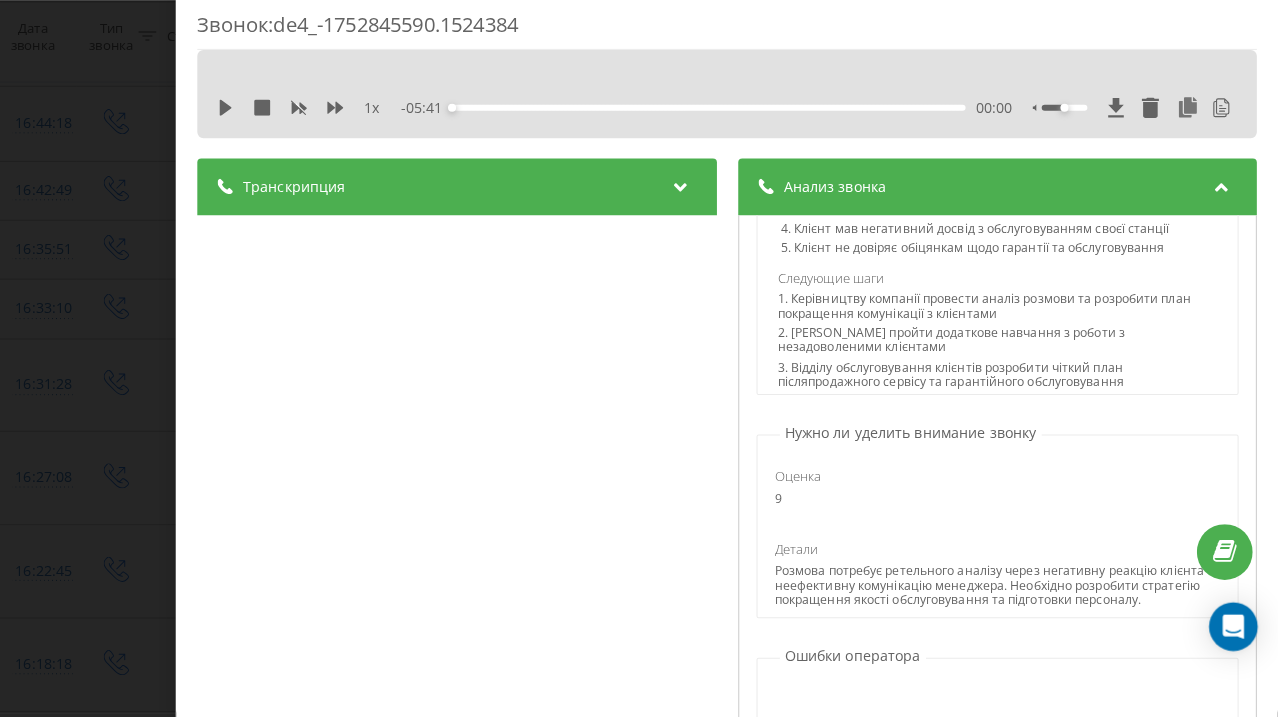 click on "3. Відділу обслуговування клієнтів розробити чіткий план післяпродажного сервісу та гарантійного обслуговування" at bounding box center (1001, 383) 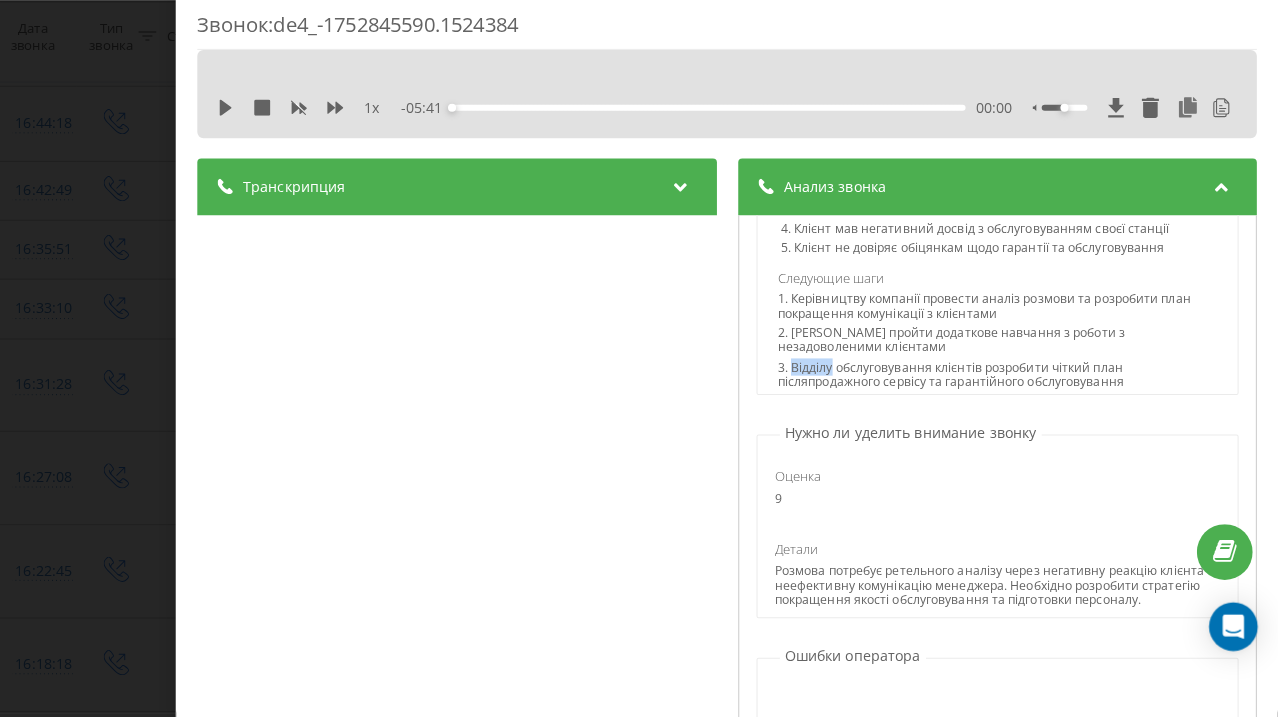 click on "3. Відділу обслуговування клієнтів розробити чіткий план післяпродажного сервісу та гарантійного обслуговування" at bounding box center (1001, 383) 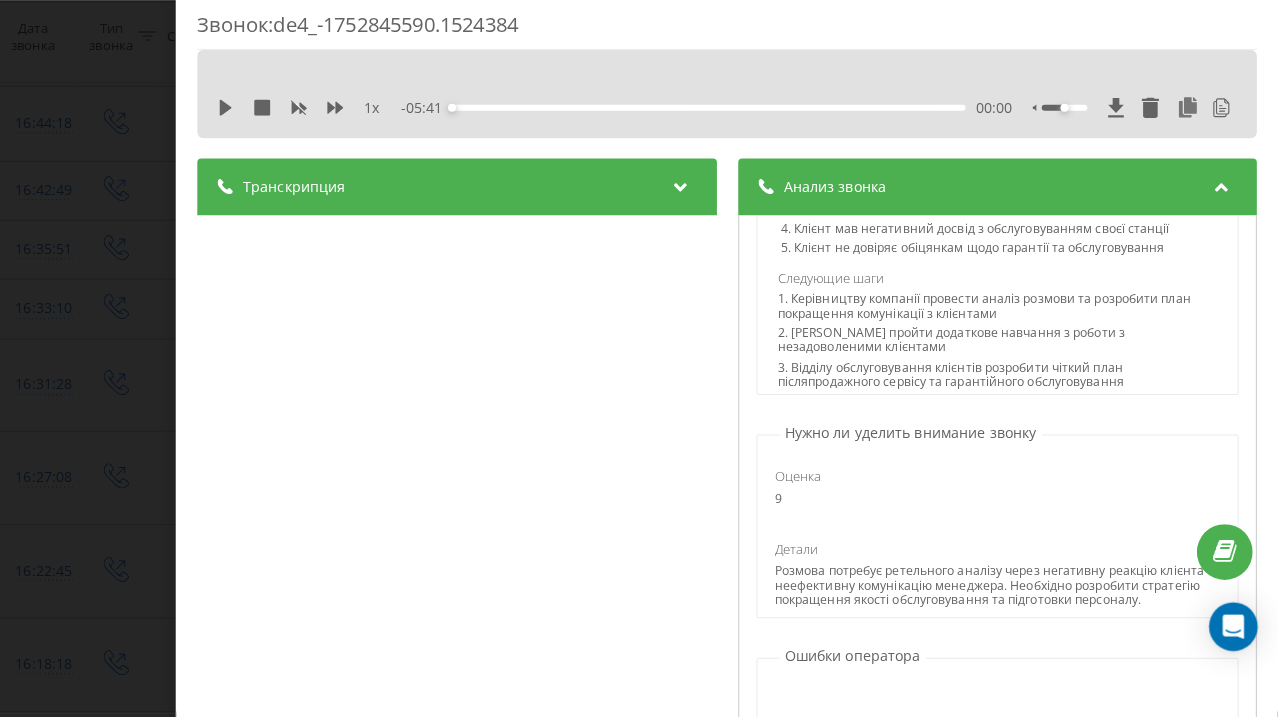 click on "3. Відділу обслуговування клієнтів розробити чіткий план післяпродажного сервісу та гарантійного обслуговування" at bounding box center (1001, 383) 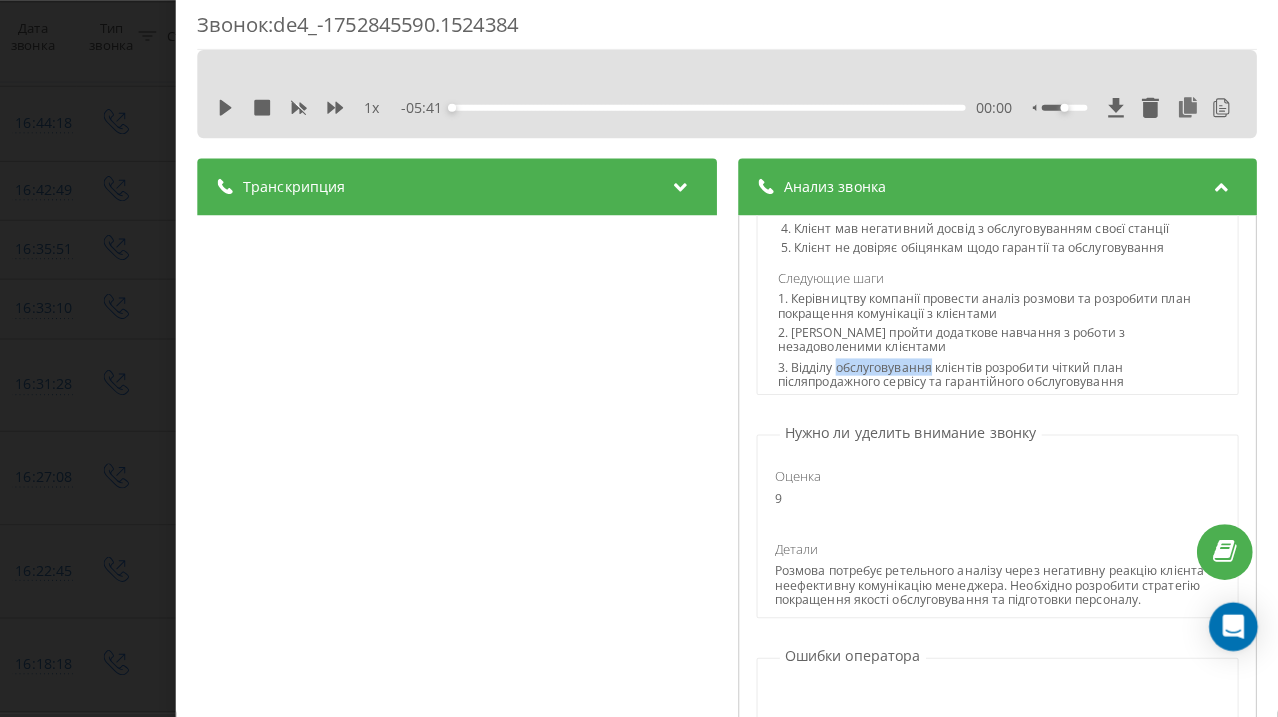 click on "3. Відділу обслуговування клієнтів розробити чіткий план післяпродажного сервісу та гарантійного обслуговування" at bounding box center [1001, 383] 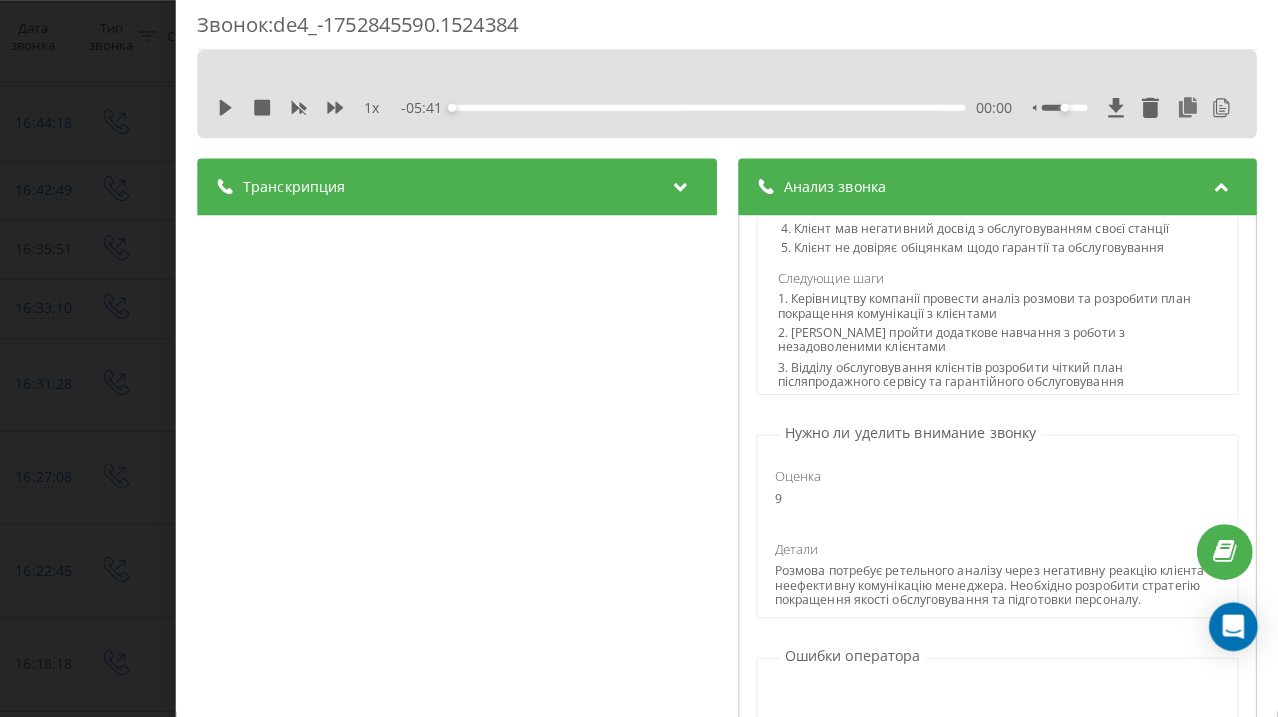 click on "3. Відділу обслуговування клієнтів розробити чіткий план післяпродажного сервісу та гарантійного обслуговування" at bounding box center [1001, 383] 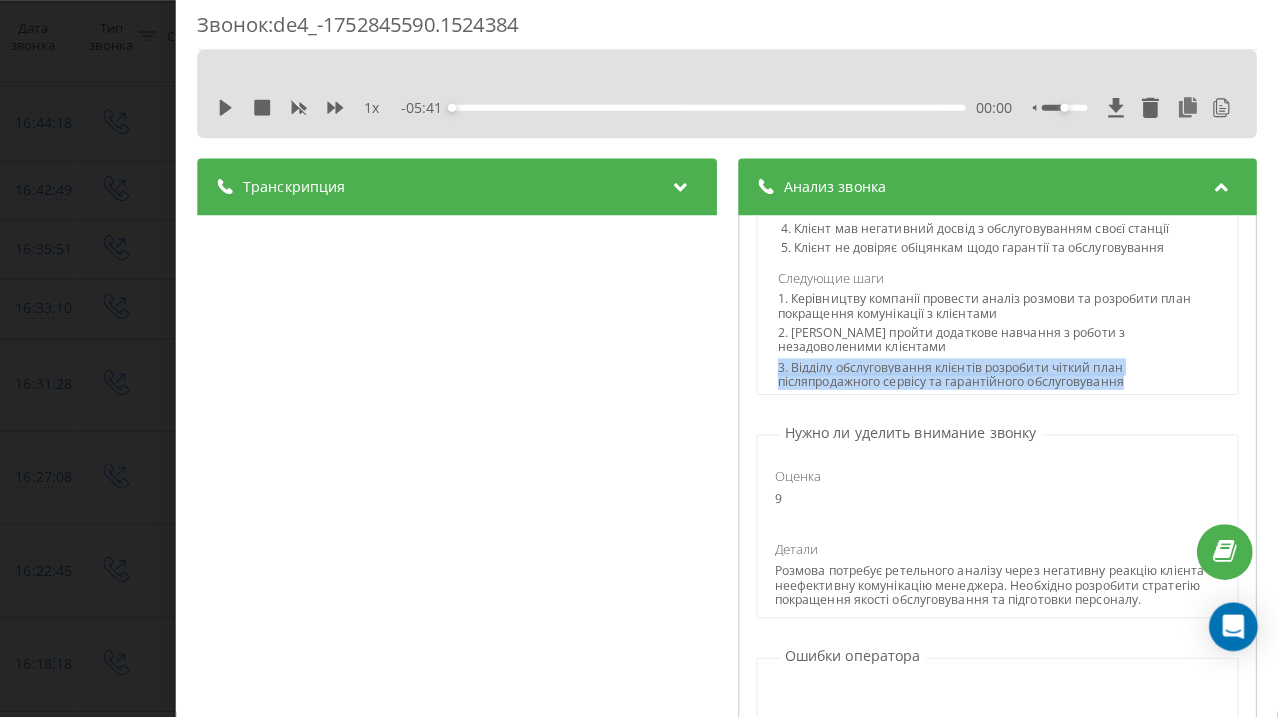 drag, startPoint x: 1088, startPoint y: 347, endPoint x: 759, endPoint y: 336, distance: 329.18384 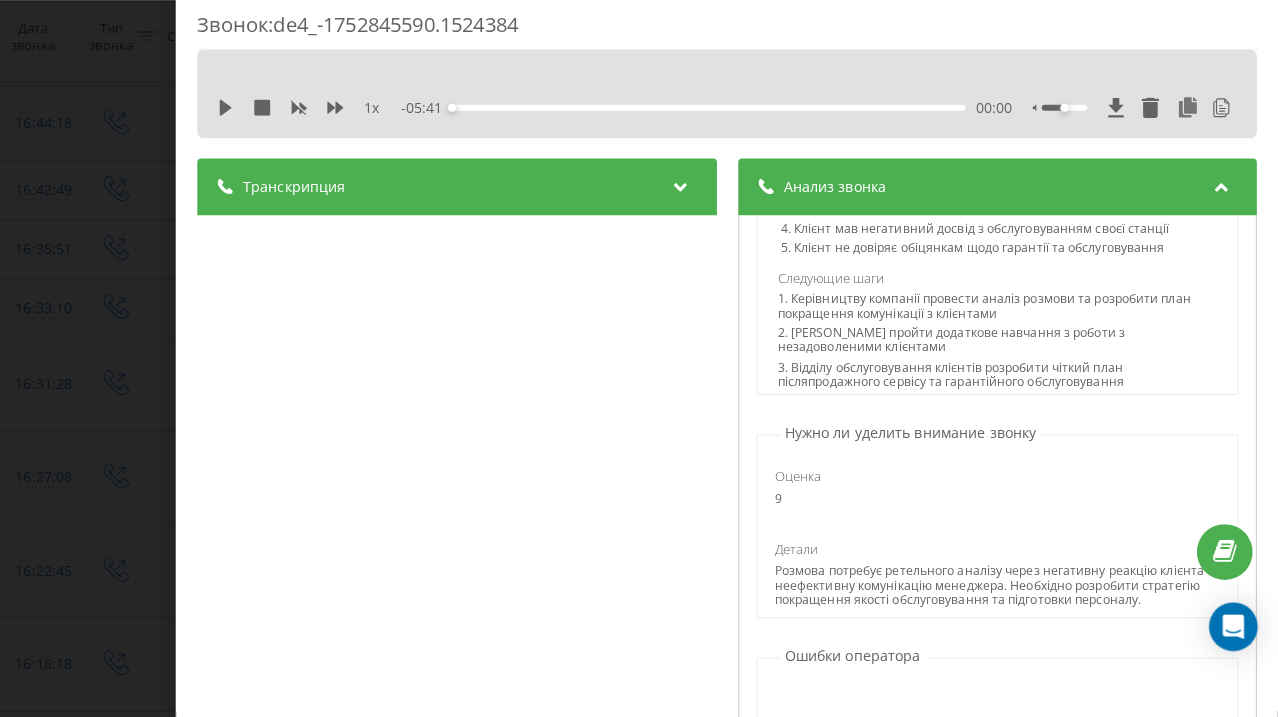 click on "Нужно ли уделить внимание звонку" at bounding box center (915, 437) 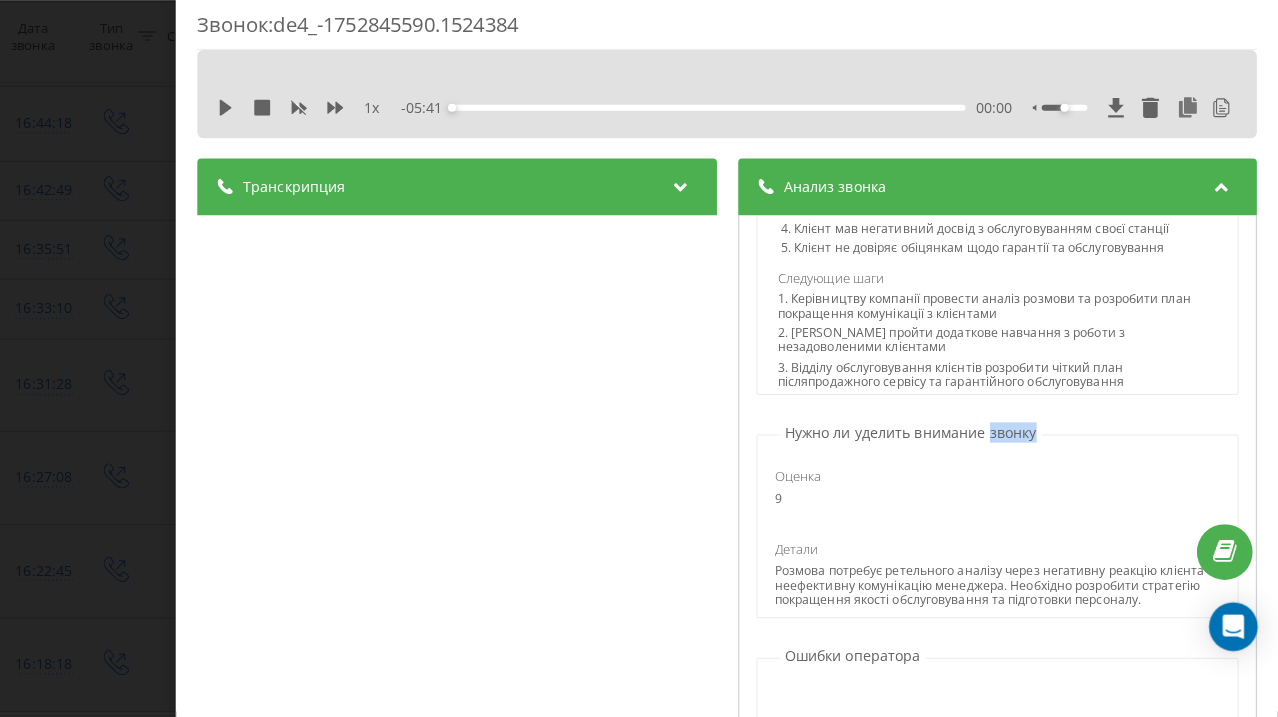 click on "Нужно ли уделить внимание звонку" at bounding box center [915, 437] 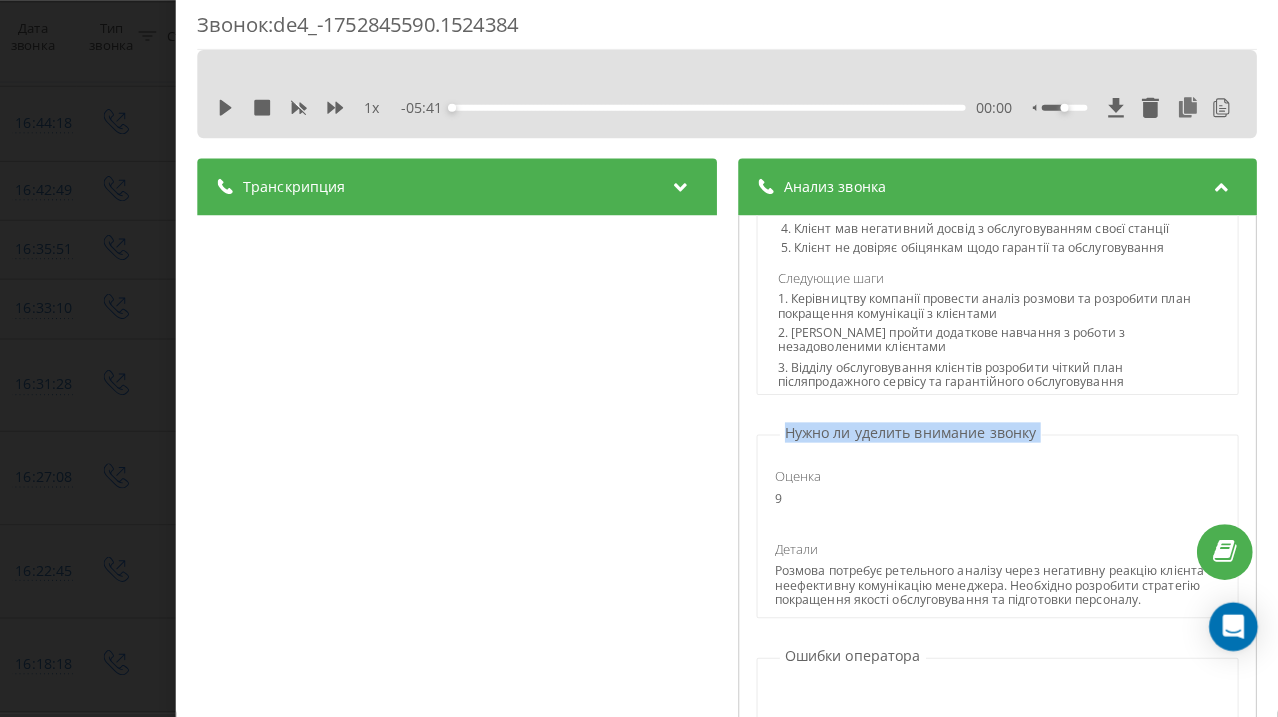click on "Нужно ли уделить внимание звонку" at bounding box center [915, 437] 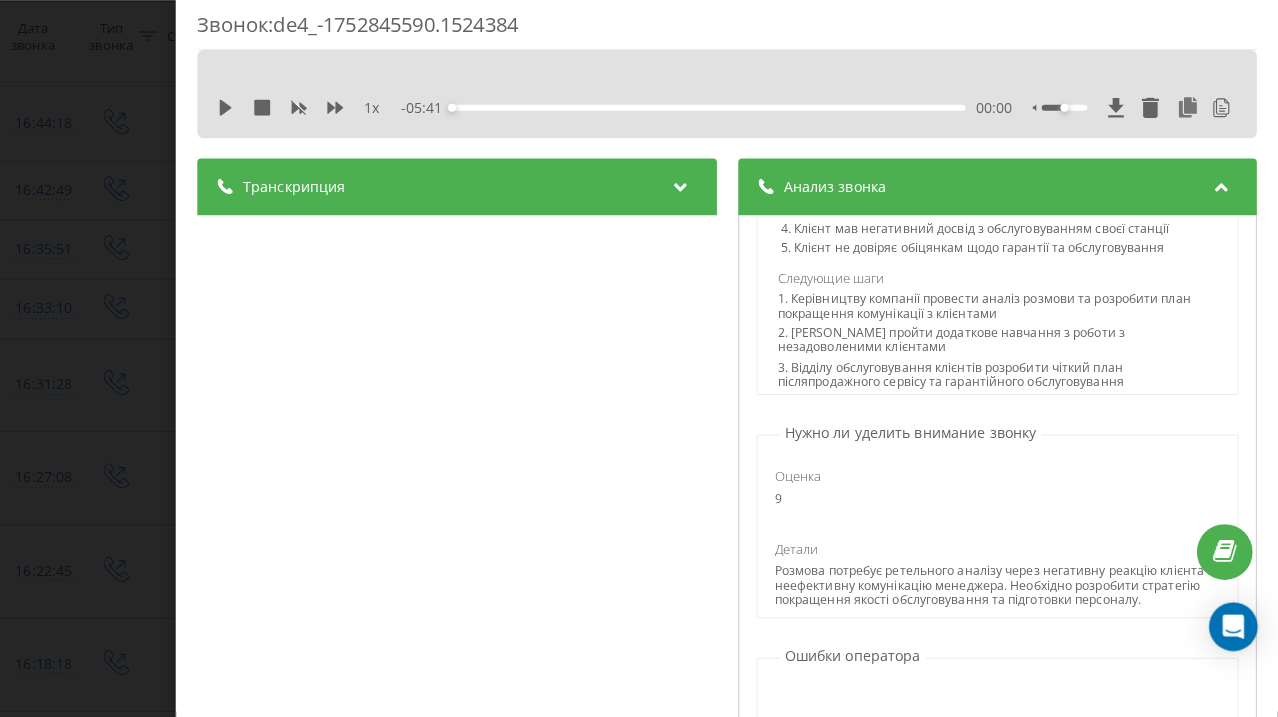 click on "9" at bounding box center (846, 502) 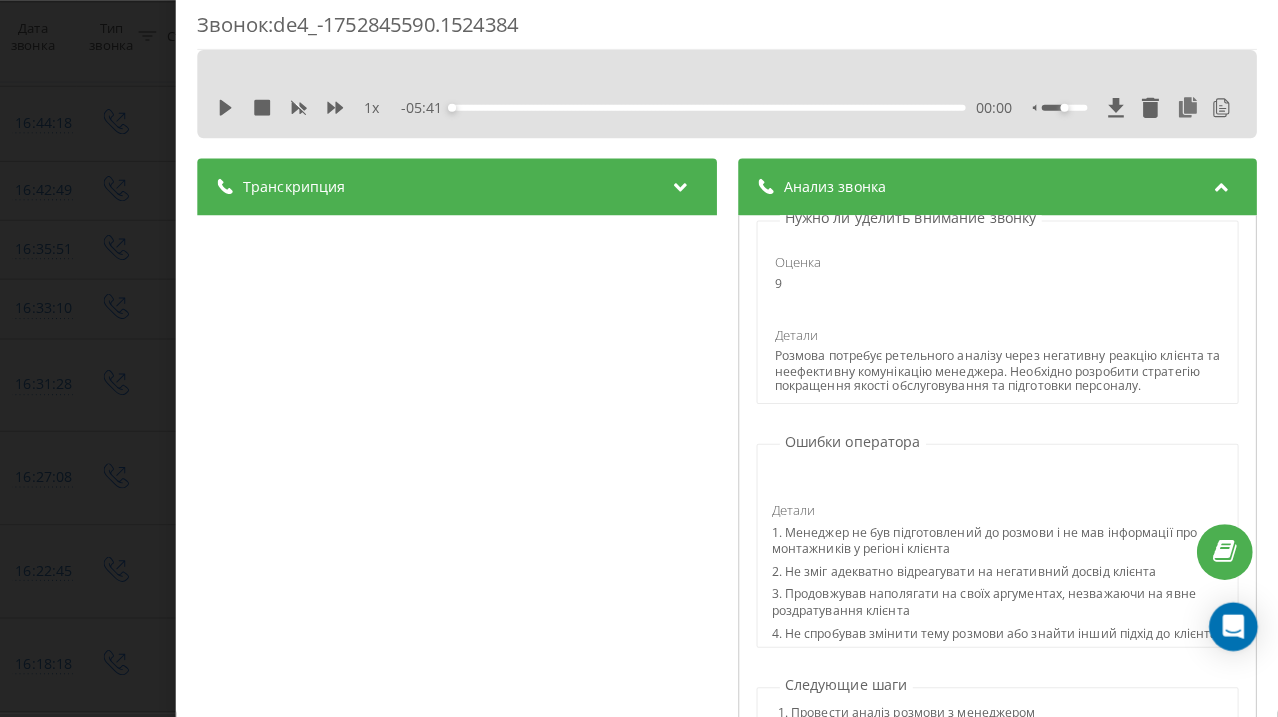 scroll, scrollTop: 430, scrollLeft: 0, axis: vertical 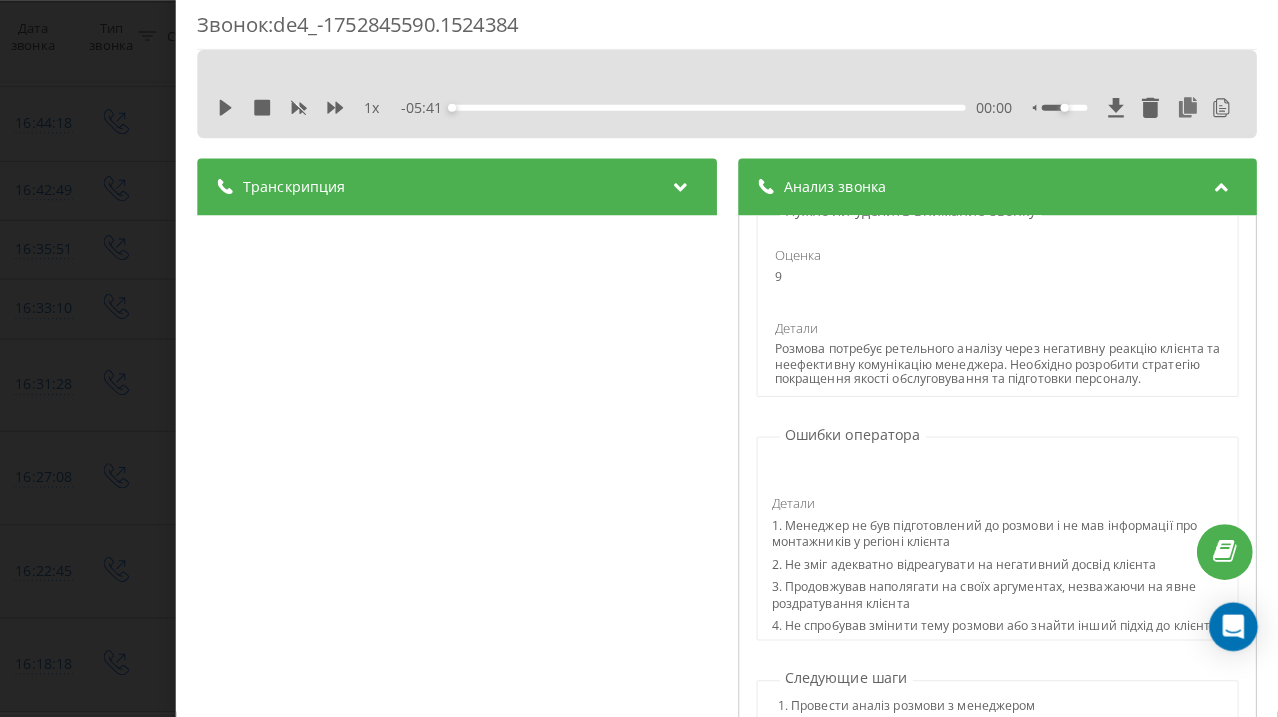 click on "Розмова потребує ретельного аналізу через негативну реакцію клієнта та неефективну комунікацію менеджера. Необхідно розробити стратегію покращення якості обслуговування та підготовки персоналу." at bounding box center (1001, 369) 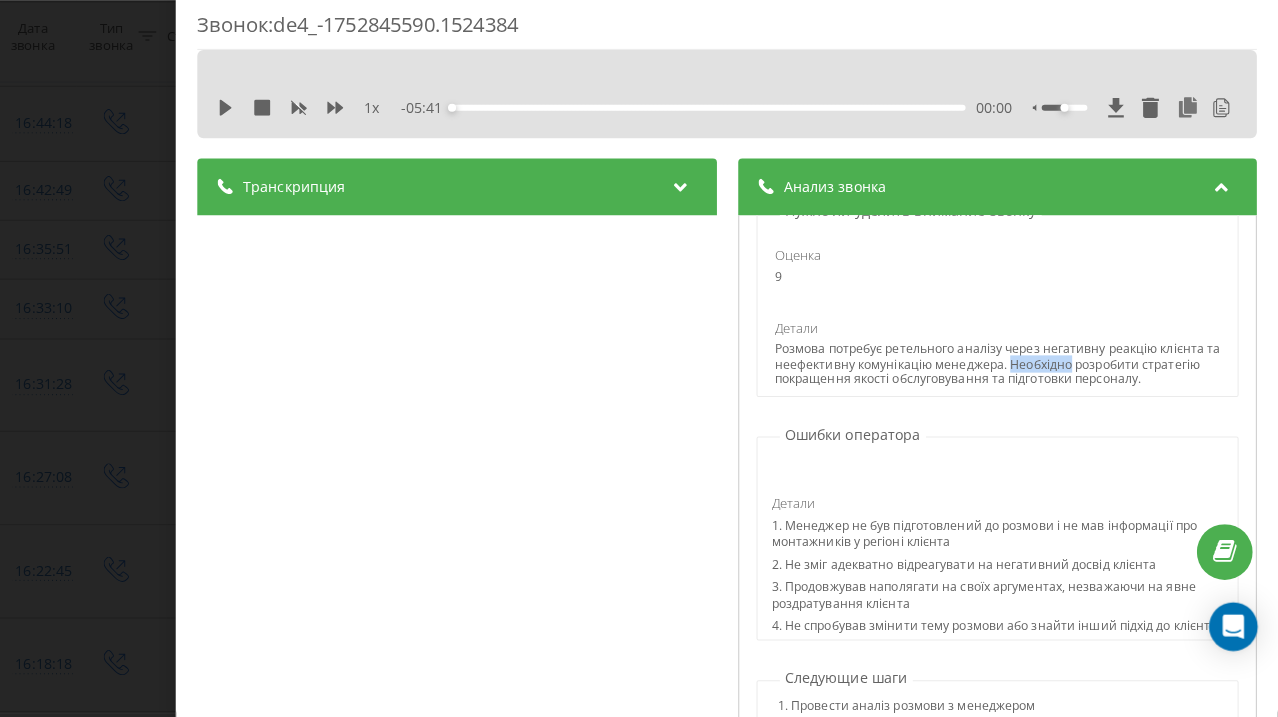 click on "Розмова потребує ретельного аналізу через негативну реакцію клієнта та неефективну комунікацію менеджера. Необхідно розробити стратегію покращення якості обслуговування та підготовки персоналу." at bounding box center (1001, 369) 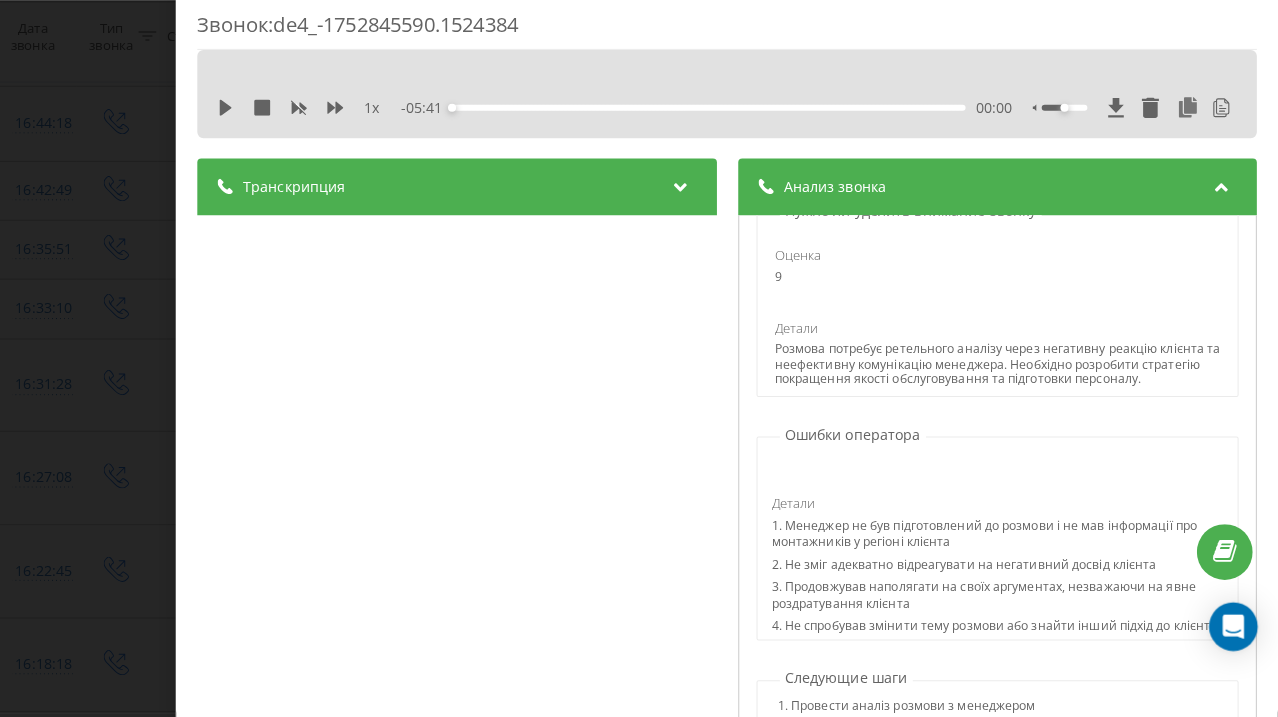 click on "Розмова потребує ретельного аналізу через негативну реакцію клієнта та неефективну комунікацію менеджера. Необхідно розробити стратегію покращення якості обслуговування та підготовки персоналу." at bounding box center [1001, 369] 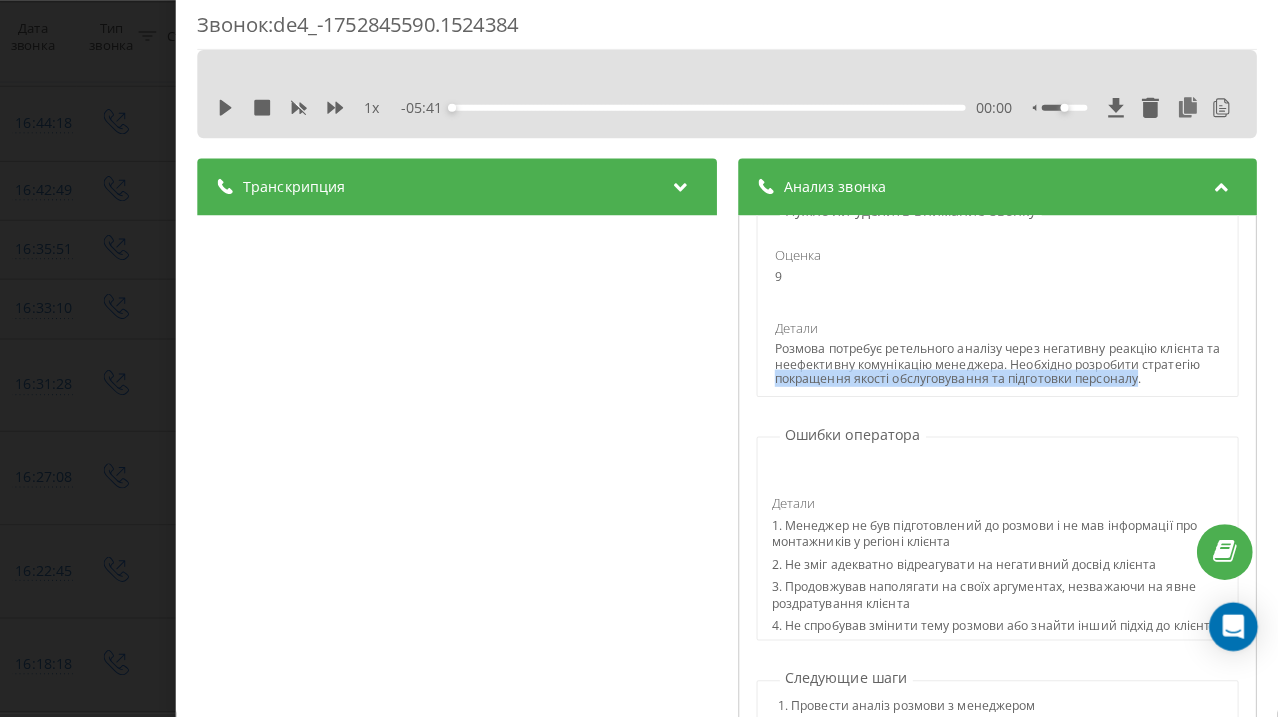 drag, startPoint x: 771, startPoint y: 345, endPoint x: 1108, endPoint y: 345, distance: 337 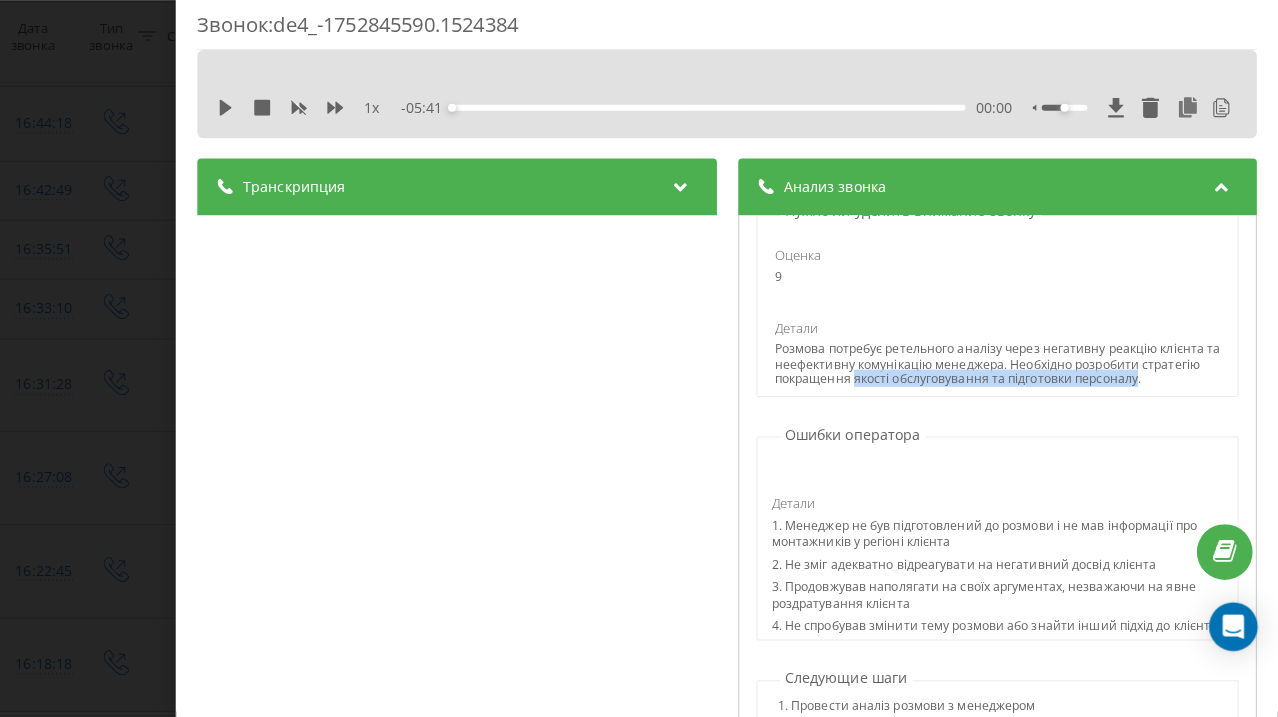 drag, startPoint x: 1108, startPoint y: 345, endPoint x: 855, endPoint y: 343, distance: 253.0079 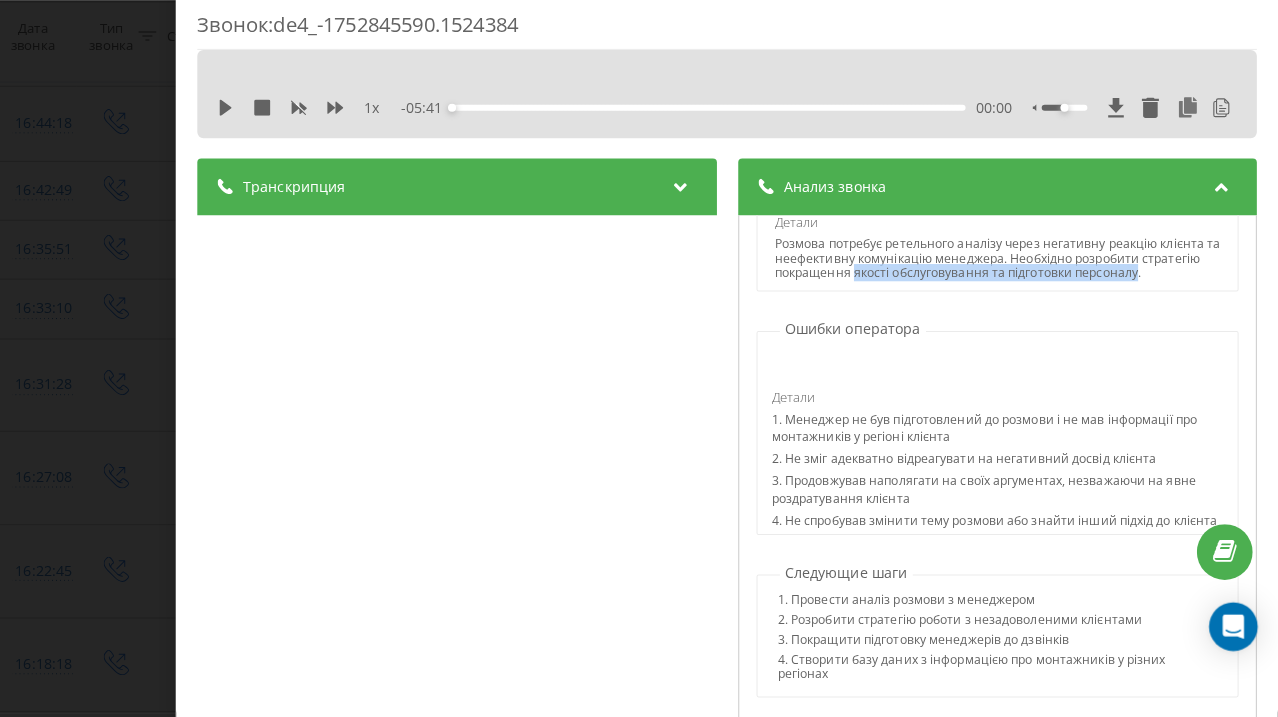 scroll, scrollTop: 536, scrollLeft: 0, axis: vertical 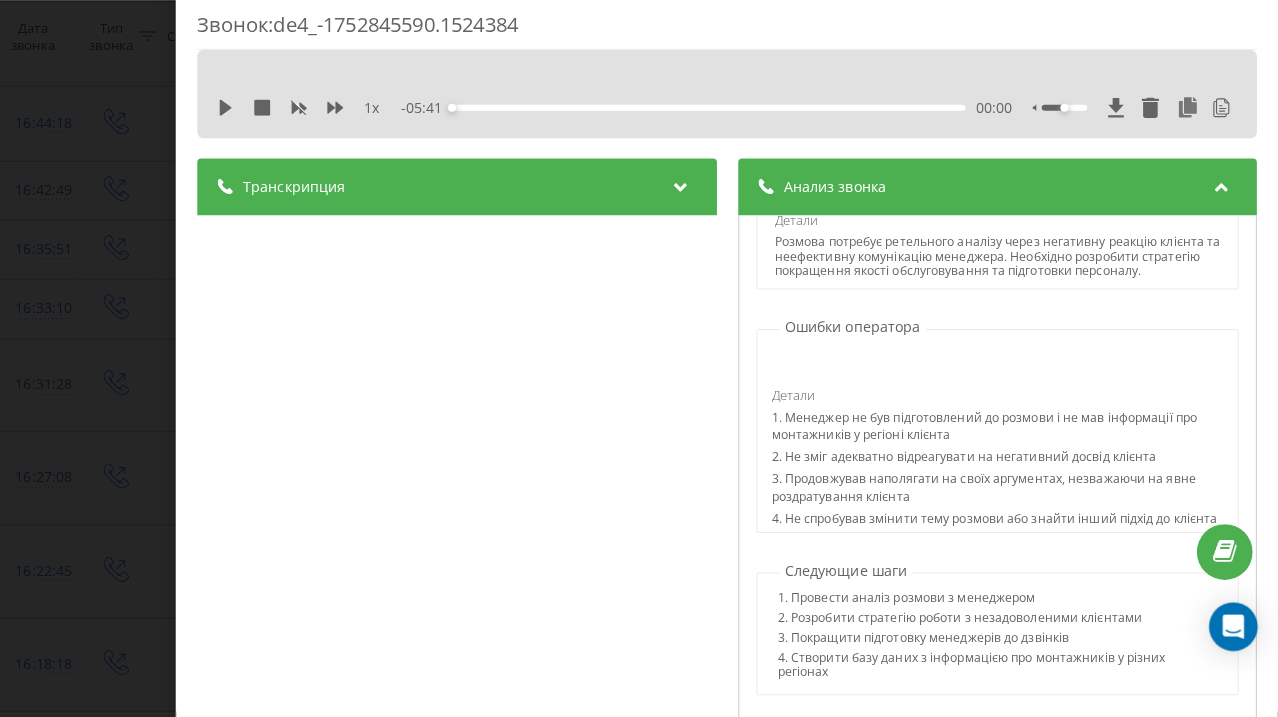 click on "1. Менеджер не був підготовлений до розмови і не мав інформації про монтажників у регіоні клієнта" at bounding box center (1001, 434) 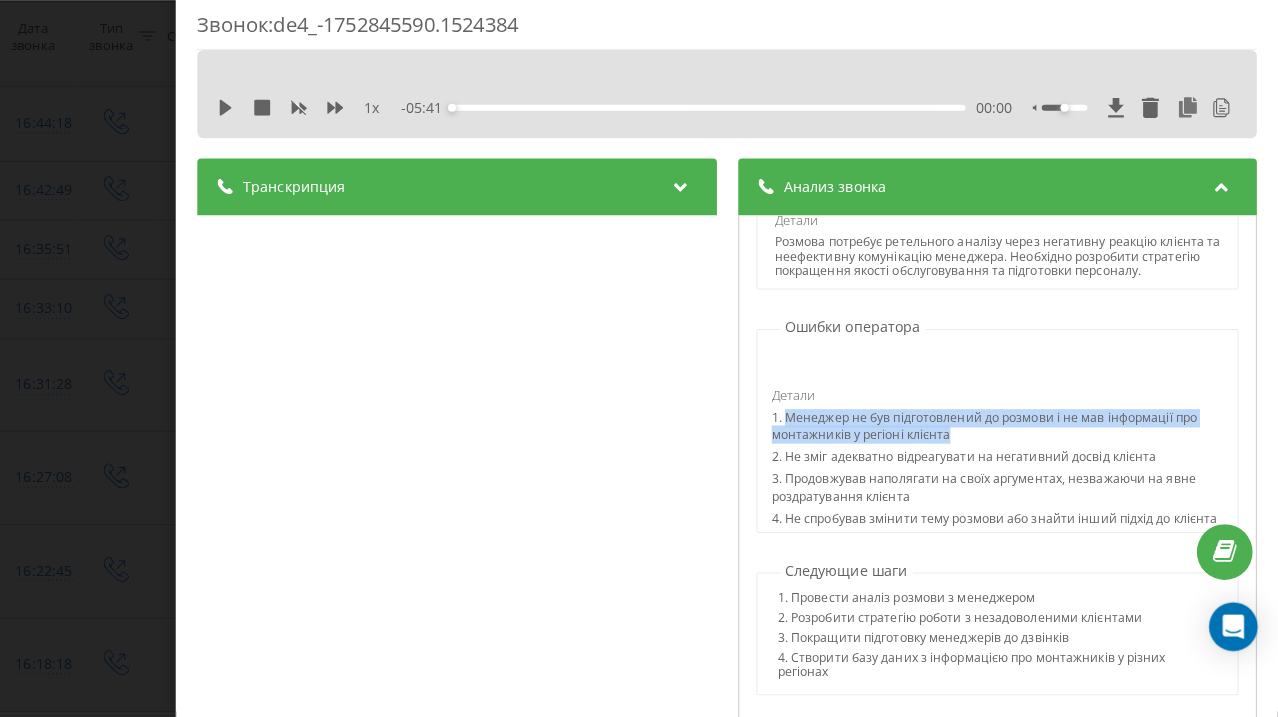 drag, startPoint x: 776, startPoint y: 391, endPoint x: 909, endPoint y: 402, distance: 133.45412 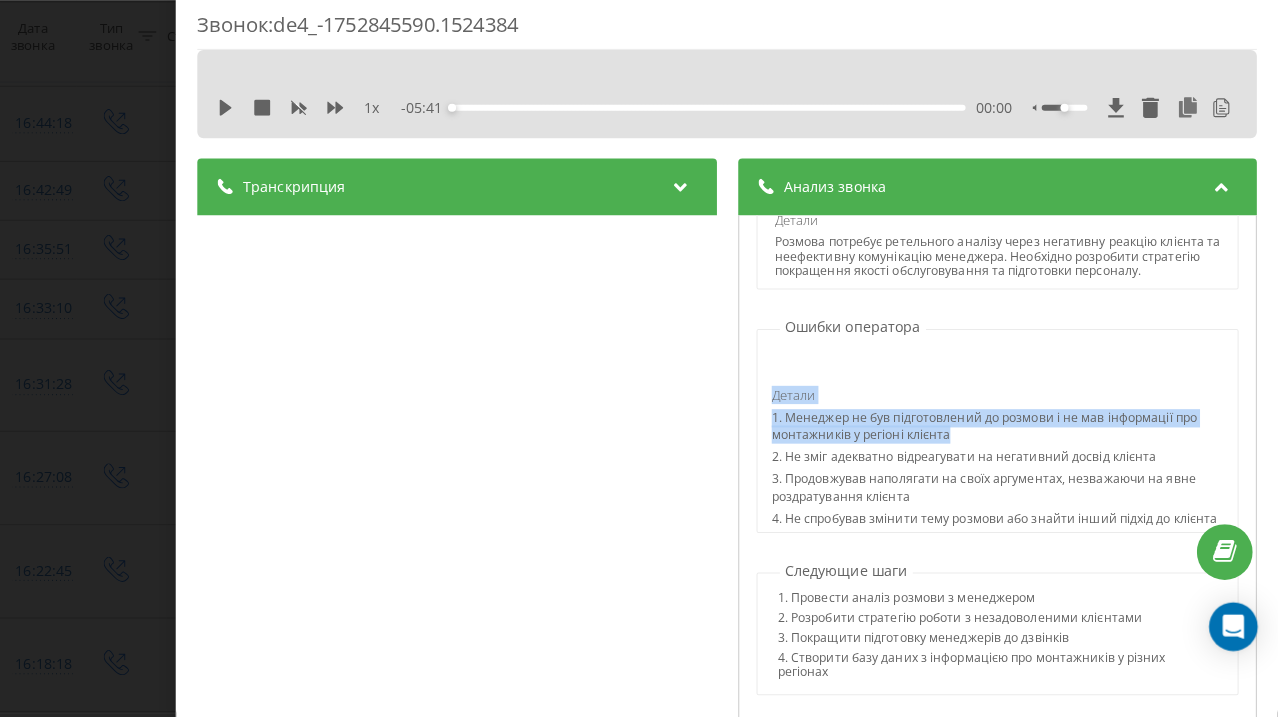 drag, startPoint x: 909, startPoint y: 402, endPoint x: 756, endPoint y: 357, distance: 159.48041 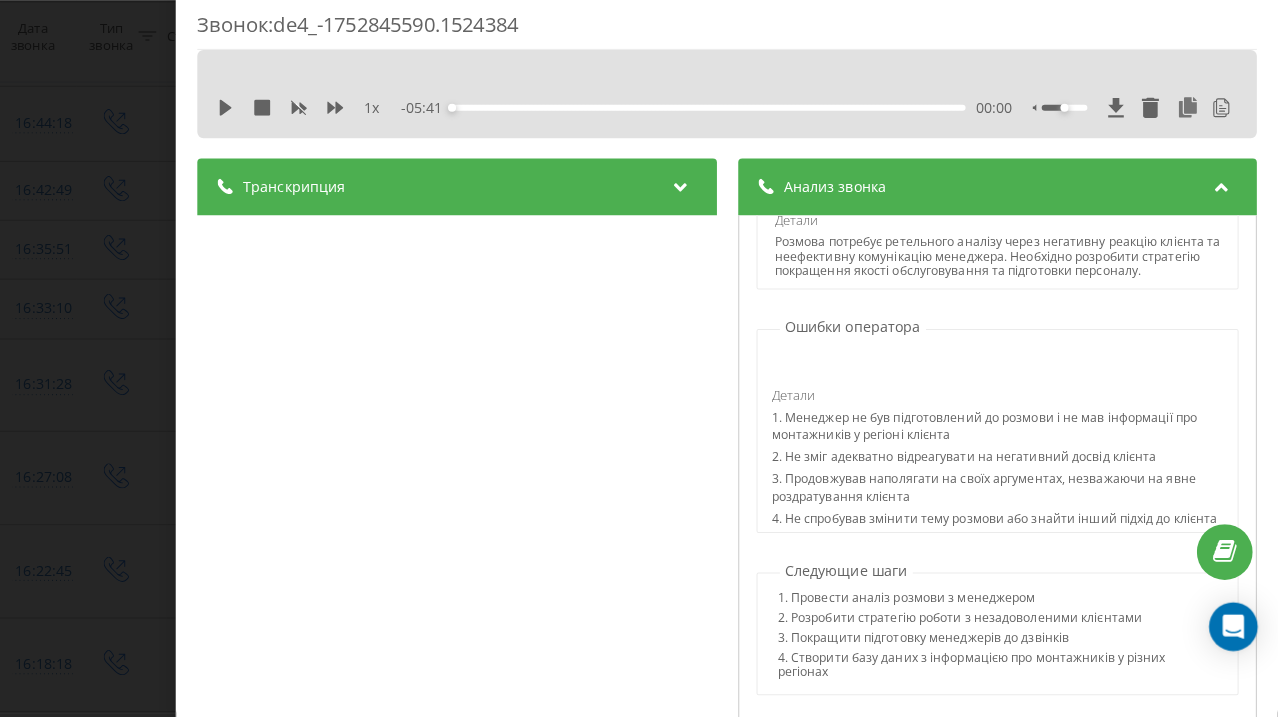 click on "2. Не зміг адекватно відреагувати на негативний досвід клієнта" at bounding box center (1001, 464) 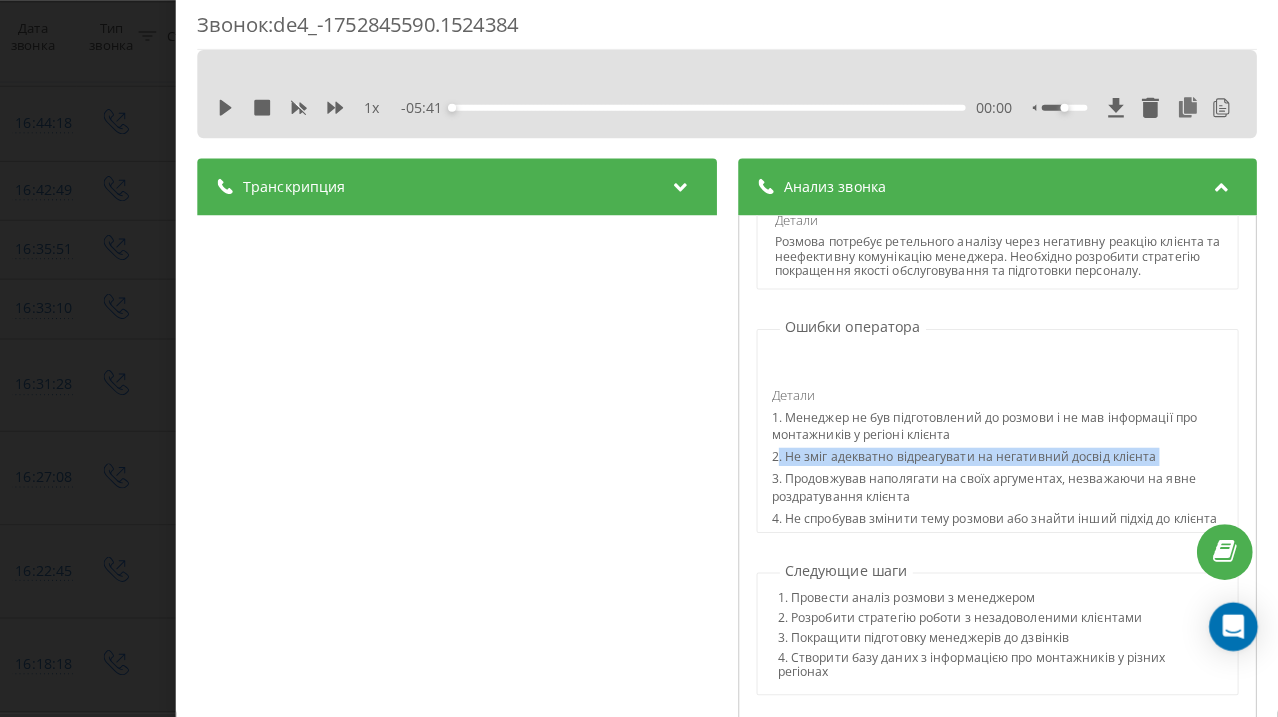 drag, startPoint x: 763, startPoint y: 423, endPoint x: 1144, endPoint y: 420, distance: 381.0118 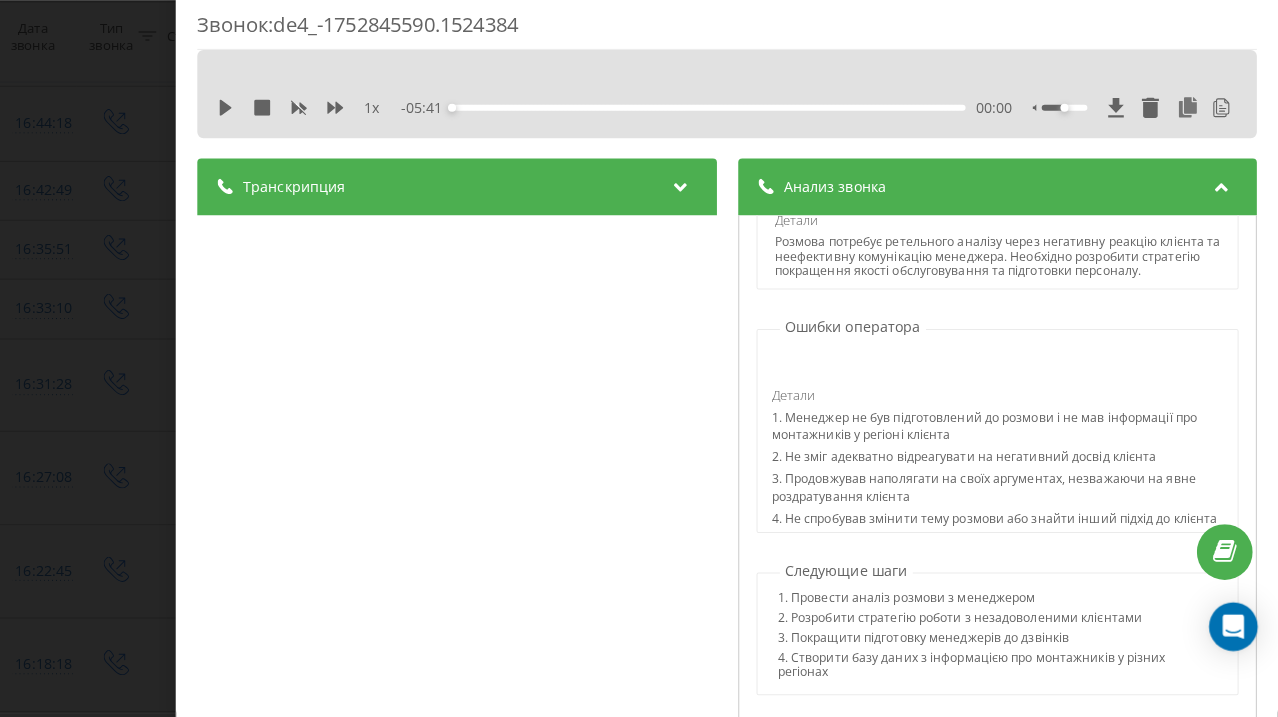 click on "3. Продовжував наполягати на своїх аргументах, незважаючи на явне роздратування клієнта" at bounding box center (1001, 494) 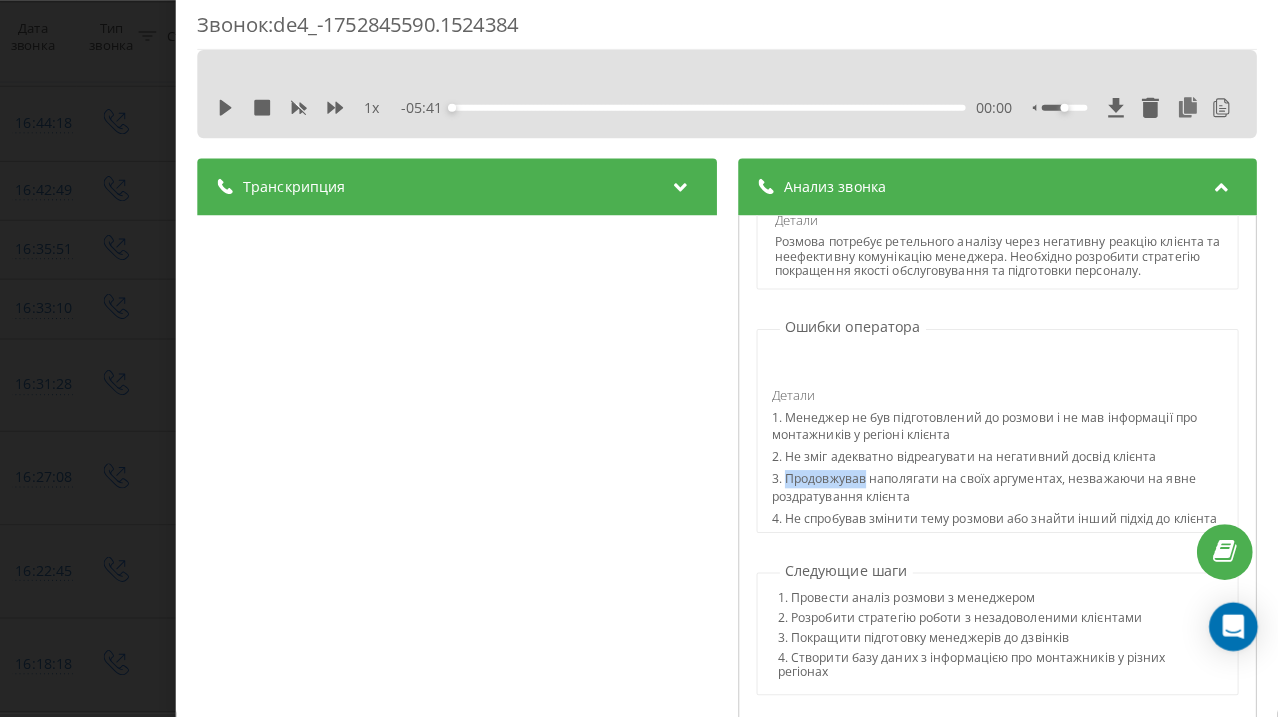 click on "3. Продовжував наполягати на своїх аргументах, незважаючи на явне роздратування клієнта" at bounding box center (1001, 494) 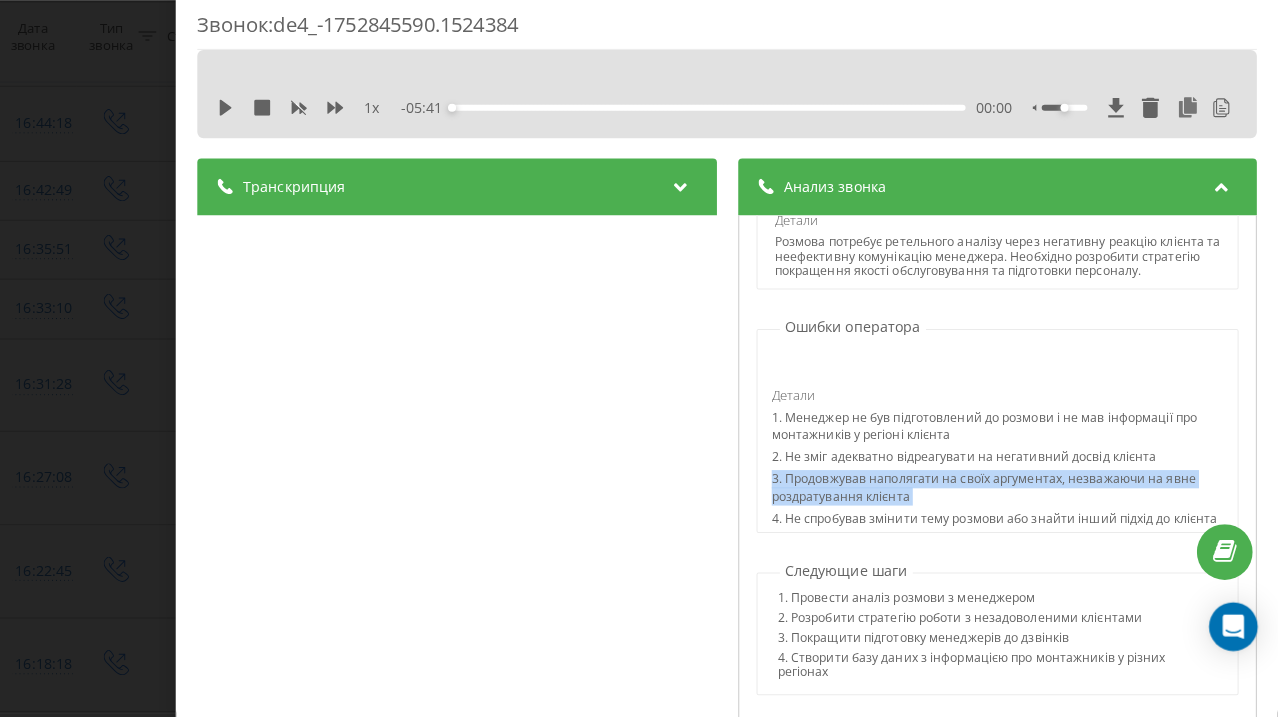 click on "3. Продовжував наполягати на своїх аргументах, незважаючи на явне роздратування клієнта" at bounding box center (1001, 494) 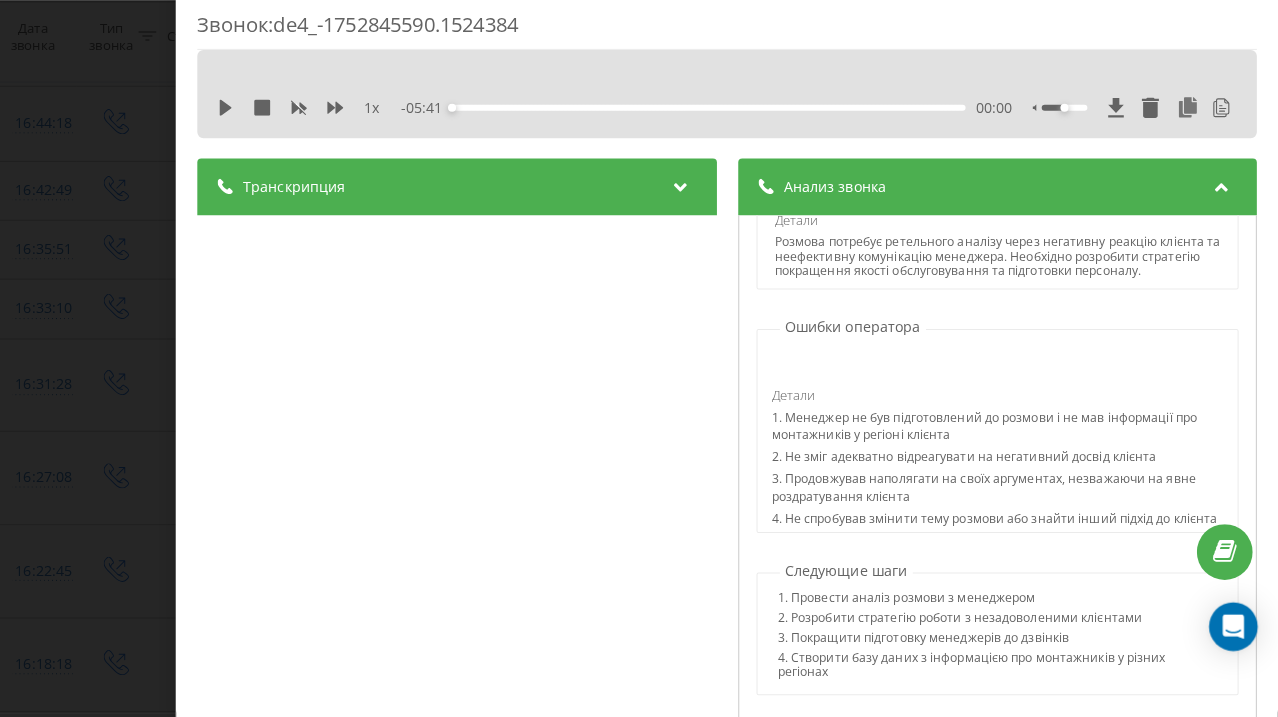 click on "Детали 1. Менеджер не був підготовлений до розмови і не мав інформації про монтажників у регіоні клієнта 2. Не зміг адекватно відреагувати на негативний досвід клієнта 3. Продовжував наполягати на своїх аргументах, незважаючи на явне роздратування клієнта 4. Не спробував змінити тему розмови або знайти інший підхід до клієнта" at bounding box center (1001, 463) 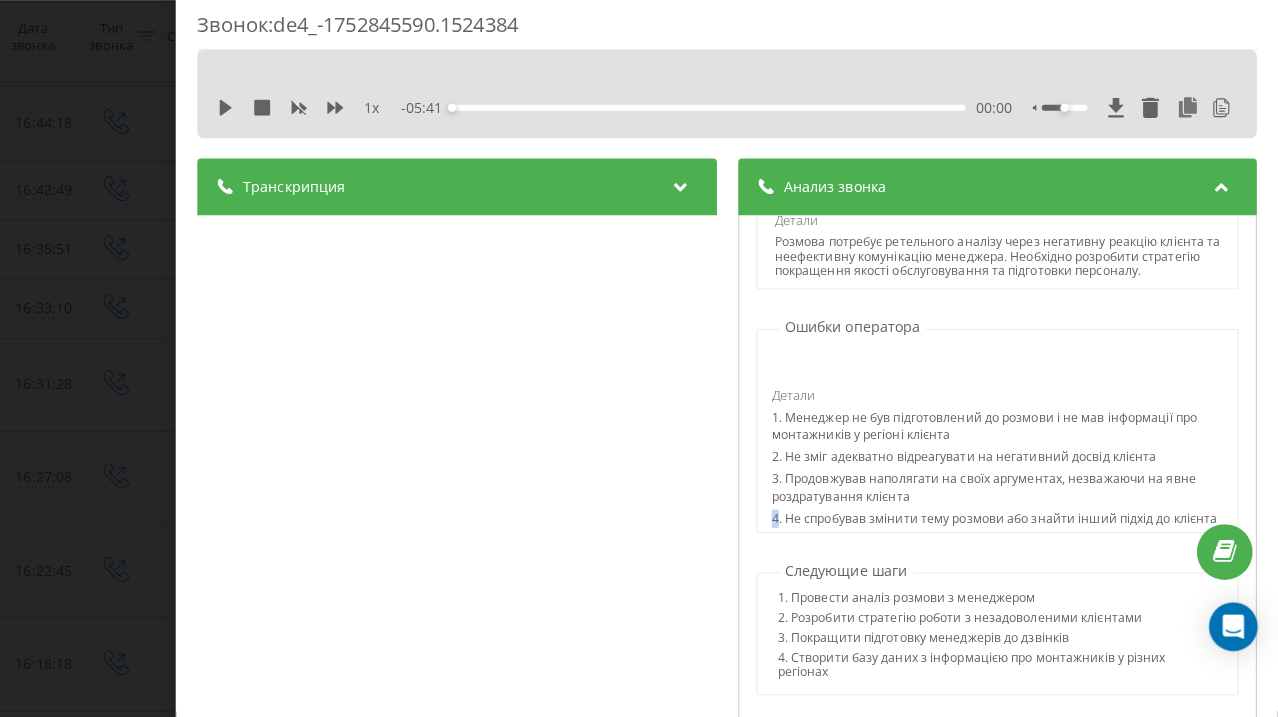 click on "Детали 1. Менеджер не був підготовлений до розмови і не мав інформації про монтажників у регіоні клієнта 2. Не зміг адекватно відреагувати на негативний досвід клієнта 3. Продовжував наполягати на своїх аргументах, незважаючи на явне роздратування клієнта 4. Не спробував змінити тему розмови або знайти інший підхід до клієнта" at bounding box center [1001, 463] 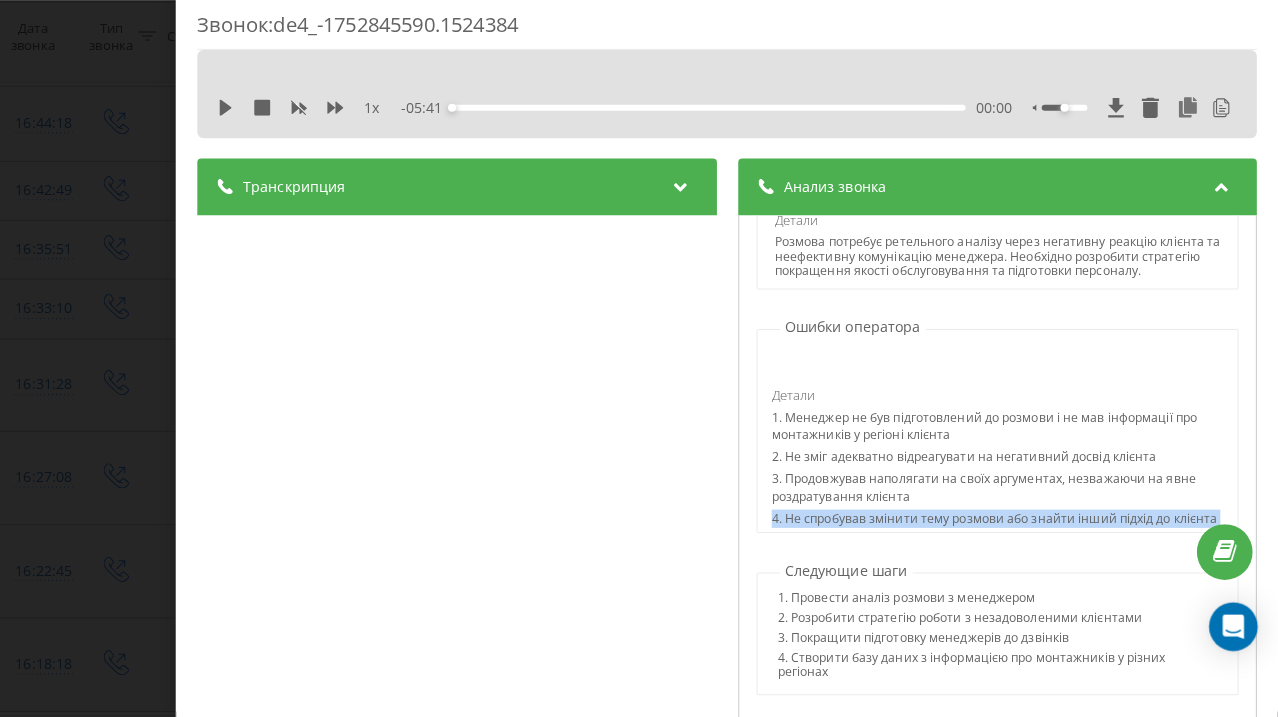 click on "Детали 1. Менеджер не був підготовлений до розмови і не мав інформації про монтажників у регіоні клієнта 2. Не зміг адекватно відреагувати на негативний досвід клієнта 3. Продовжував наполягати на своїх аргументах, незважаючи на явне роздратування клієнта 4. Не спробував змінити тему розмови або знайти інший підхід до клієнта" at bounding box center [1001, 463] 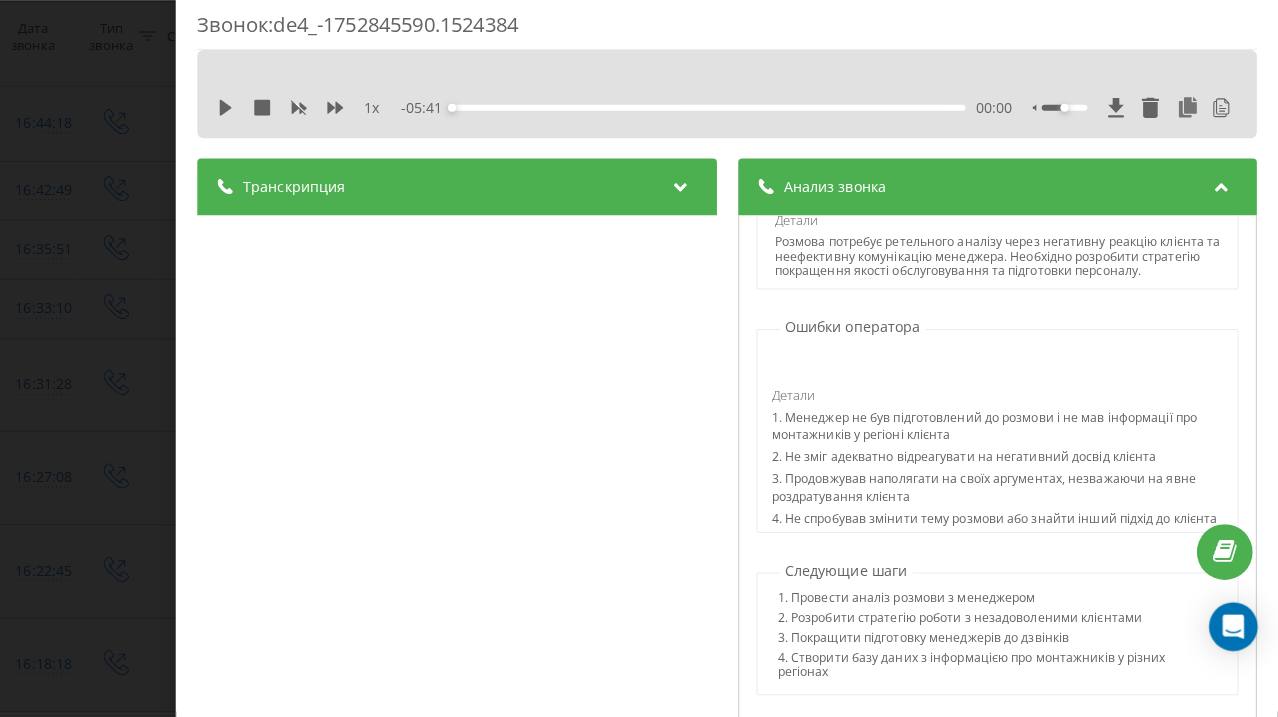 scroll, scrollTop: 675, scrollLeft: 0, axis: vertical 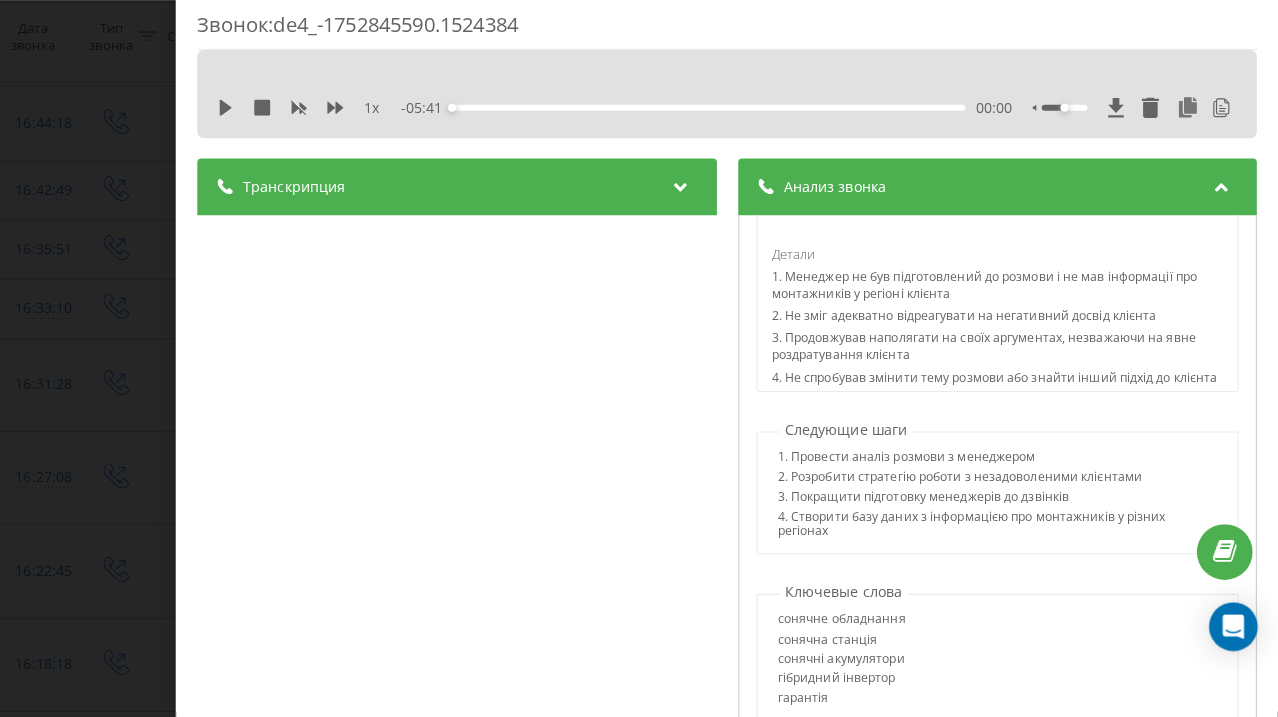 click on "3. Покращити підготовку менеджерів до дзвінків" at bounding box center [1001, 502] 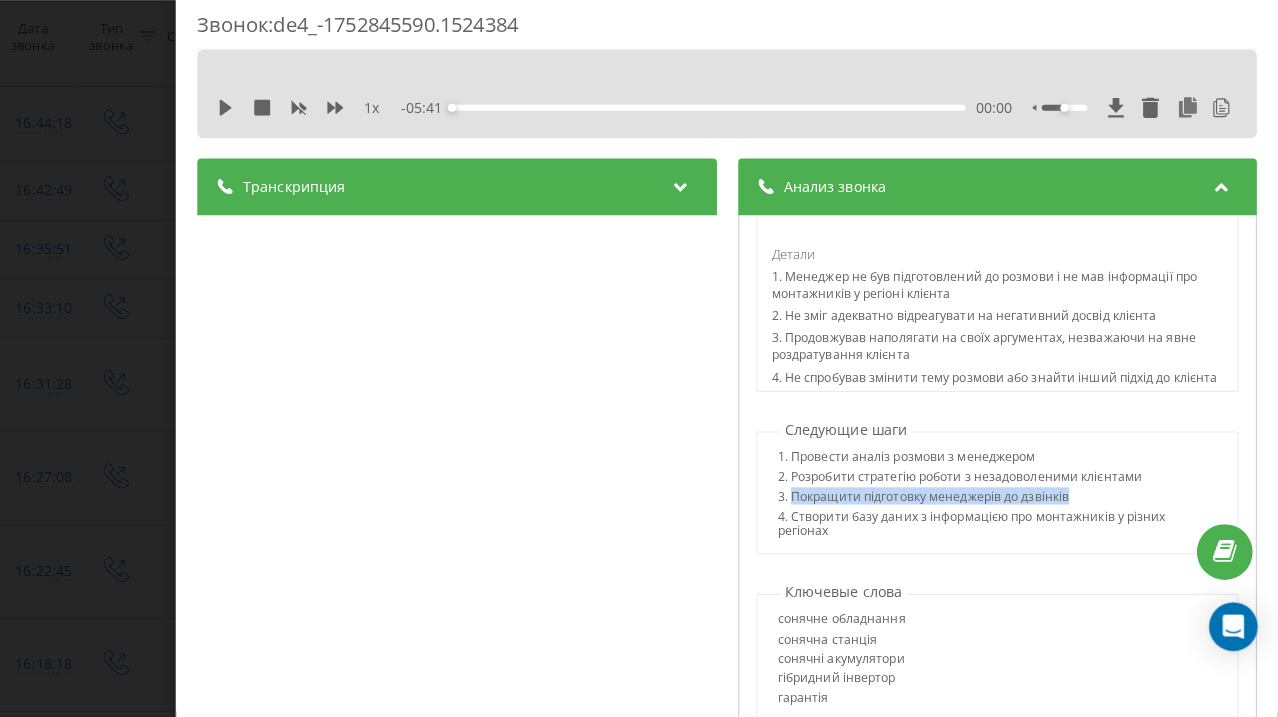 drag, startPoint x: 827, startPoint y: 458, endPoint x: 1022, endPoint y: 451, distance: 195.1256 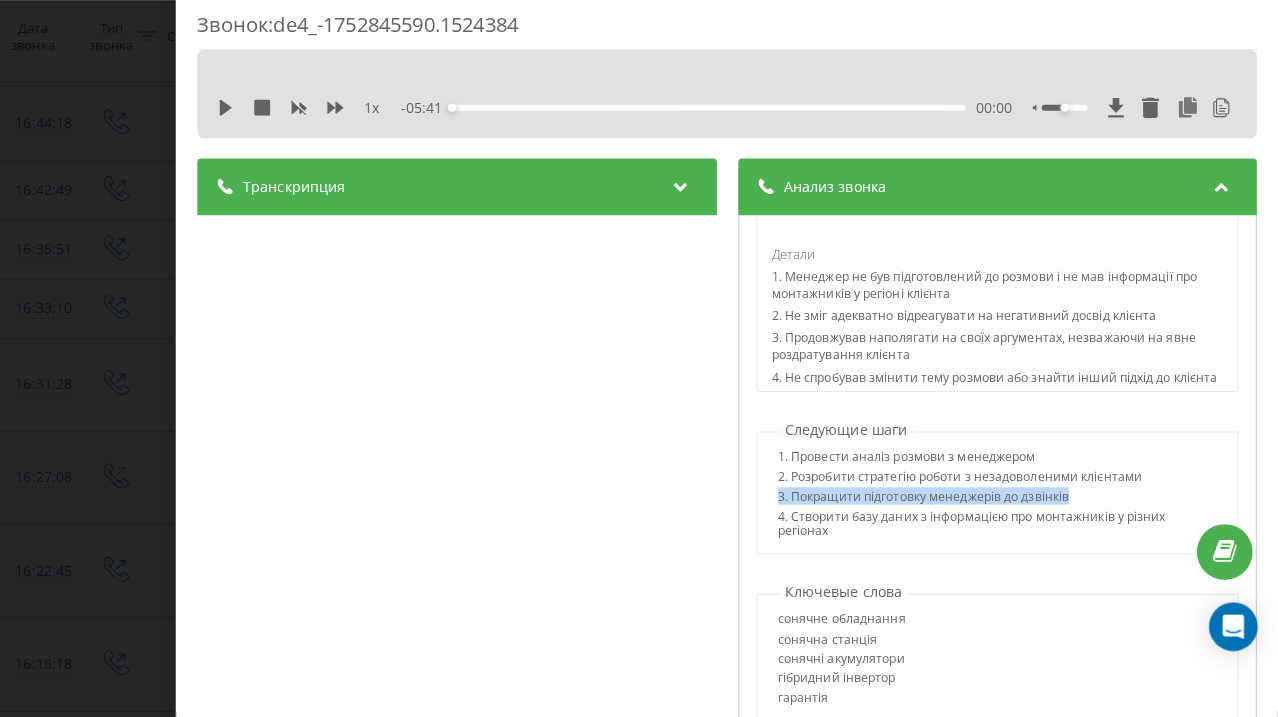 drag, startPoint x: 1022, startPoint y: 451, endPoint x: 765, endPoint y: 451, distance: 257 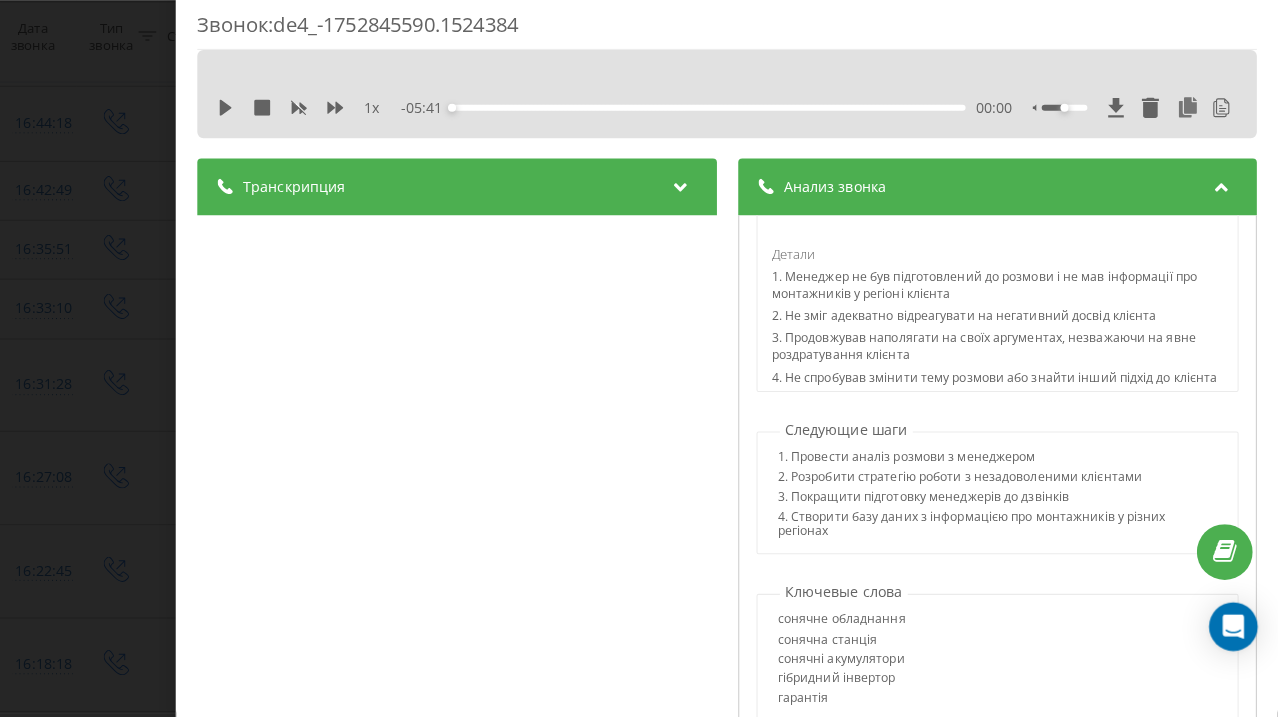 click on "4. Створити базу даних з інформацією про монтажників у різних регіонах" at bounding box center (1001, 530) 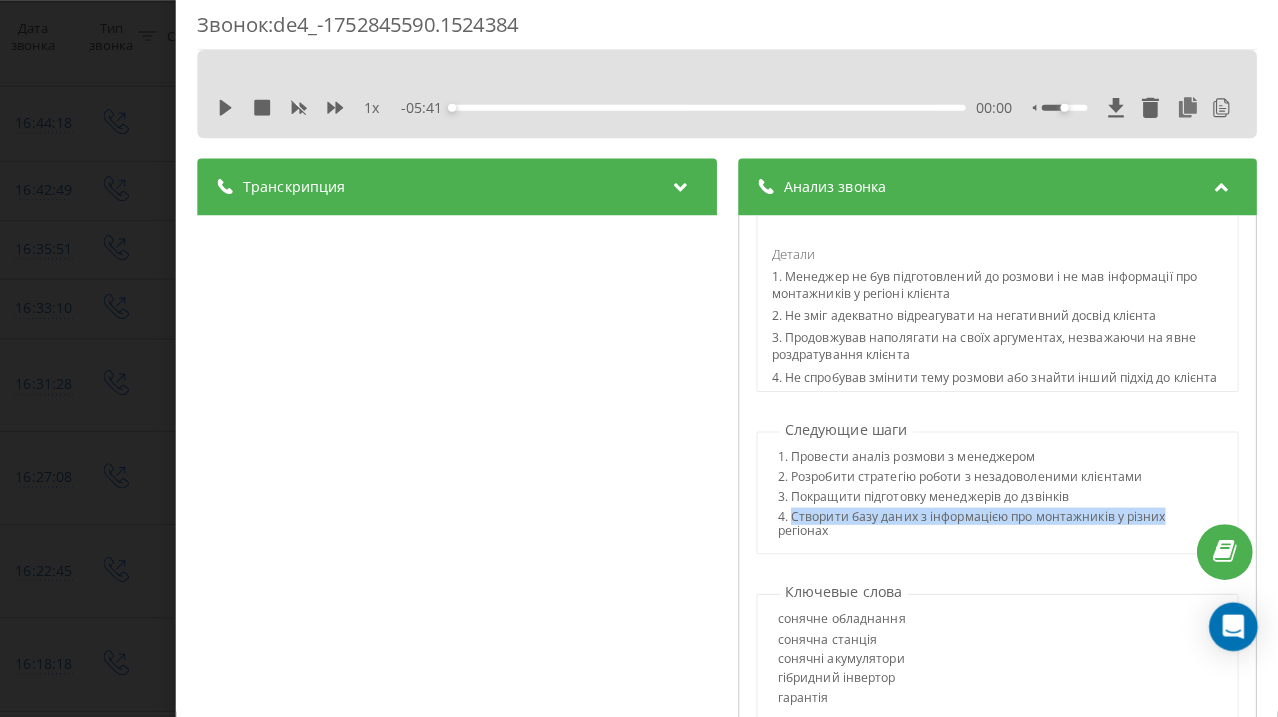 drag, startPoint x: 787, startPoint y: 479, endPoint x: 1108, endPoint y: 478, distance: 321.00156 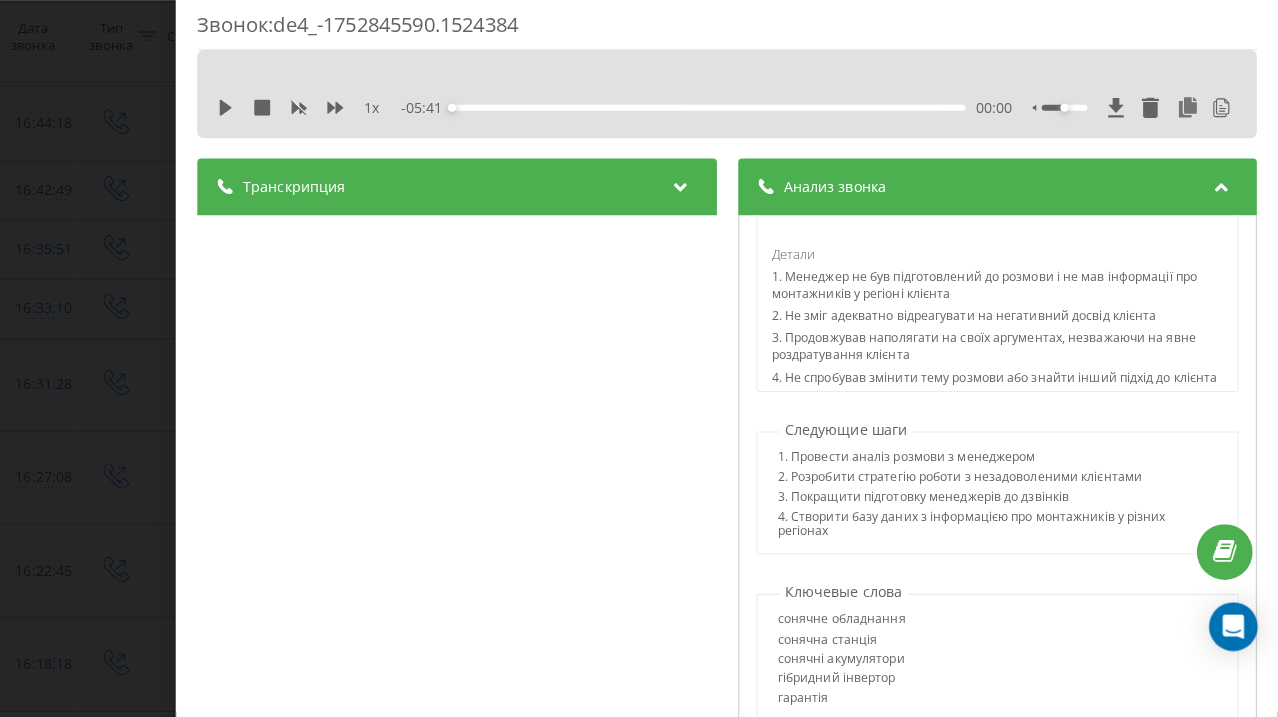 click on "4. Створити базу даних з інформацією про монтажників у різних регіонах" at bounding box center [1001, 530] 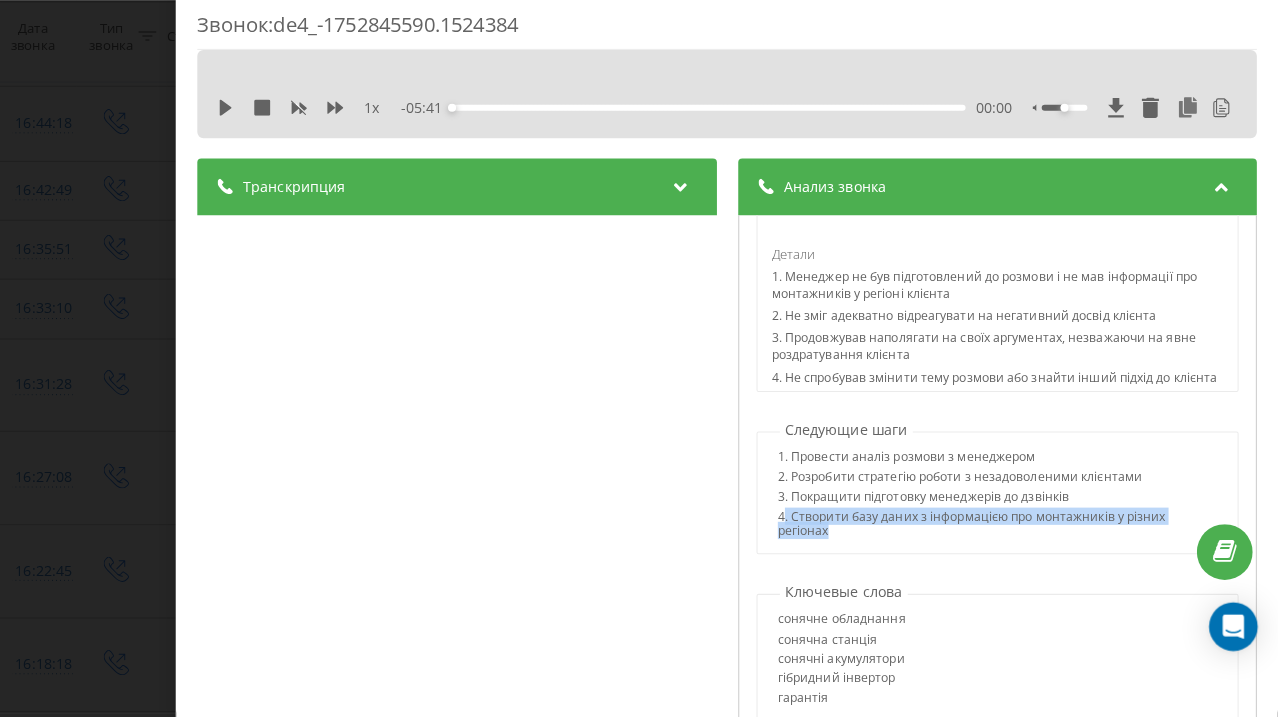 drag, startPoint x: 1168, startPoint y: 470, endPoint x: 772, endPoint y: 472, distance: 396.00504 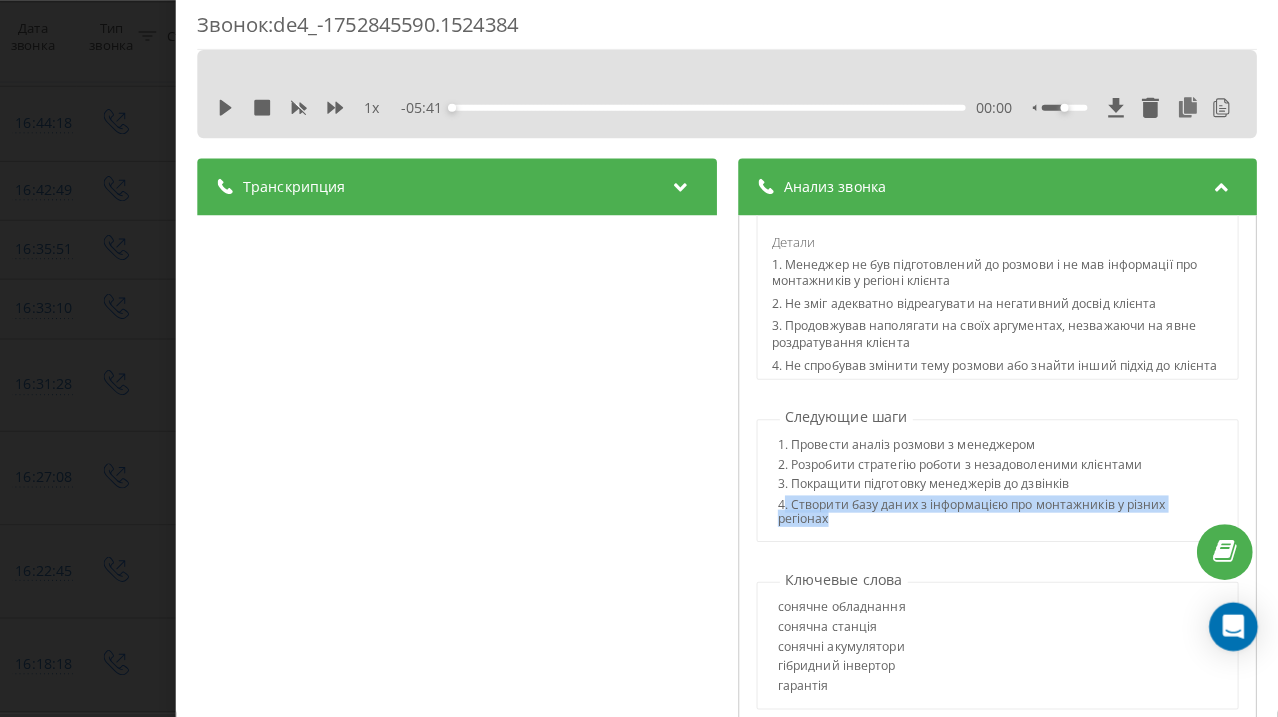 scroll, scrollTop: 685, scrollLeft: 0, axis: vertical 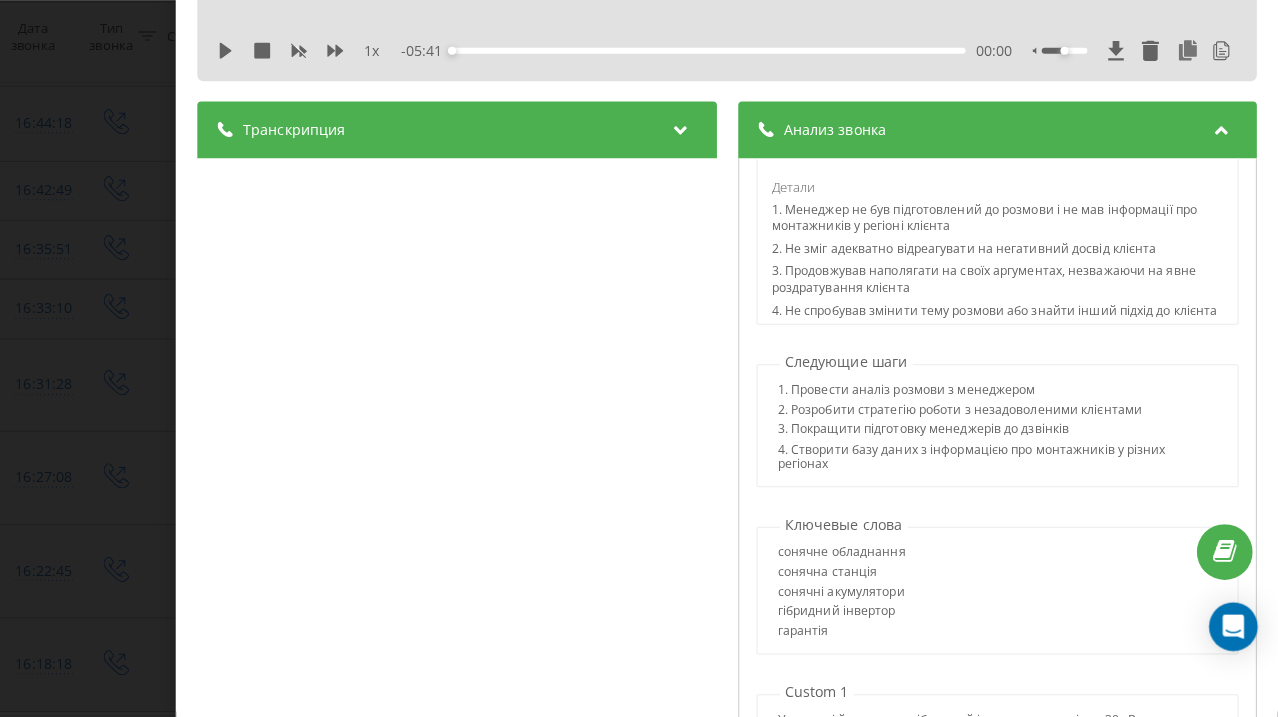 click on "Ключевые слова" at bounding box center (849, 528) 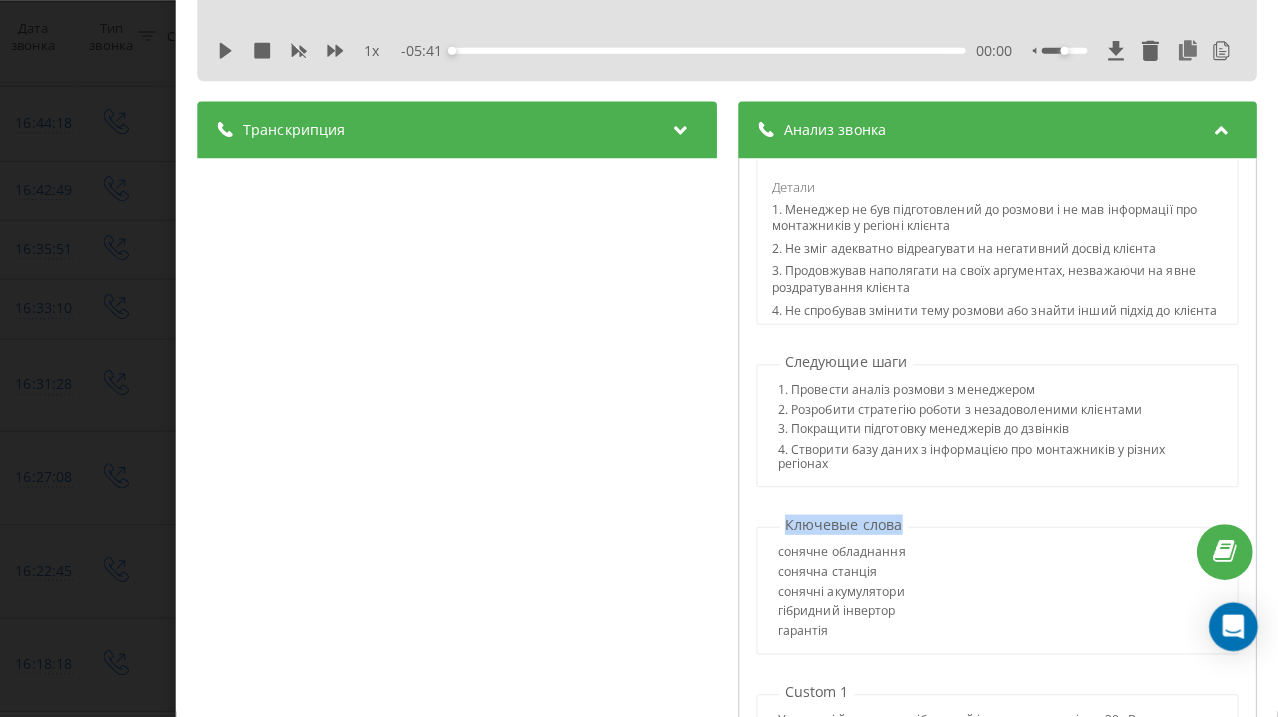 drag, startPoint x: 861, startPoint y: 463, endPoint x: 756, endPoint y: 461, distance: 105.01904 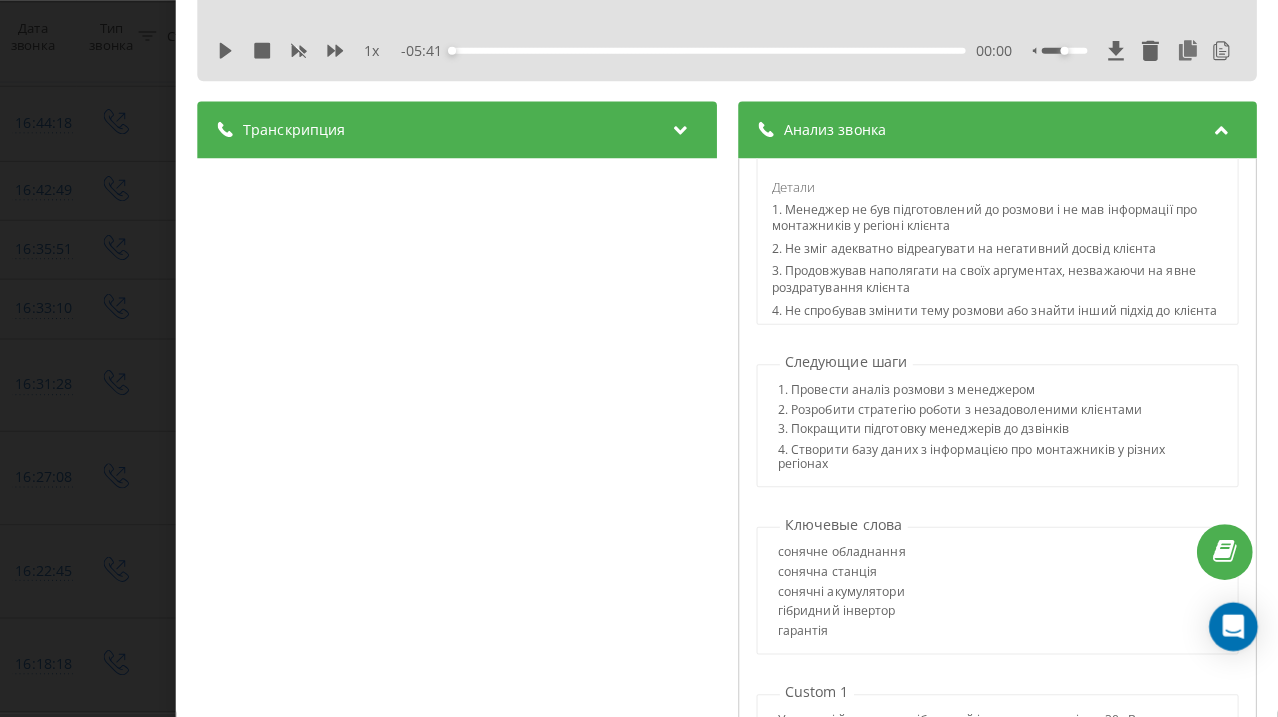 click on "сонячне обладнання" at bounding box center [848, 557] 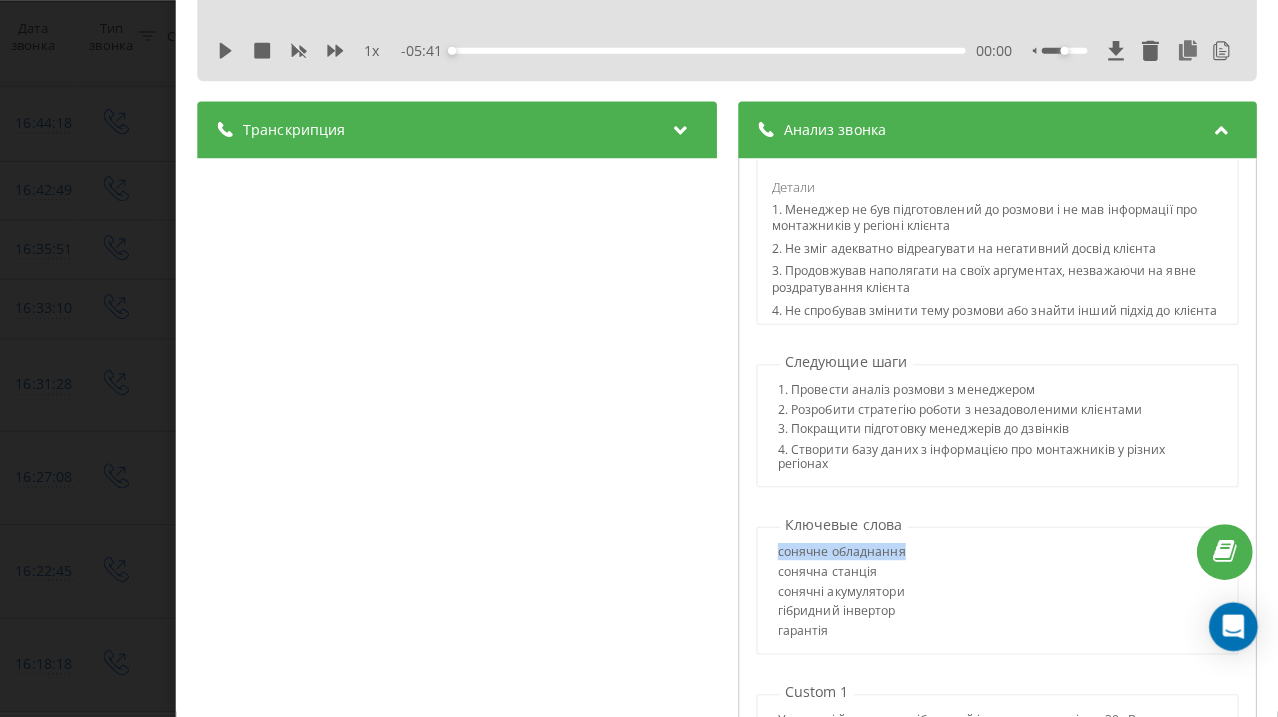 drag, startPoint x: 782, startPoint y: 500, endPoint x: 867, endPoint y: 490, distance: 85.58621 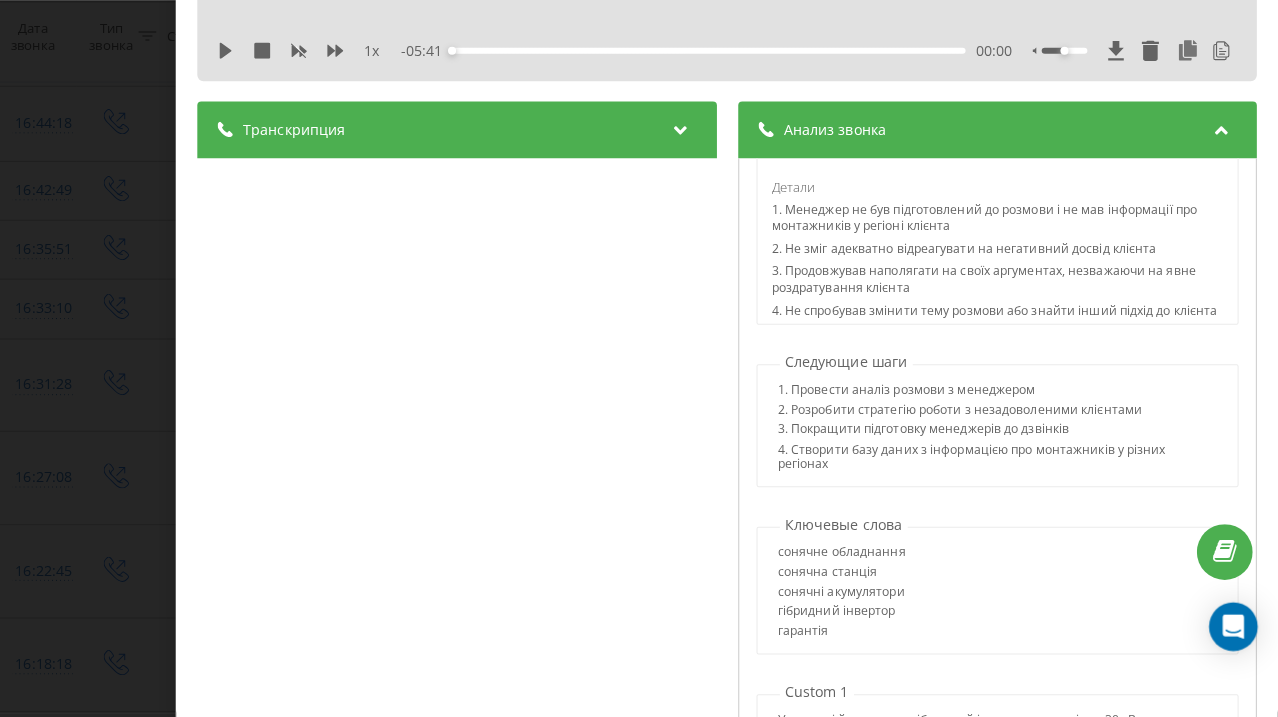 click on "сонячна станція" at bounding box center (848, 577) 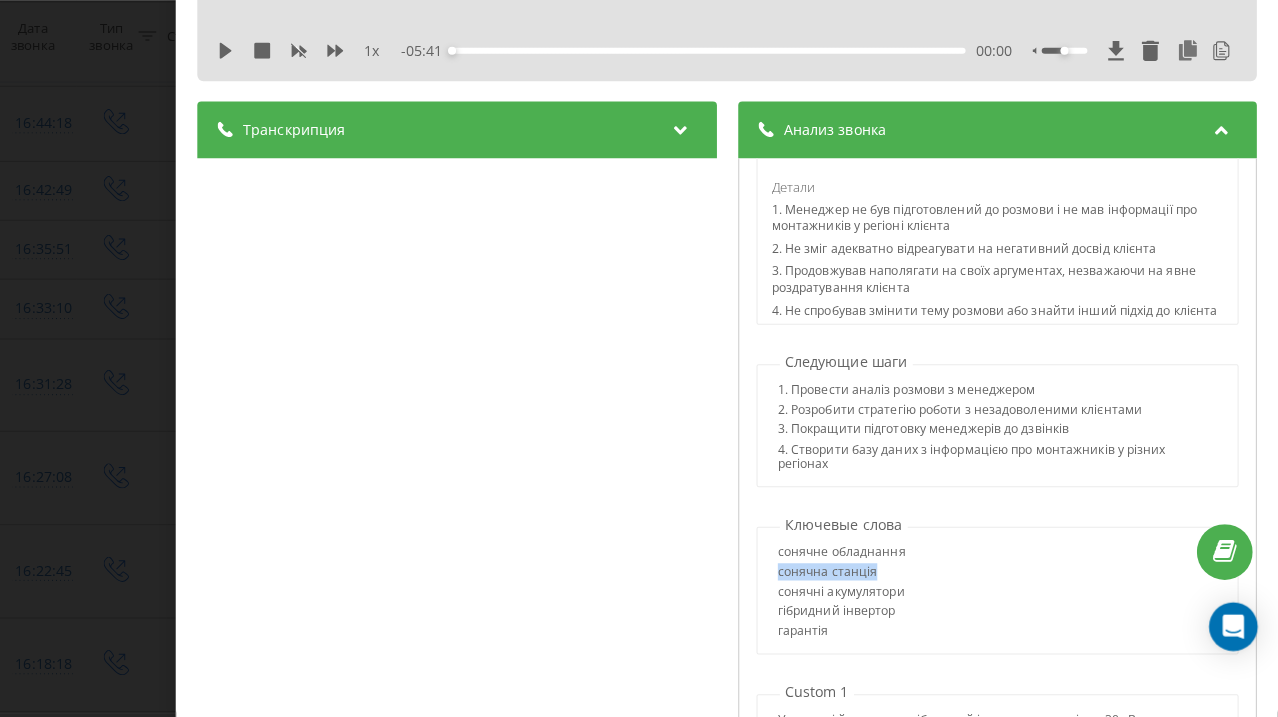 drag, startPoint x: 830, startPoint y: 505, endPoint x: 778, endPoint y: 505, distance: 52 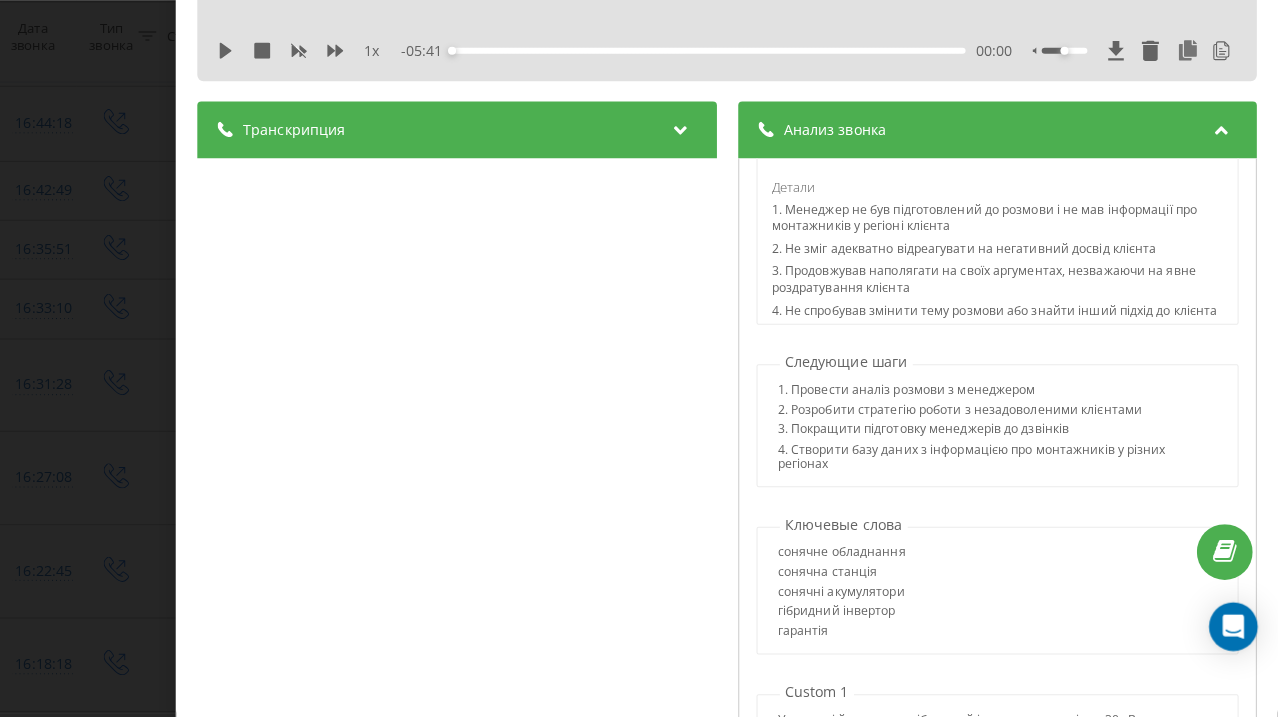 click on "сонячні акумулятори" at bounding box center (848, 596) 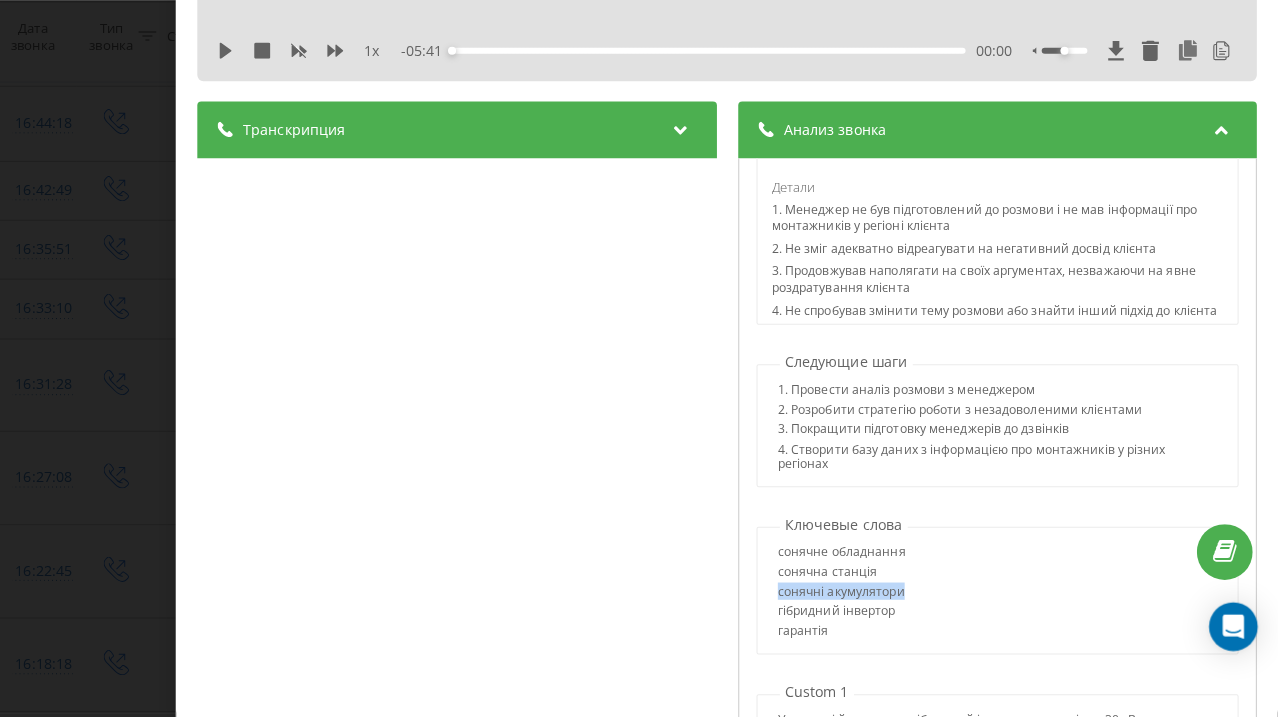 drag, startPoint x: 778, startPoint y: 528, endPoint x: 852, endPoint y: 528, distance: 74 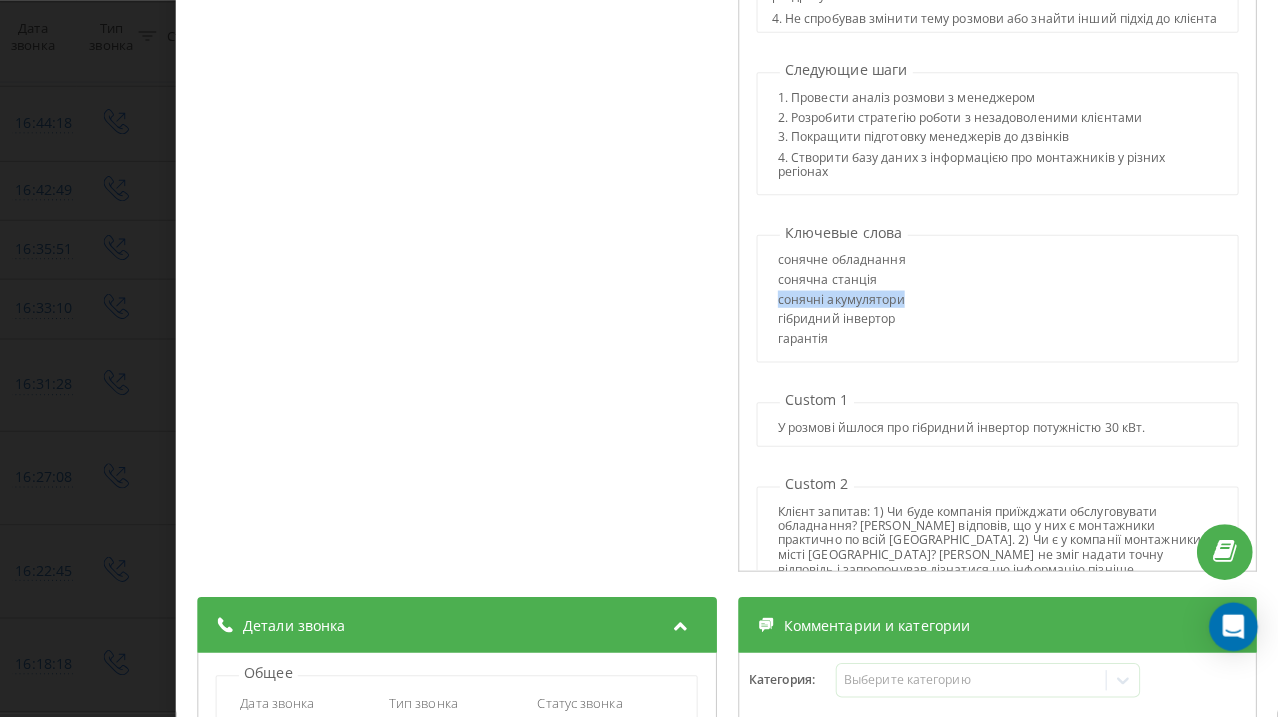 scroll, scrollTop: 349, scrollLeft: 0, axis: vertical 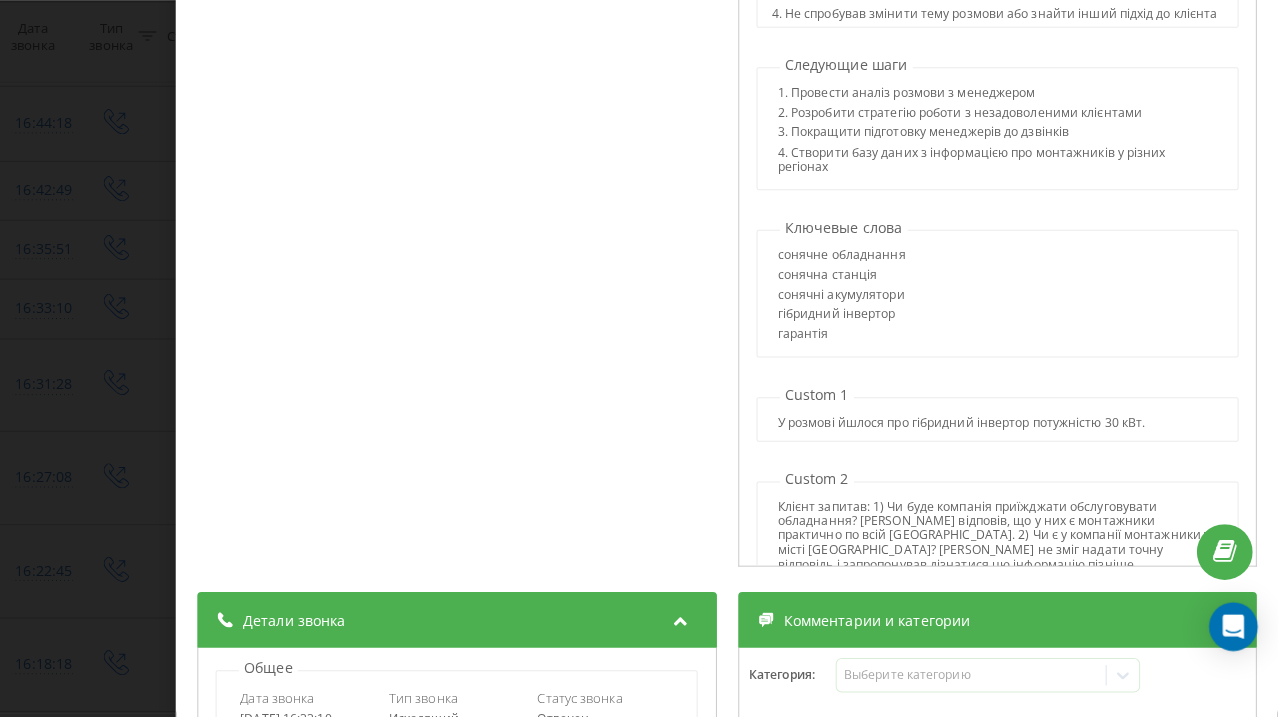click on "Клієнт запитав: 1) Чи буде компанія приїжджати обслуговувати обладнання? [PERSON_NAME] відповів, що у них є монтажники практично по всій [GEOGRAPHIC_DATA]. 2) Чи є у компанії монтажники у місті [GEOGRAPHIC_DATA]? [PERSON_NAME] не зміг надати точну відповідь і запропонував дізнатися цю інформацію пізніше." at bounding box center (1001, 539) 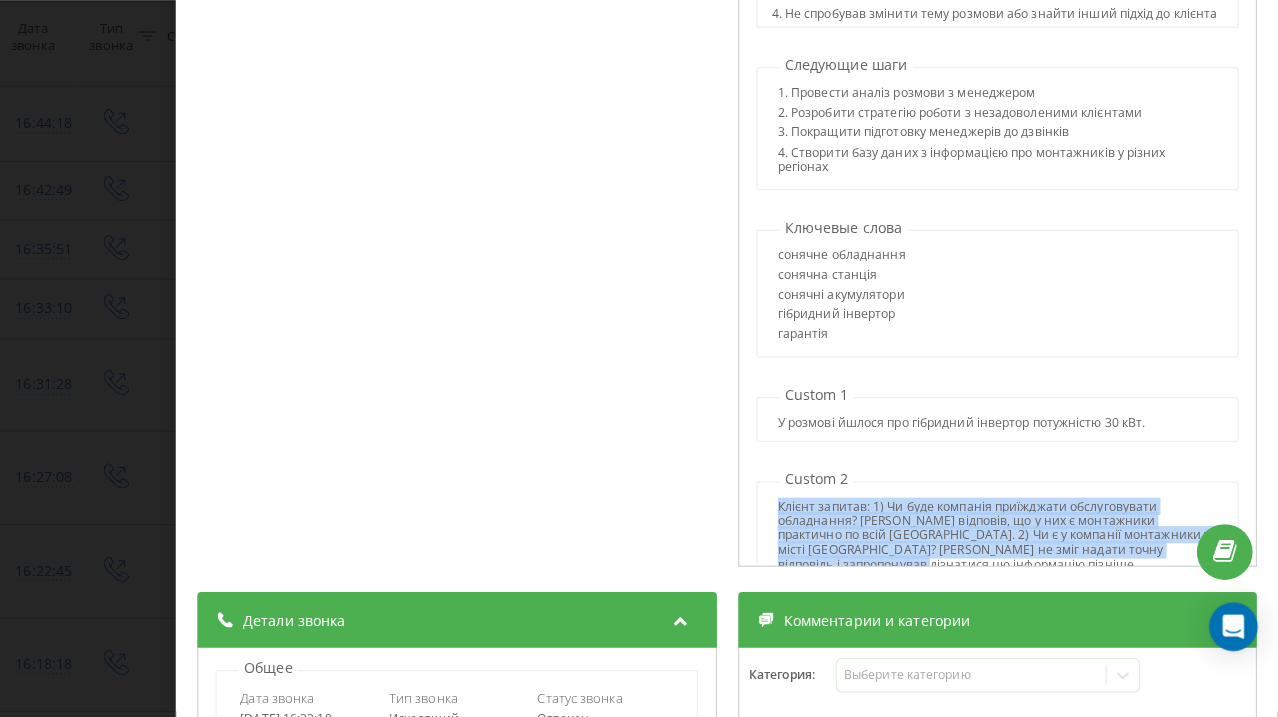drag, startPoint x: 809, startPoint y: 500, endPoint x: 762, endPoint y: 442, distance: 74.65253 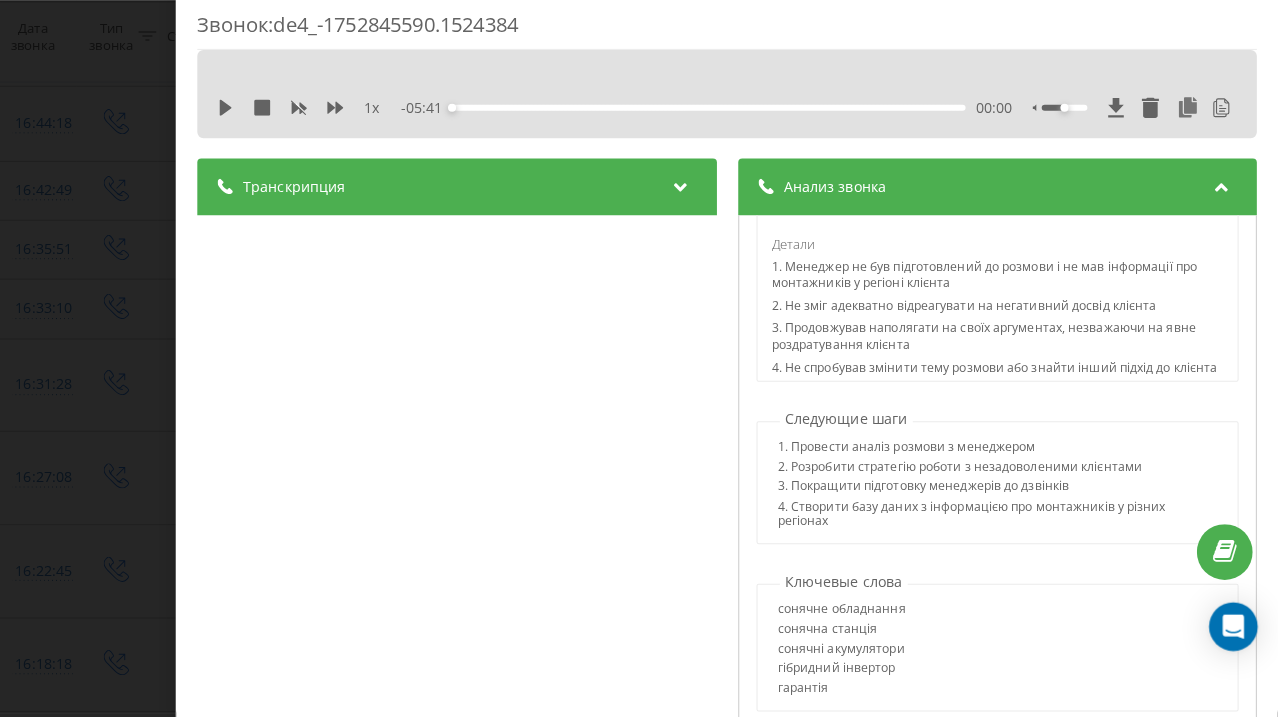 scroll, scrollTop: 0, scrollLeft: 0, axis: both 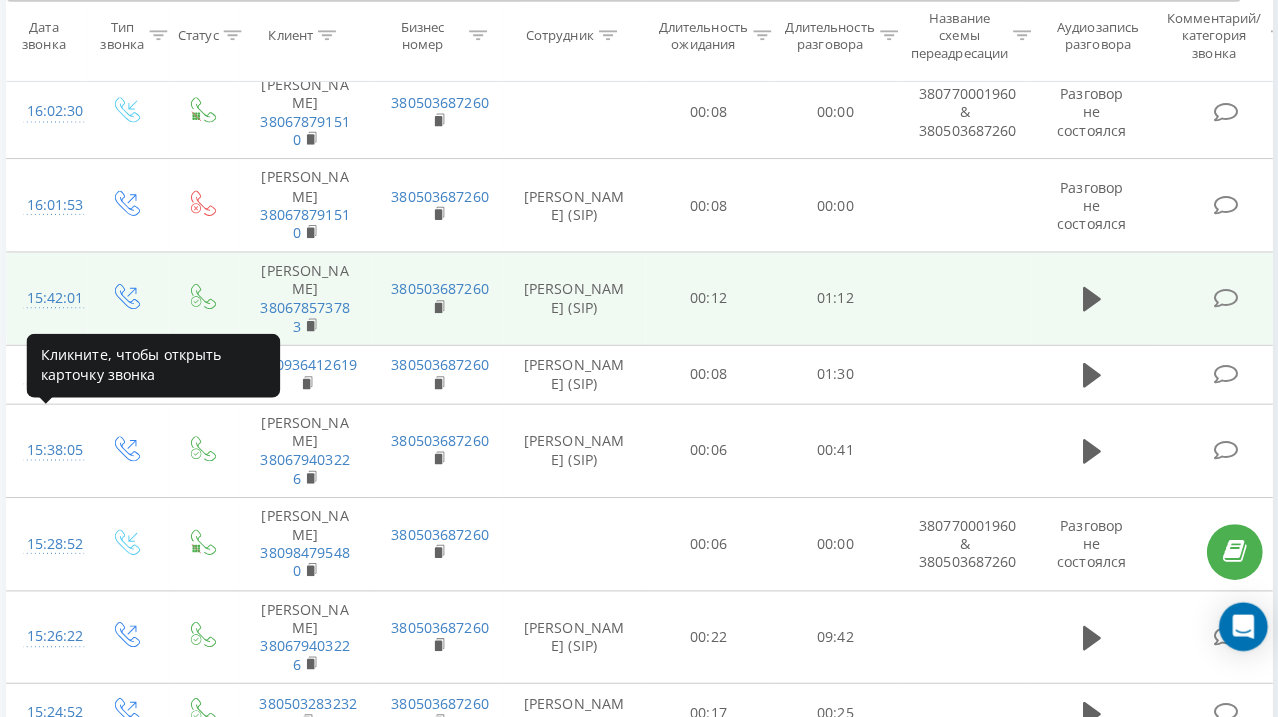click on "15:42:01" at bounding box center (55, 304) 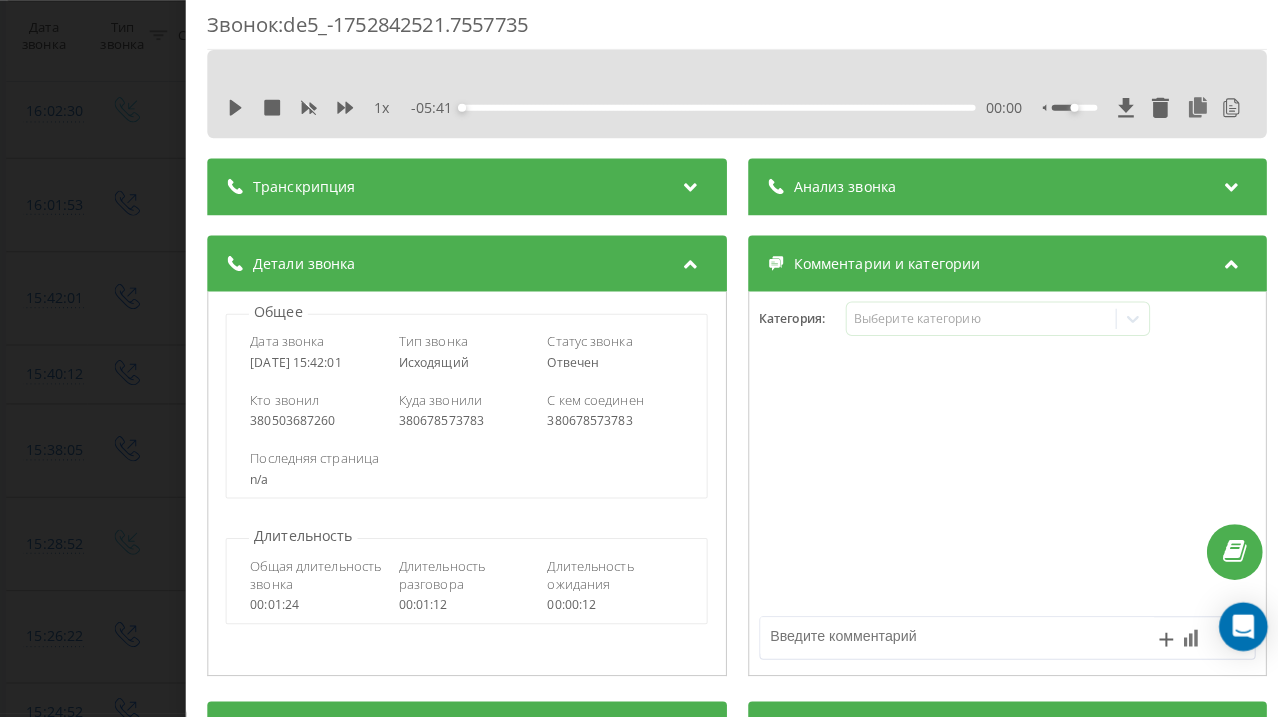 click on "Анализ звонка" at bounding box center (840, 195) 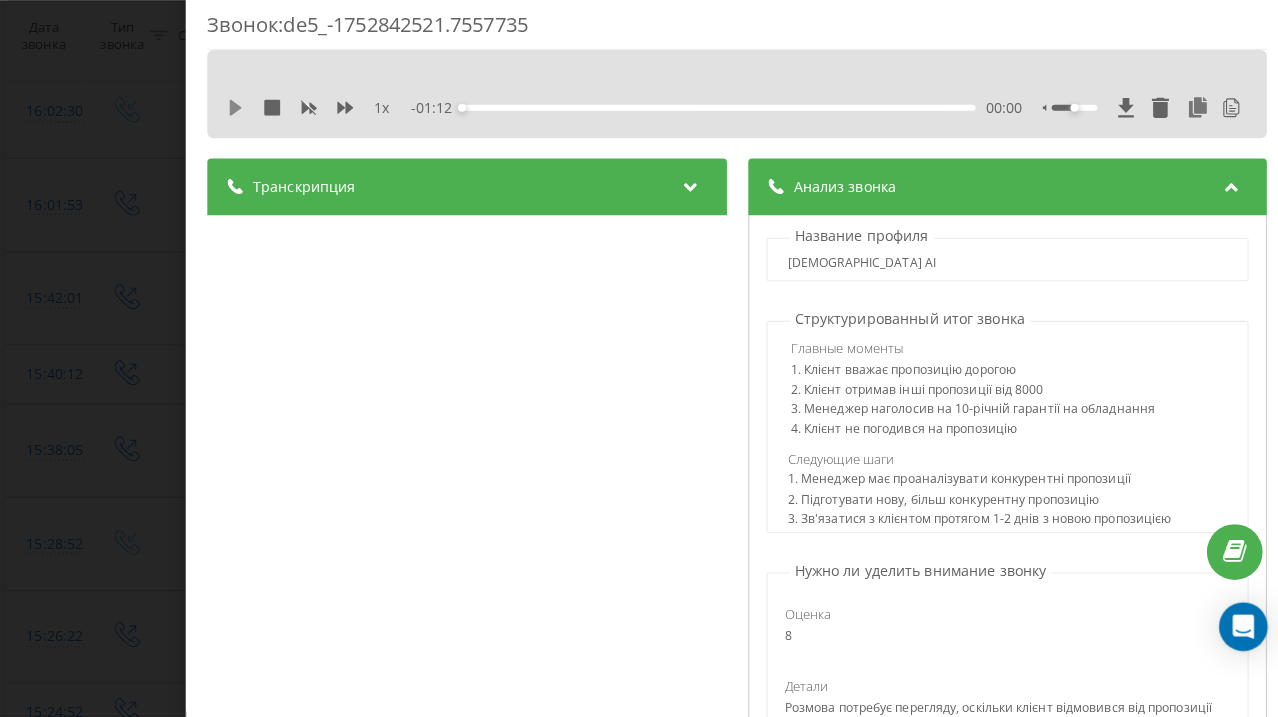 click 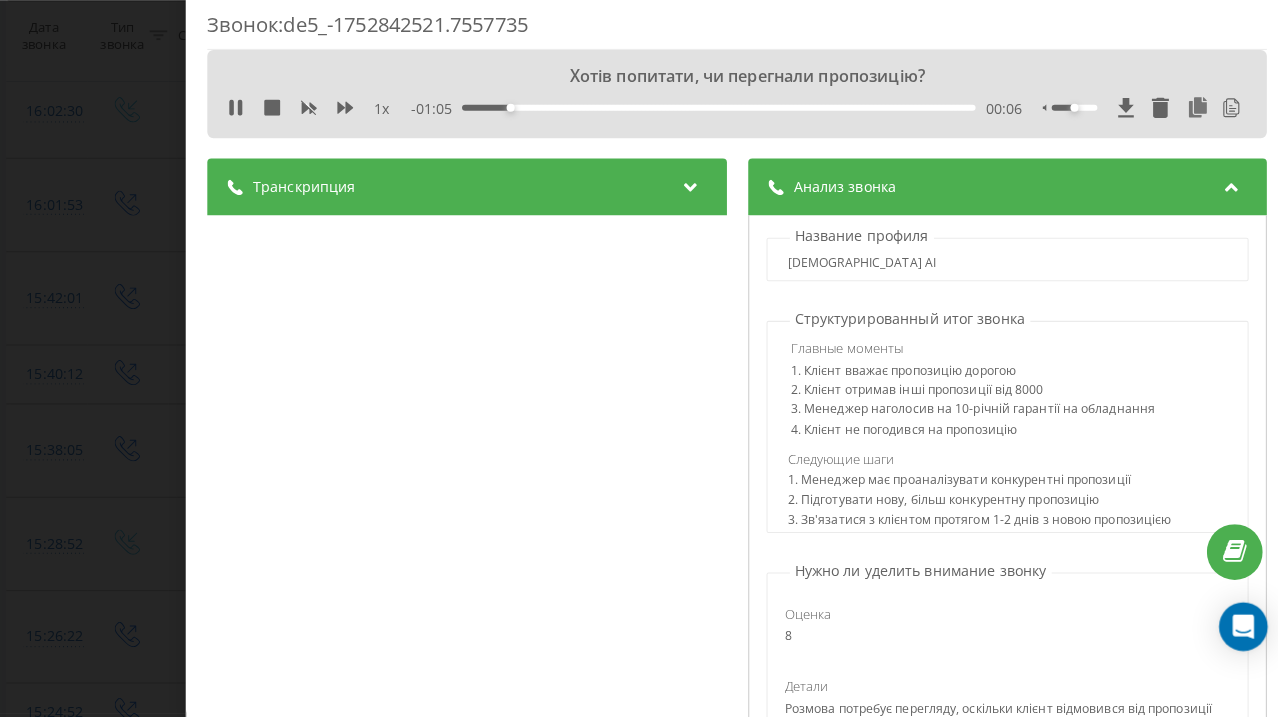 click on "2. Клієнт отримав інші пропозиції від 8000" at bounding box center [1004, 397] 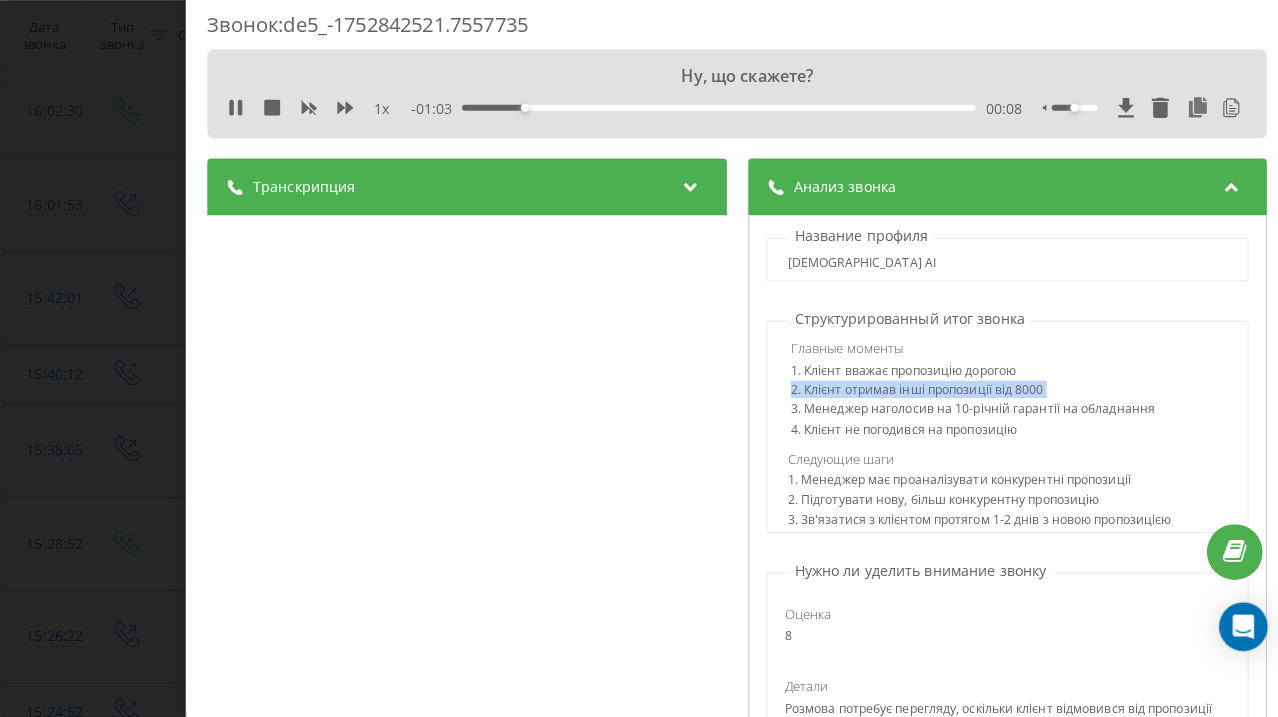drag, startPoint x: 1023, startPoint y: 384, endPoint x: 775, endPoint y: 382, distance: 248.00807 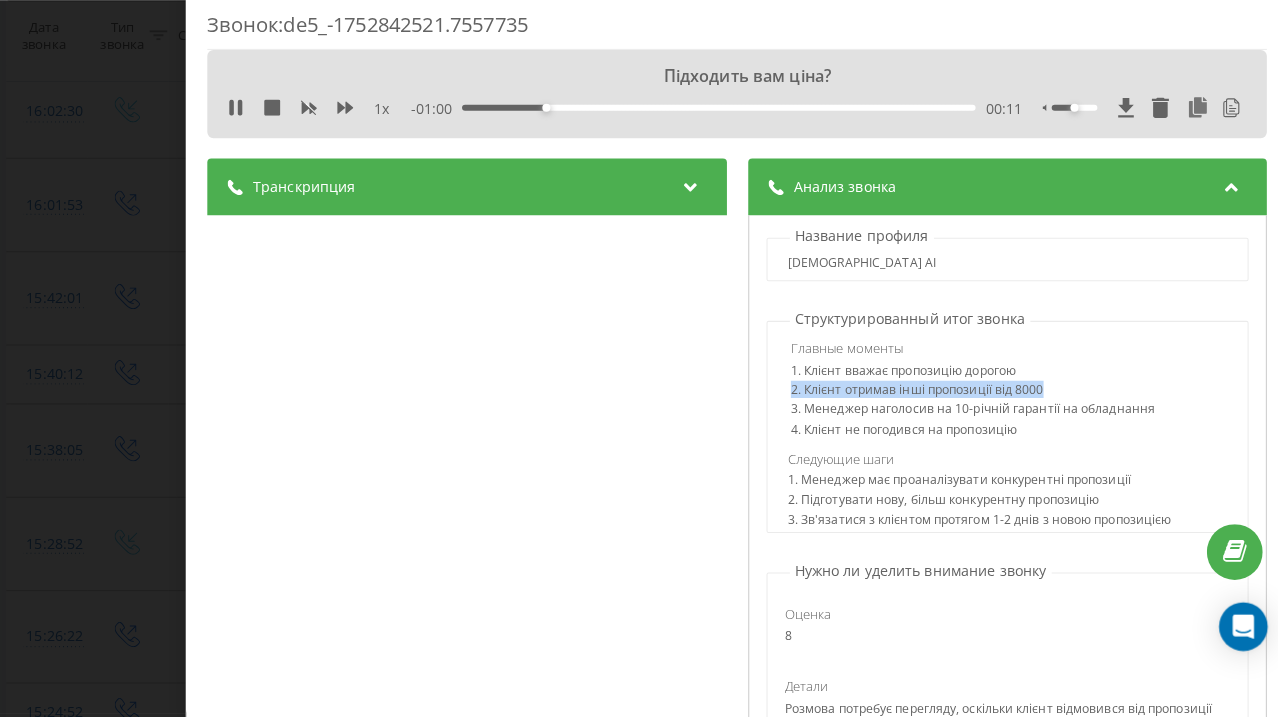 drag, startPoint x: 775, startPoint y: 382, endPoint x: 1017, endPoint y: 373, distance: 242.1673 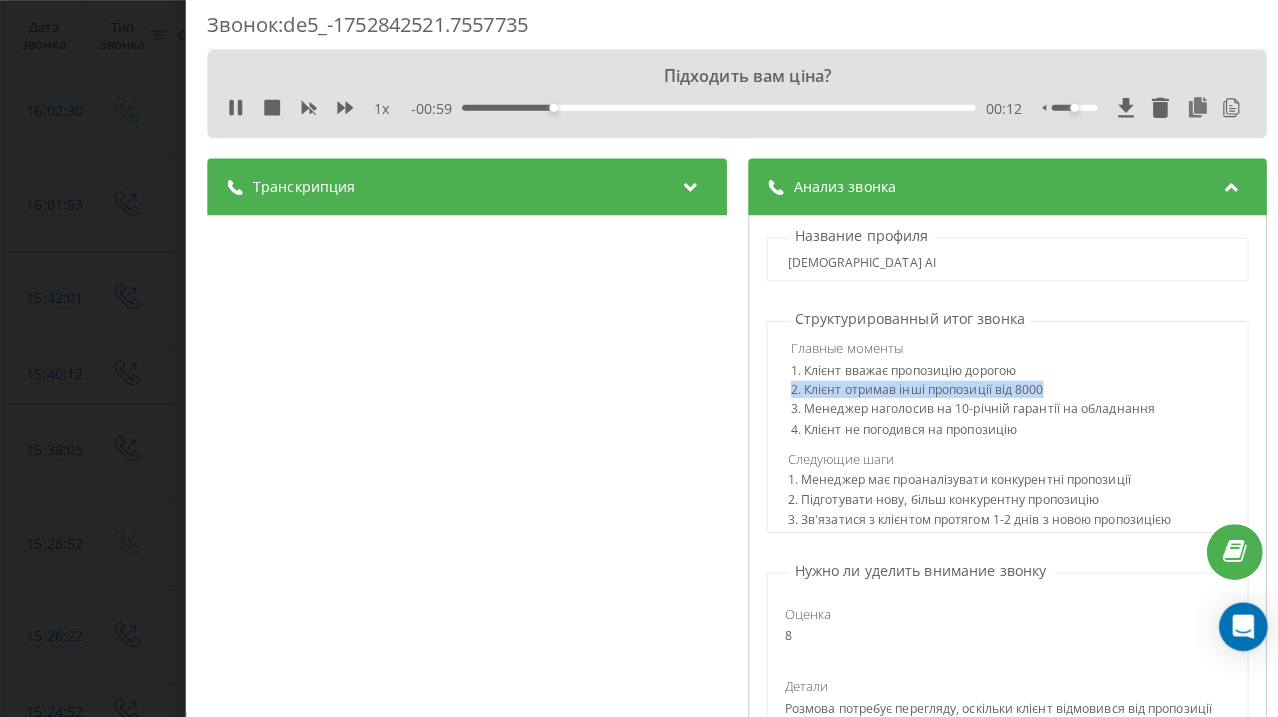 click on "2. Клієнт отримав інші пропозиції від 8000" at bounding box center (1004, 397) 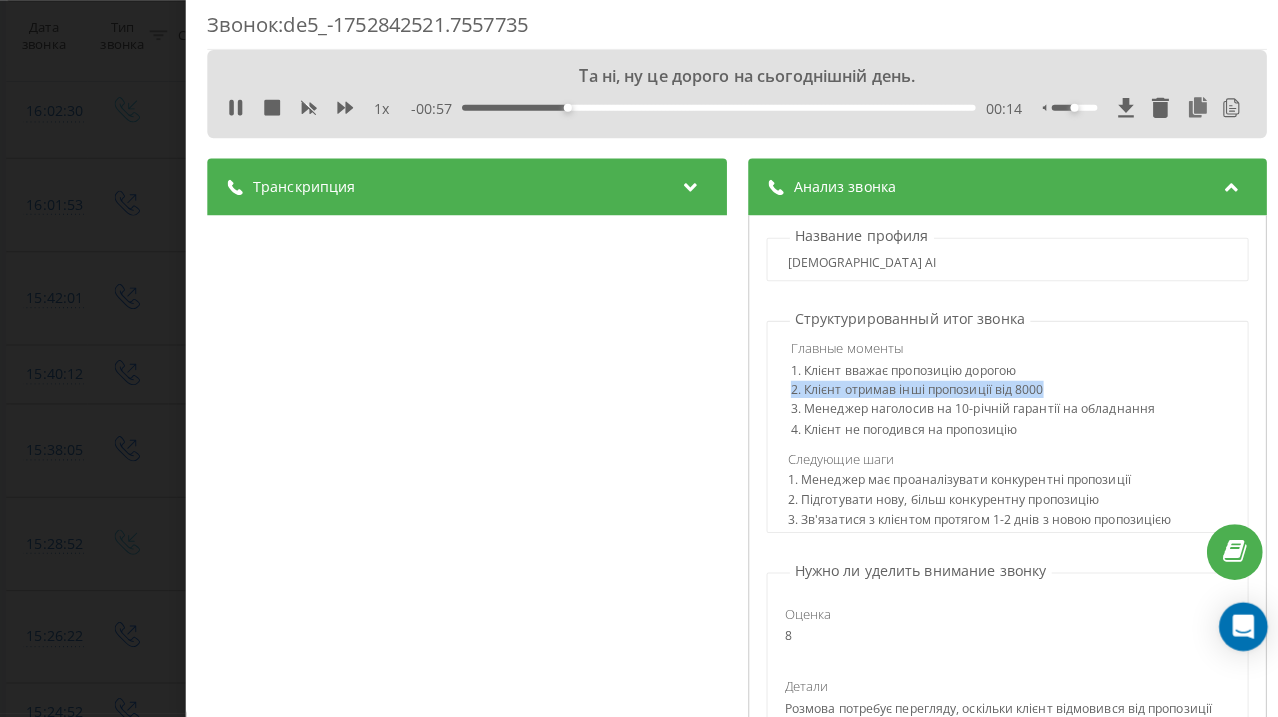 drag, startPoint x: 1017, startPoint y: 373, endPoint x: 778, endPoint y: 375, distance: 239.00836 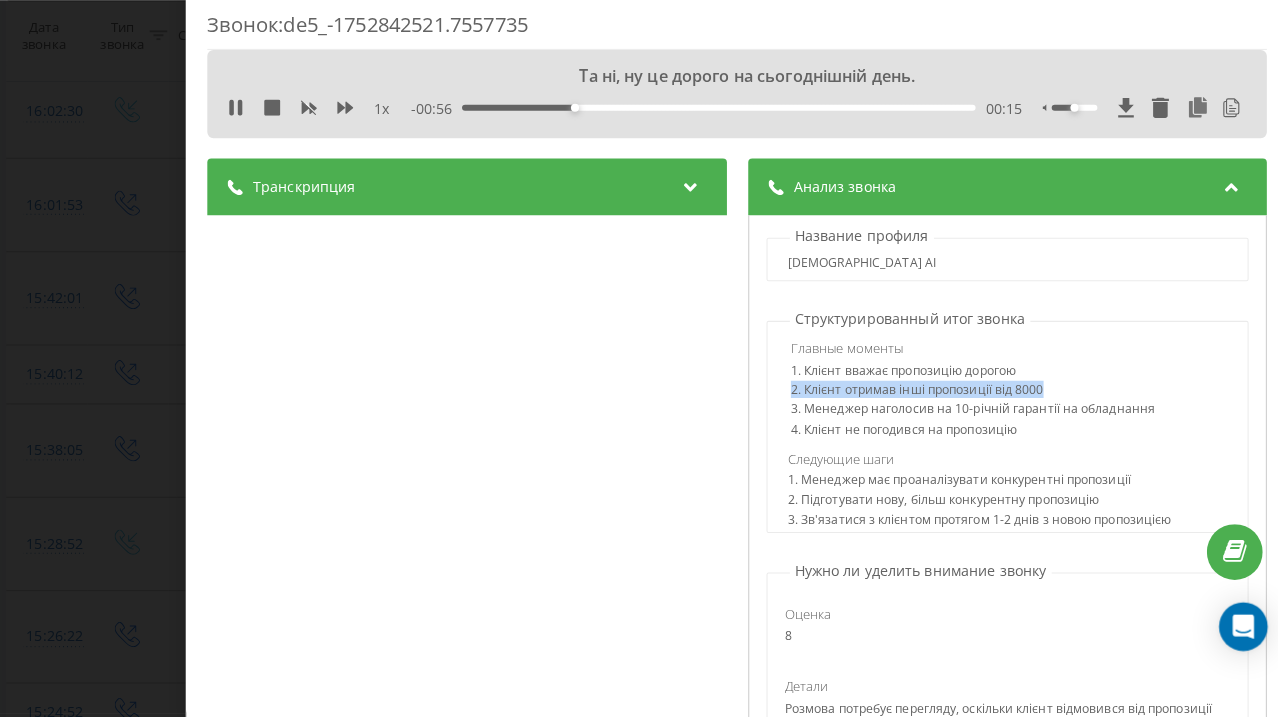 click on "2. Клієнт отримав інші пропозиції від 8000" at bounding box center [1004, 397] 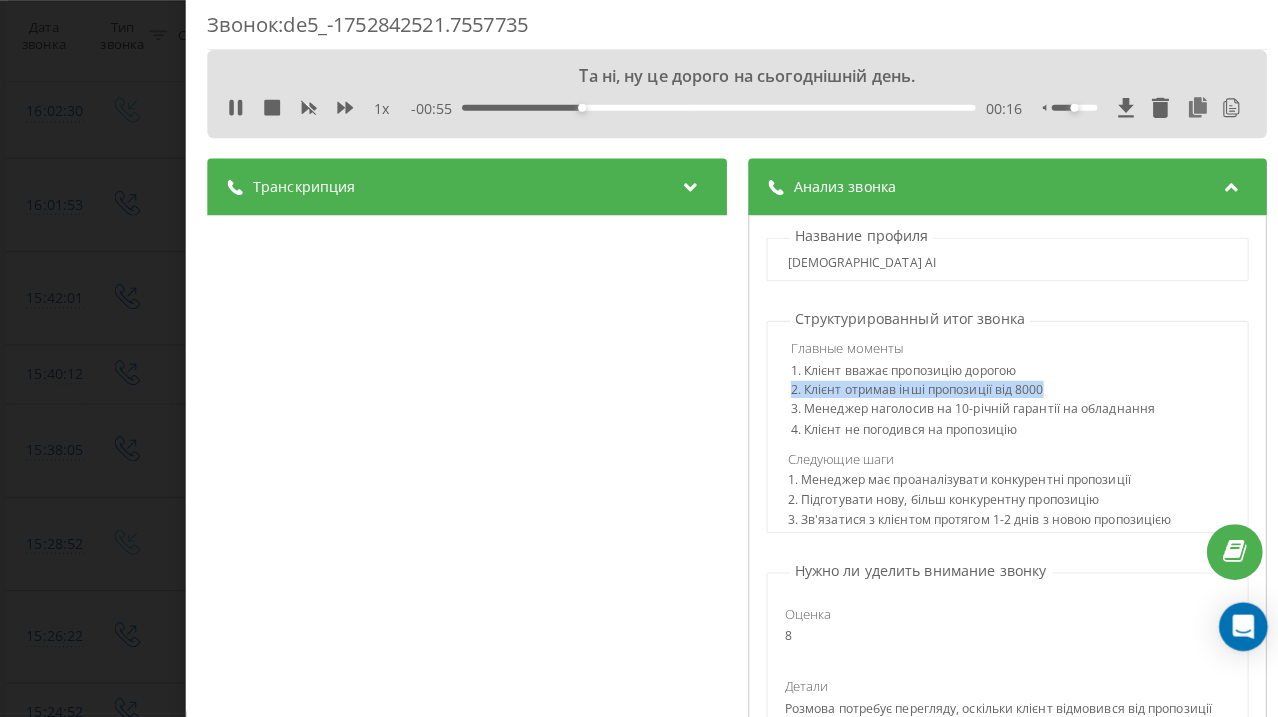 drag, startPoint x: 778, startPoint y: 375, endPoint x: 1004, endPoint y: 374, distance: 226.00221 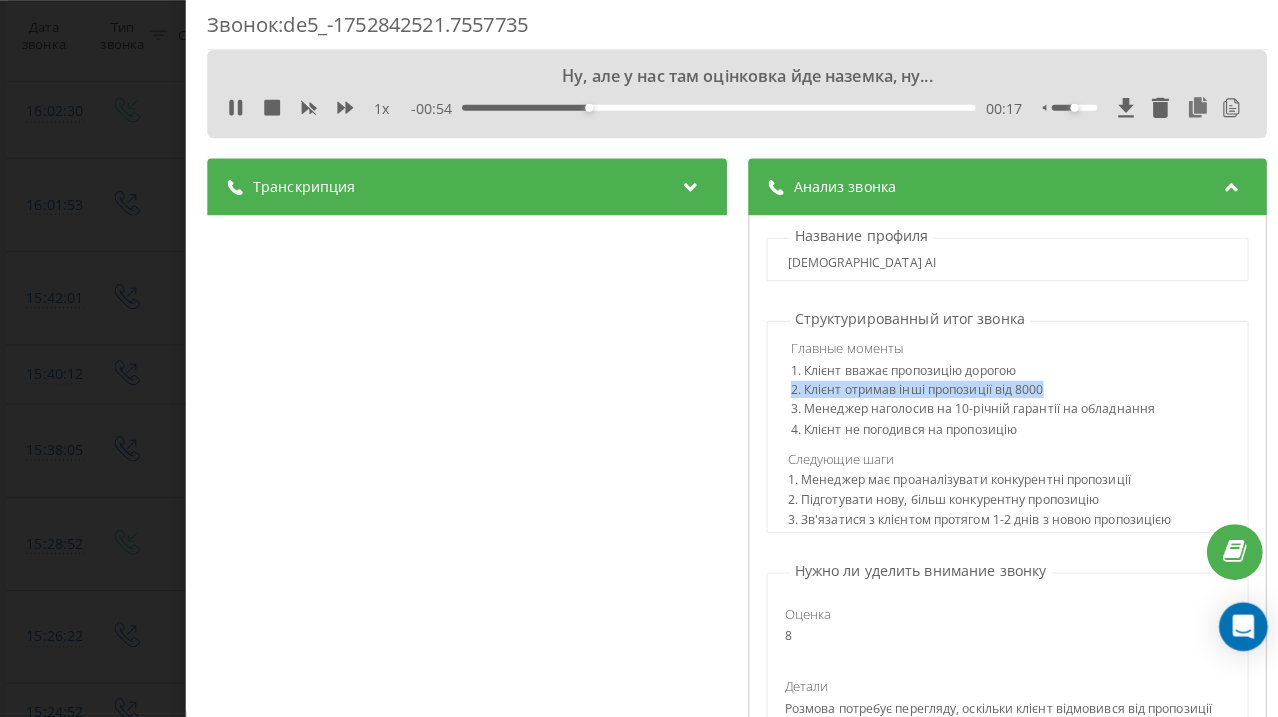 drag, startPoint x: 1004, startPoint y: 374, endPoint x: 730, endPoint y: 374, distance: 274 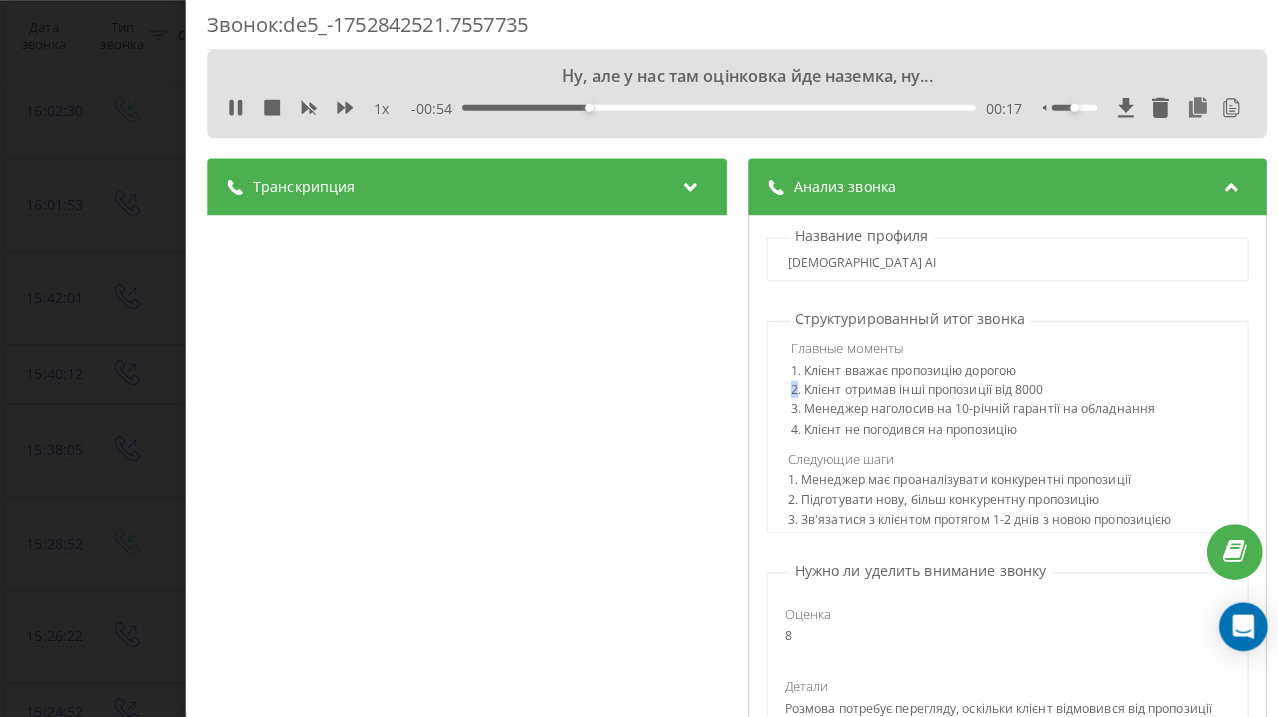 click on "Транскрипция 00:00 Алло? 00:01 Так. 00:02 Так, [PERSON_NAME], випечаю, що ще раз телефоную. 00:04 Хотів попитати, чи перегнали пропозицію? 00:05 Перегляну. 00:07 Ну, що скажете? 00:09 Підходить вам ціна? 00:10 Та ні, ну це дорого на сьогоднішній день. 00:12 Дороговато вам, так? 00:16 Ну, але у нас там оцінковка йде наземка, ну... 00:18 Я собі гадаю. 00:21 Що, ще будете роздати інші пропозиції, так? 00:23 Ну та пропозицій масла, мені з десятки прийшла пропозицій від восьми тисяч. 00:24 Візьму від інших компаній. 00:28 Угу. 00:31 Ну то може за саме обладнання чи то з монтажом з усім 8000? 00:35 00:44 00:45 Ні-ні, там... 00:46 00:51 00:53 00:57 8" at bounding box center [735, 545] 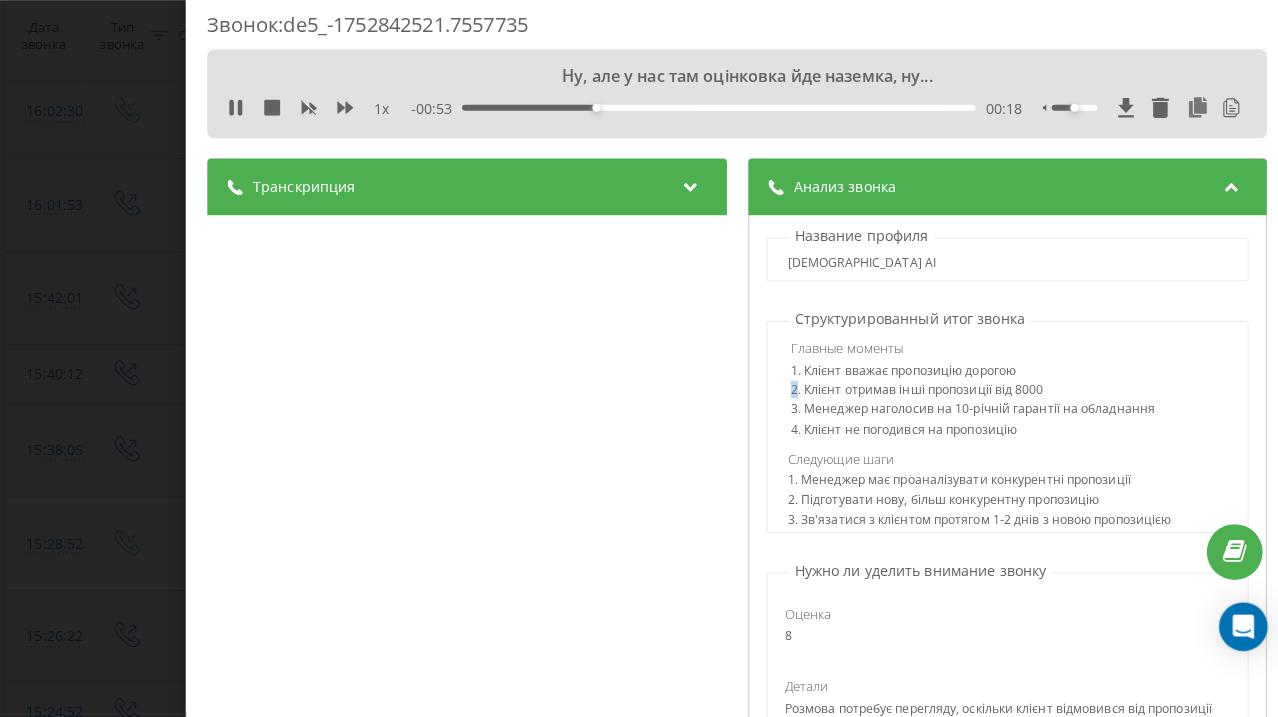 click on "Главные моменты 1. Клієнт вважає пропозицію дорогою 2. Клієнт отримав інші пропозиції від 8000 3. Менеджер наголосив на 10-річній гарантії на обладнання 4. Клієнт не погодився на пропозицію Следующие шаги 1. Менеджер має проаналізувати конкурентні пропозиції 2. Підготувати нову, більш конкурентну пропозицію 3. Зв'язатися з клієнтом протягом 1-2 днів з новою пропозицією" at bounding box center (1001, 435) 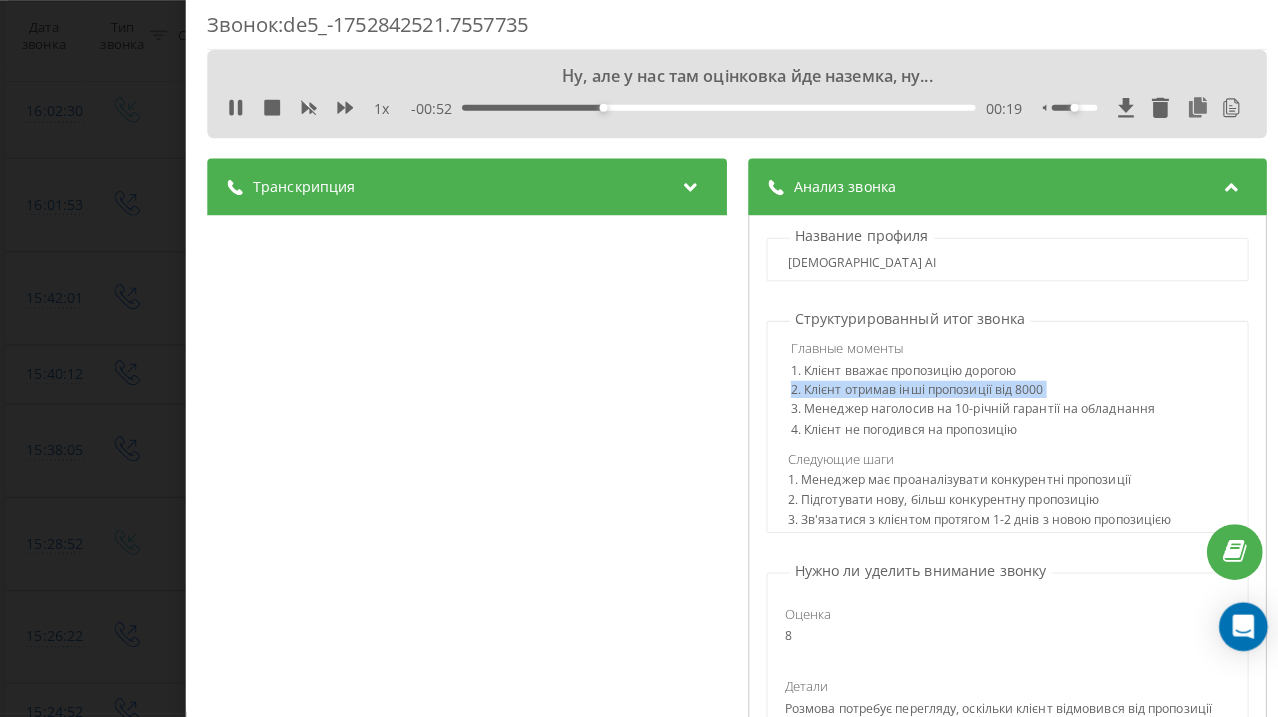 drag, startPoint x: 772, startPoint y: 375, endPoint x: 1030, endPoint y: 373, distance: 258.00775 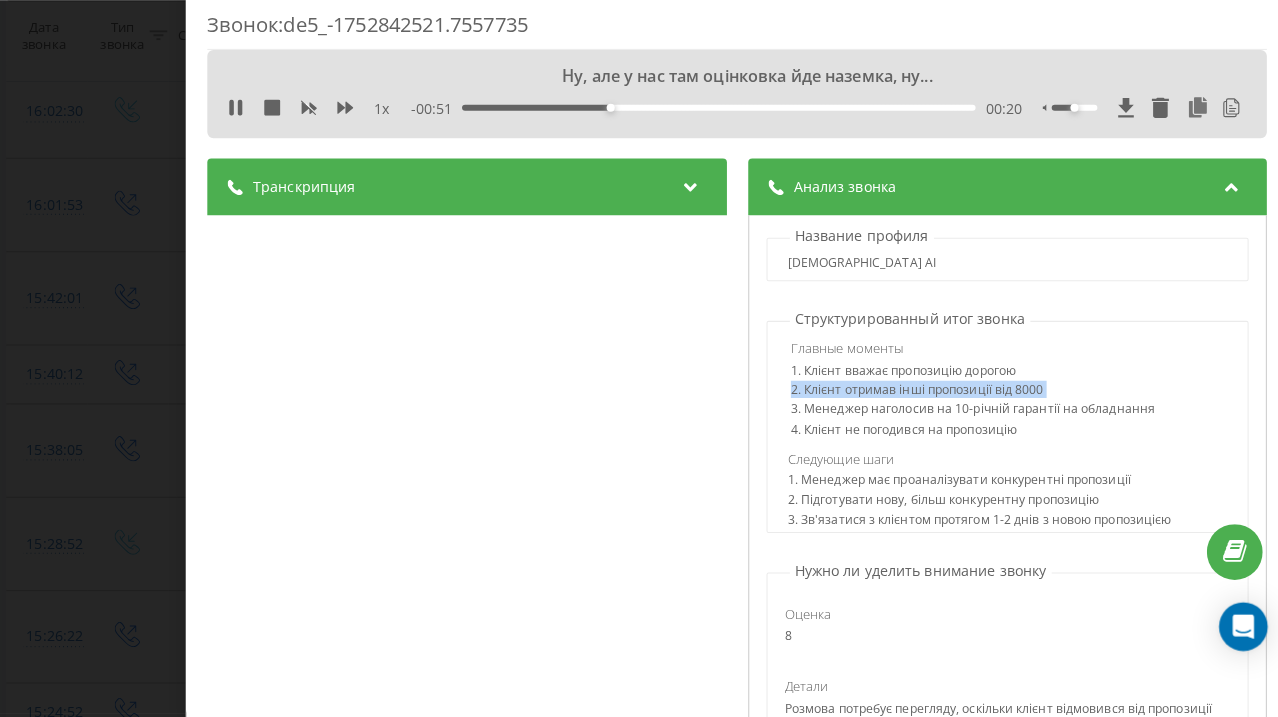 click on "2. Клієнт отримав інші пропозиції від 8000" at bounding box center [1004, 397] 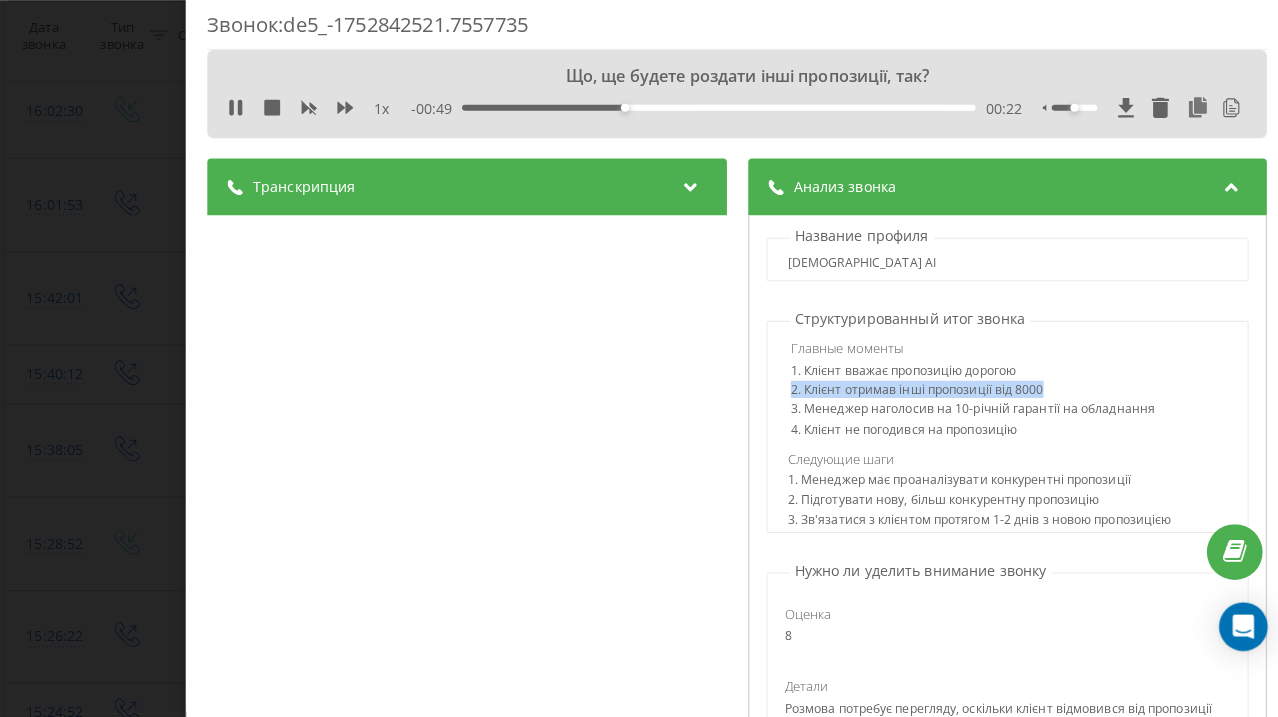 drag, startPoint x: 1012, startPoint y: 373, endPoint x: 778, endPoint y: 379, distance: 234.0769 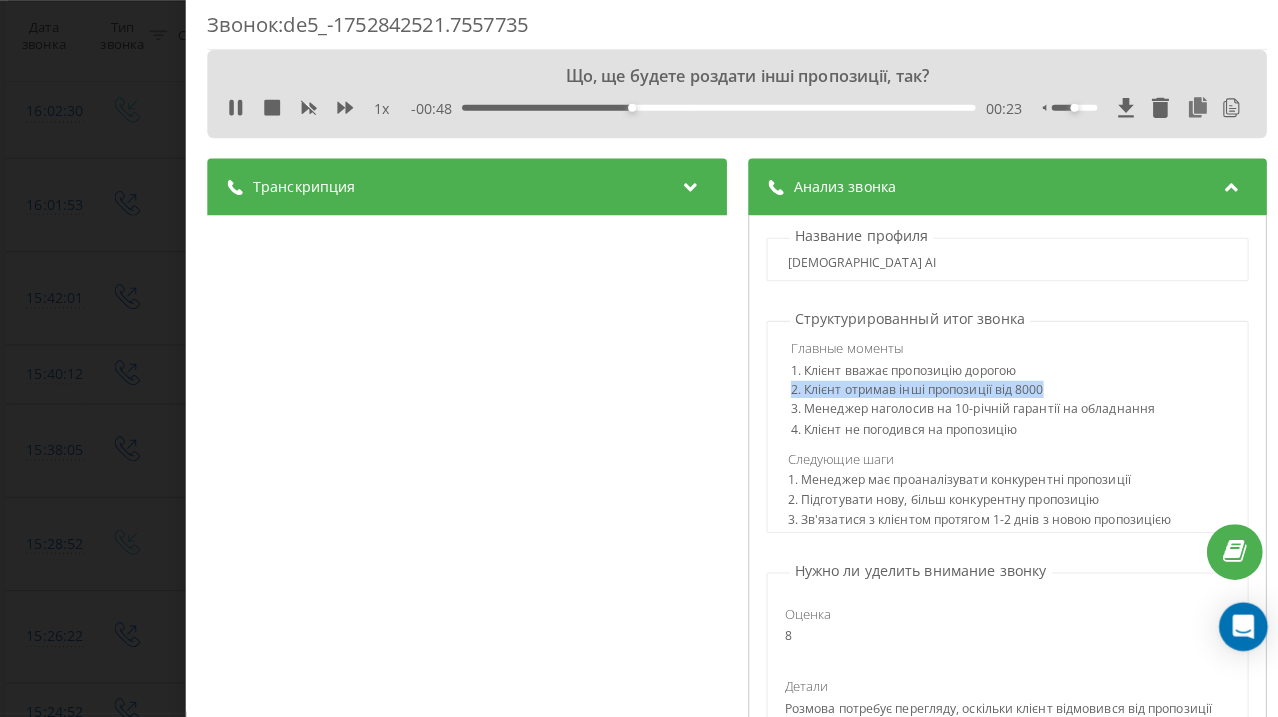 drag, startPoint x: 778, startPoint y: 379, endPoint x: 1009, endPoint y: 378, distance: 231.00217 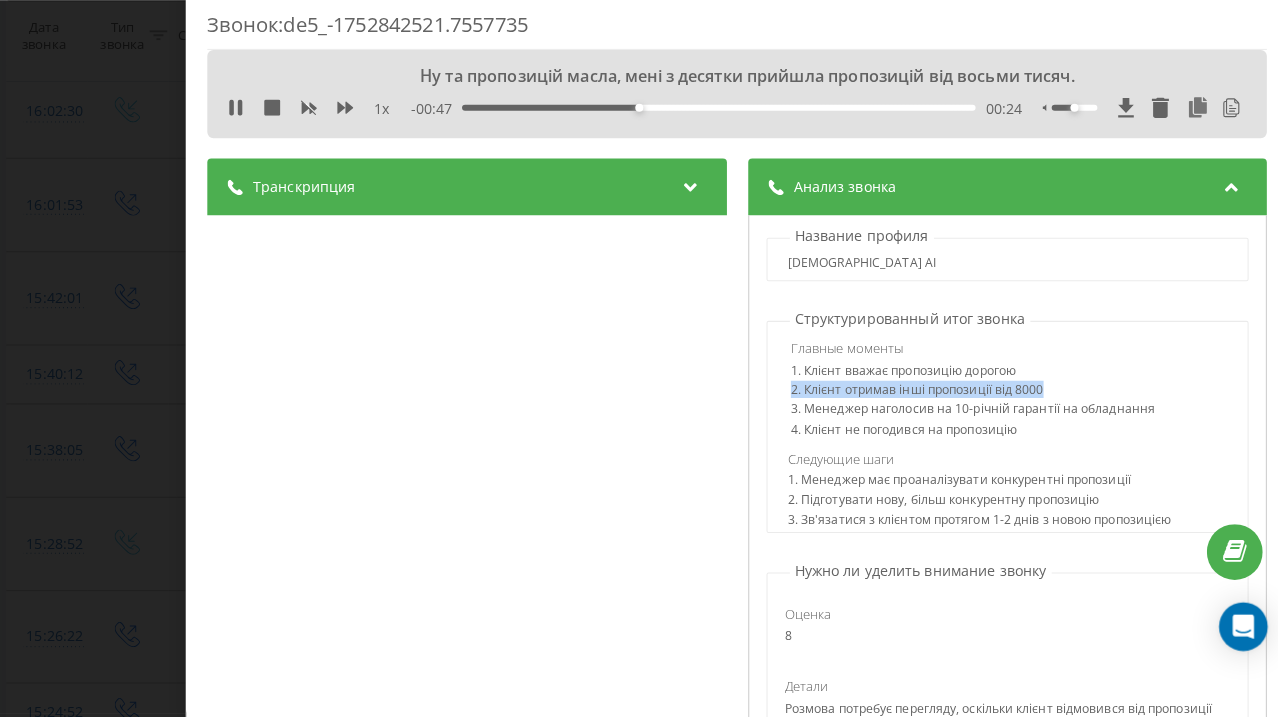 drag, startPoint x: 1009, startPoint y: 378, endPoint x: 758, endPoint y: 378, distance: 251 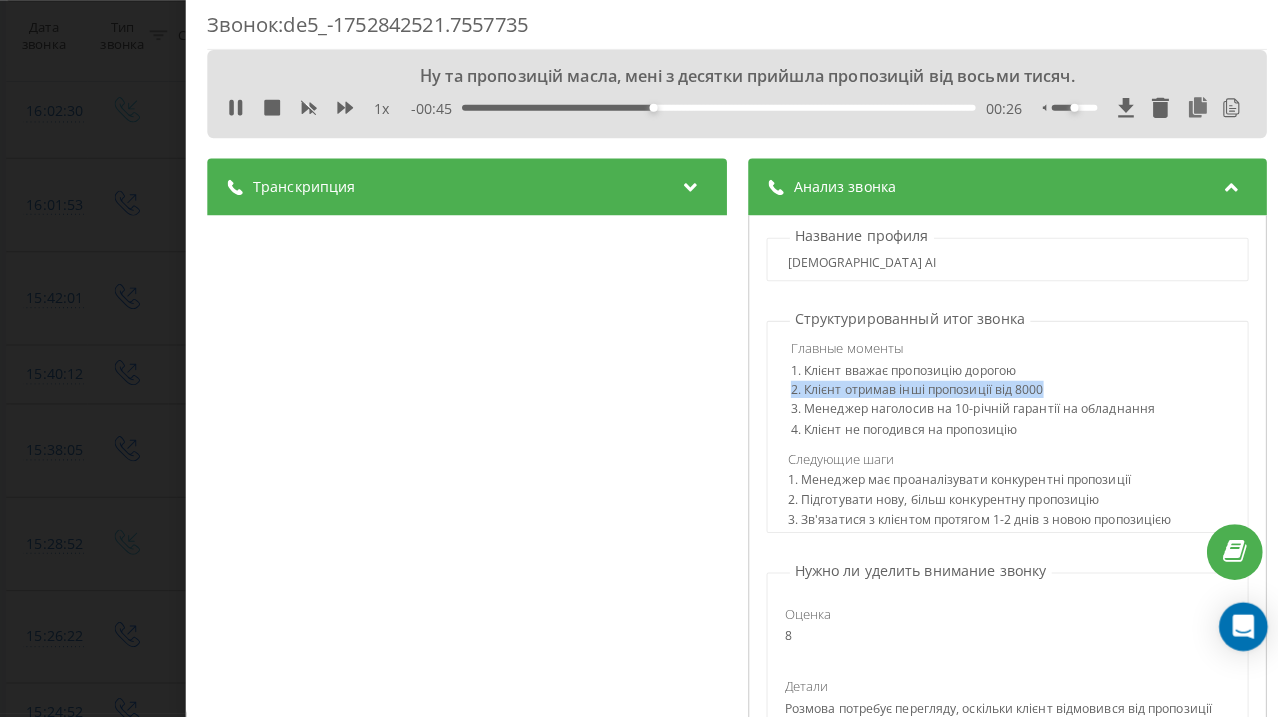 drag, startPoint x: 758, startPoint y: 378, endPoint x: 1005, endPoint y: 384, distance: 247.07286 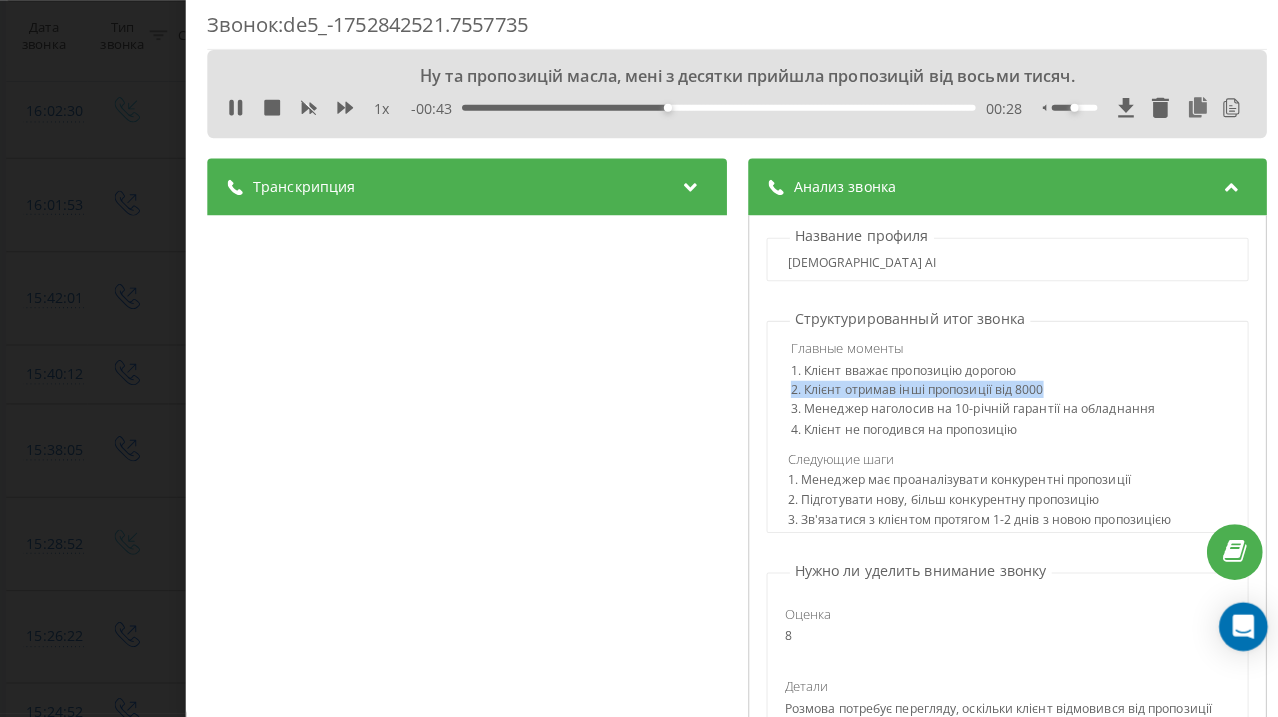drag, startPoint x: 1005, startPoint y: 384, endPoint x: 780, endPoint y: 380, distance: 225.03555 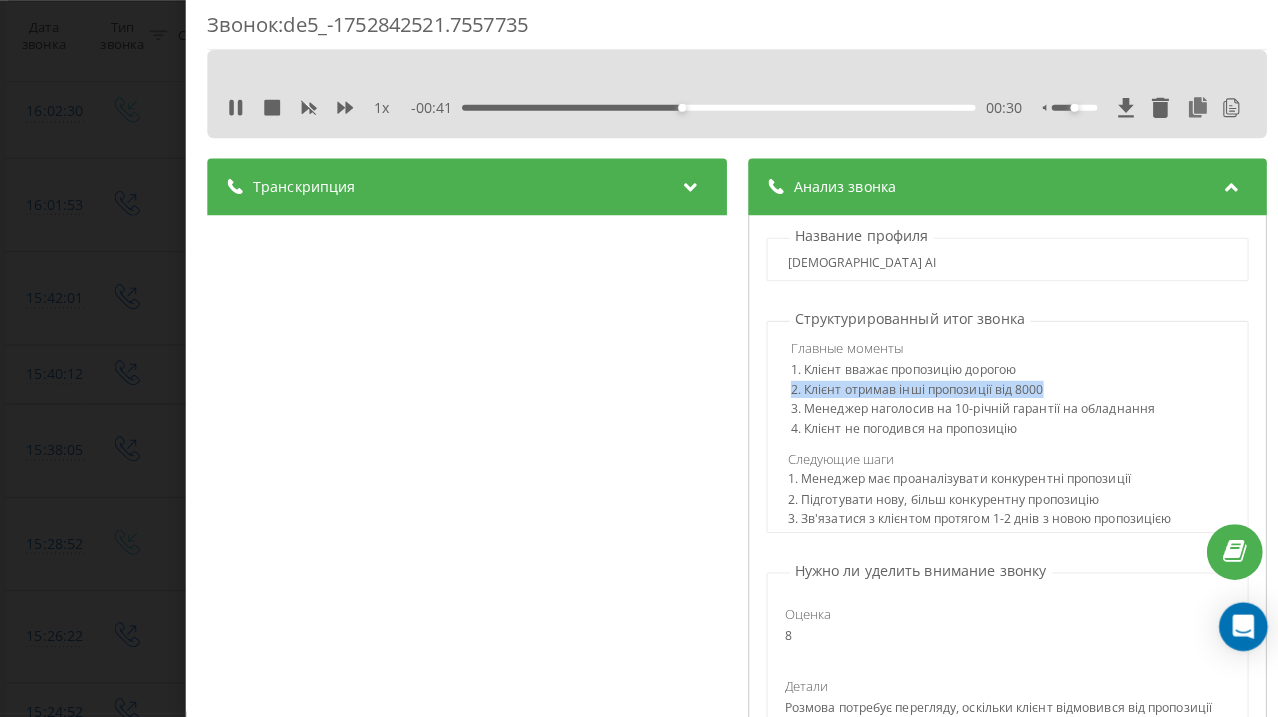 drag, startPoint x: 780, startPoint y: 380, endPoint x: 1003, endPoint y: 381, distance: 223.00224 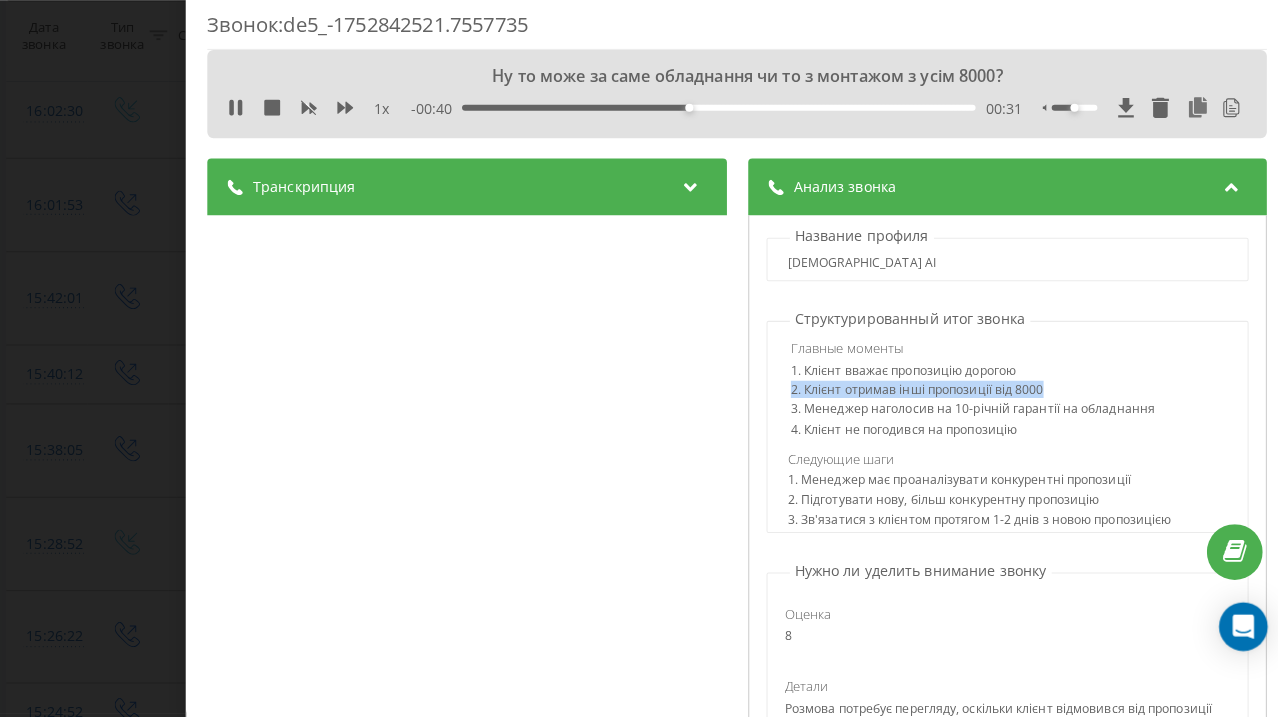 drag, startPoint x: 1003, startPoint y: 381, endPoint x: 748, endPoint y: 381, distance: 255 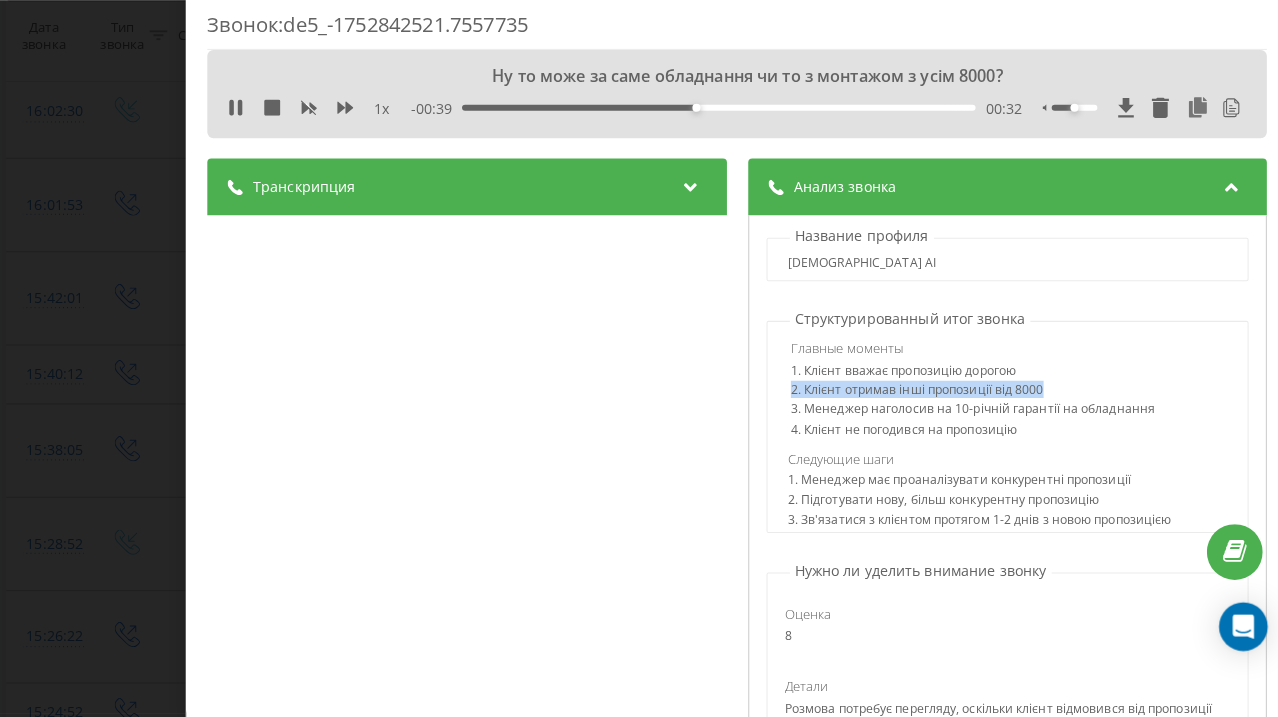 drag, startPoint x: 748, startPoint y: 381, endPoint x: 1006, endPoint y: 383, distance: 258.00775 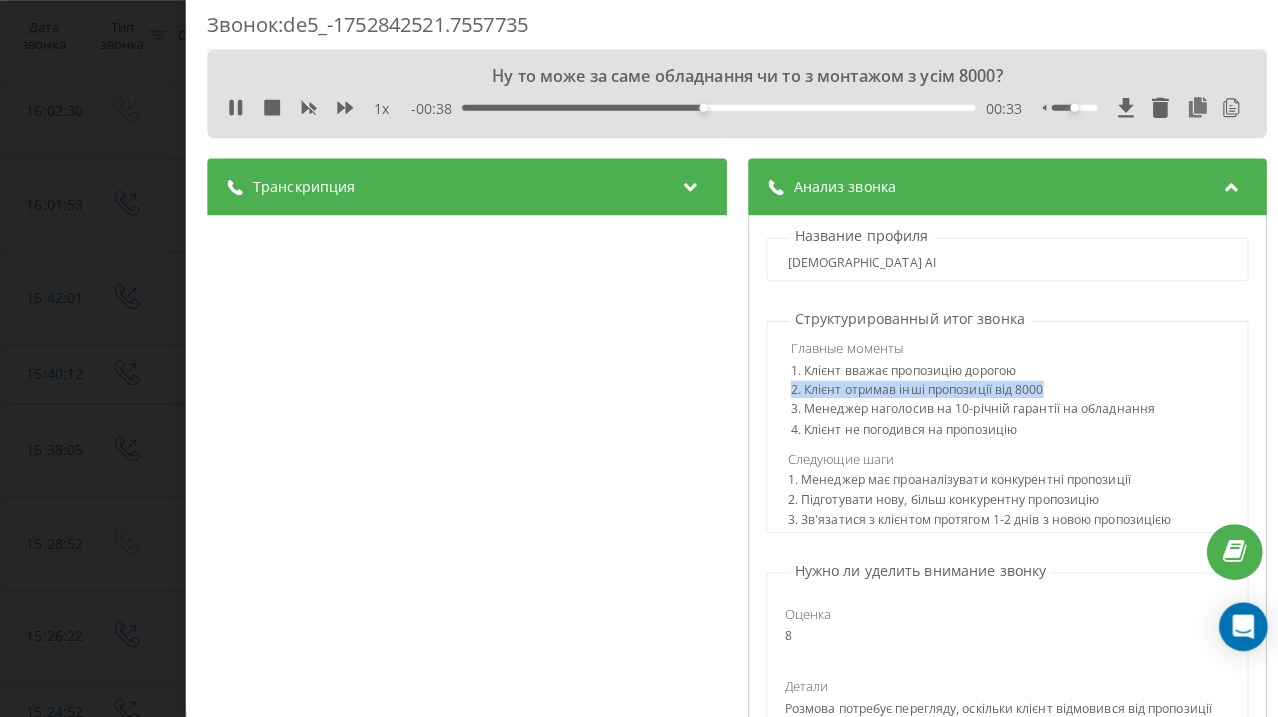 drag, startPoint x: 1006, startPoint y: 383, endPoint x: 750, endPoint y: 383, distance: 256 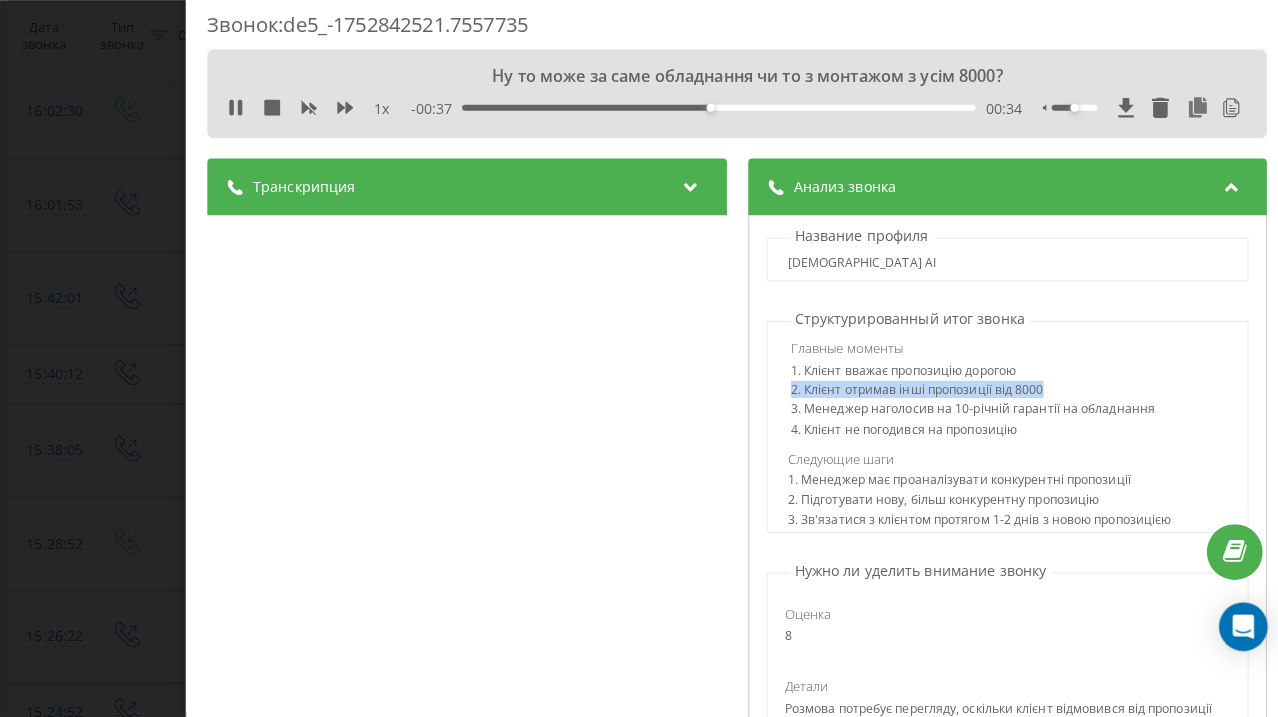 drag, startPoint x: 750, startPoint y: 383, endPoint x: 1007, endPoint y: 383, distance: 257 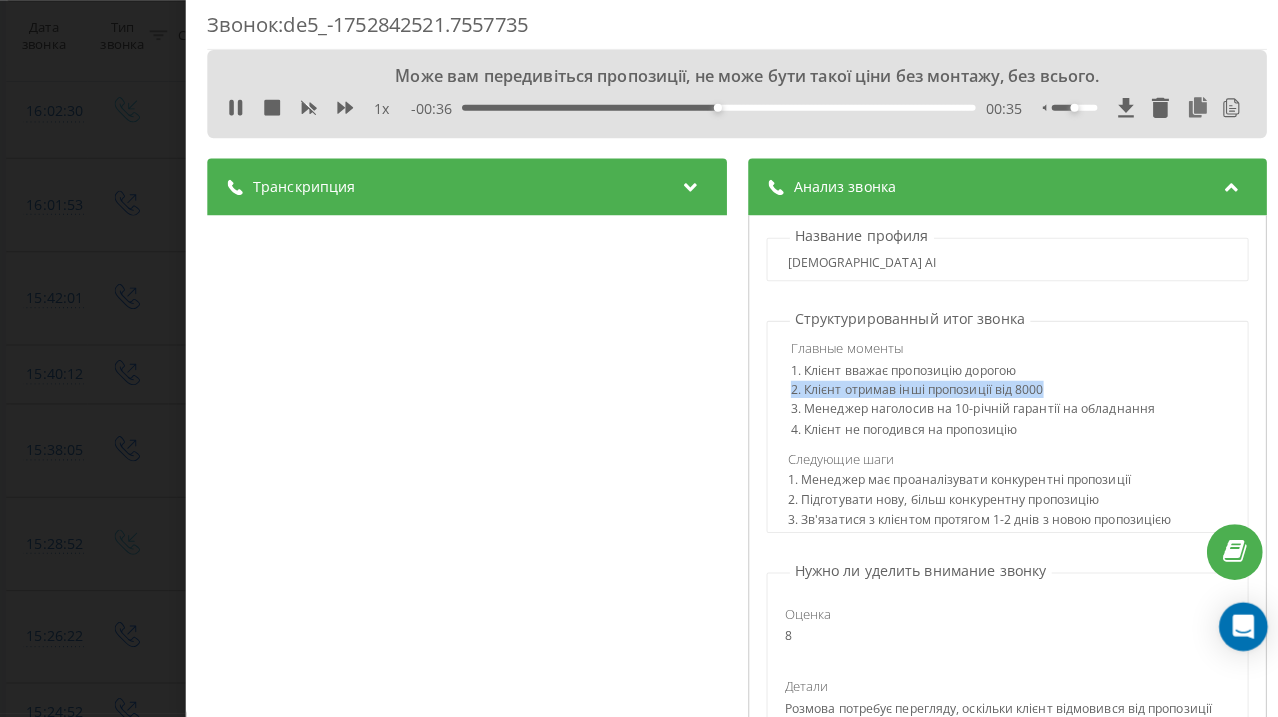 click on "2. Клієнт отримав інші пропозиції від 8000" at bounding box center [1004, 397] 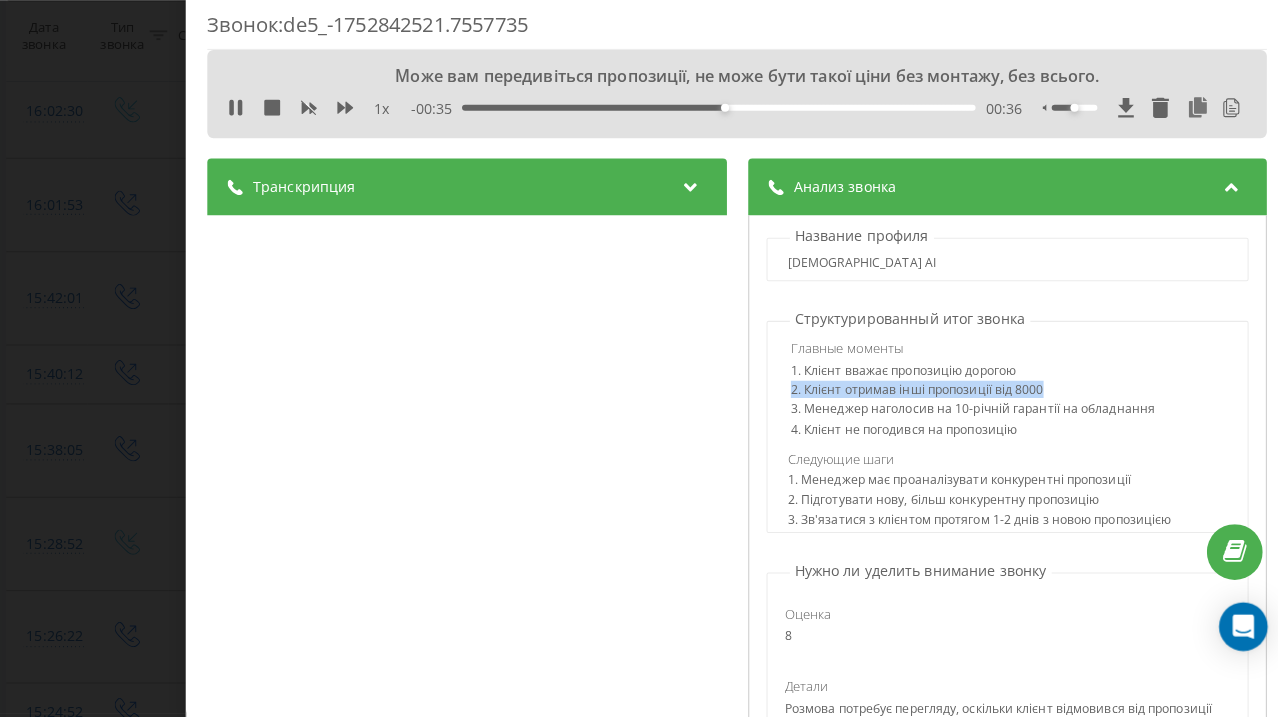 click on "Название профиля [DOMAIN_NAME] AI Структурированный итог звонка Главные моменты 1. Клієнт вважає пропозицію дорогою 2. Клієнт отримав інші пропозиції від 8000 3. Менеджер наголосив на 10-річній гарантії на обладнання 4. Клієнт не погодився на пропозицію Следующие шаги 1. Менеджер має проаналізувати конкурентні пропозиції 2. Підготувати нову, більш конкурентну пропозицію 3. Зв'язатися з клієнтом протягом 1-2 днів з новою пропозицією Нужно ли уделить внимание звонку Оценка 8 [PERSON_NAME] оператора Детали 2. Не запропонував альтернативні варіанти або знижки ціна" at bounding box center (1001, 571) 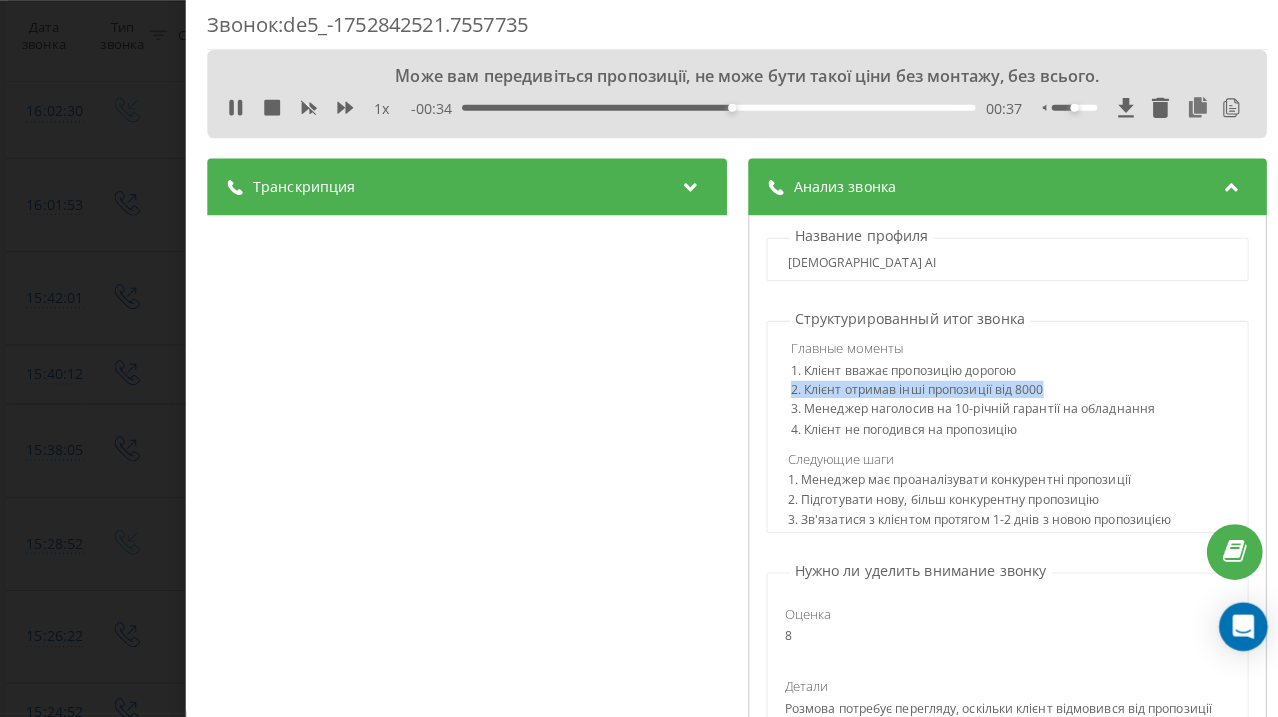 drag, startPoint x: 739, startPoint y: 379, endPoint x: 1022, endPoint y: 380, distance: 283.00177 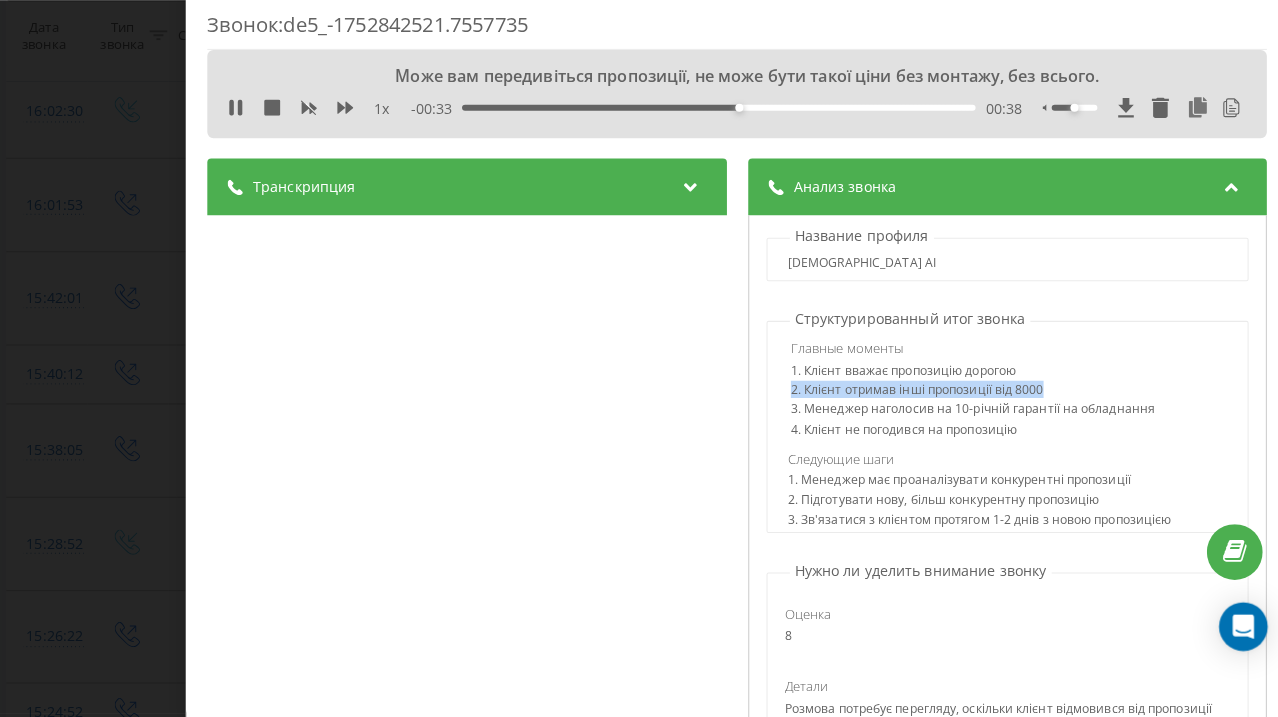 drag, startPoint x: 1022, startPoint y: 380, endPoint x: 769, endPoint y: 388, distance: 253.12645 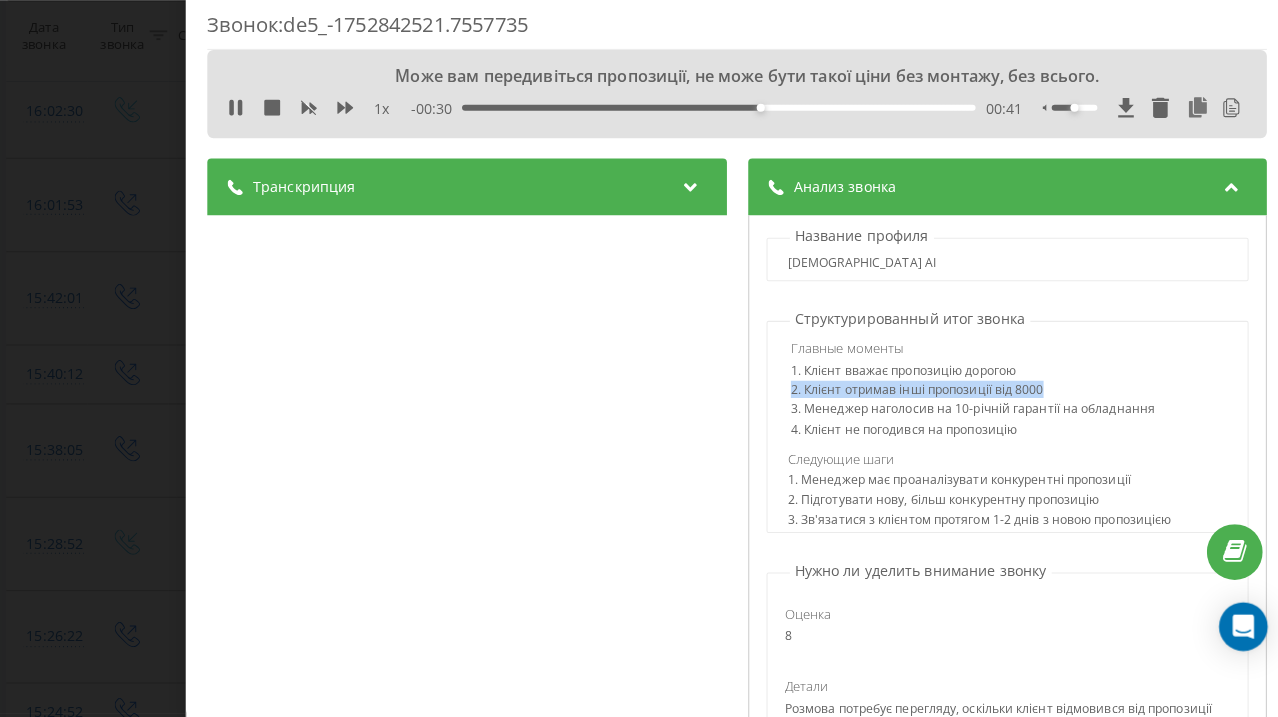 drag, startPoint x: 769, startPoint y: 388, endPoint x: 1015, endPoint y: 381, distance: 246.09958 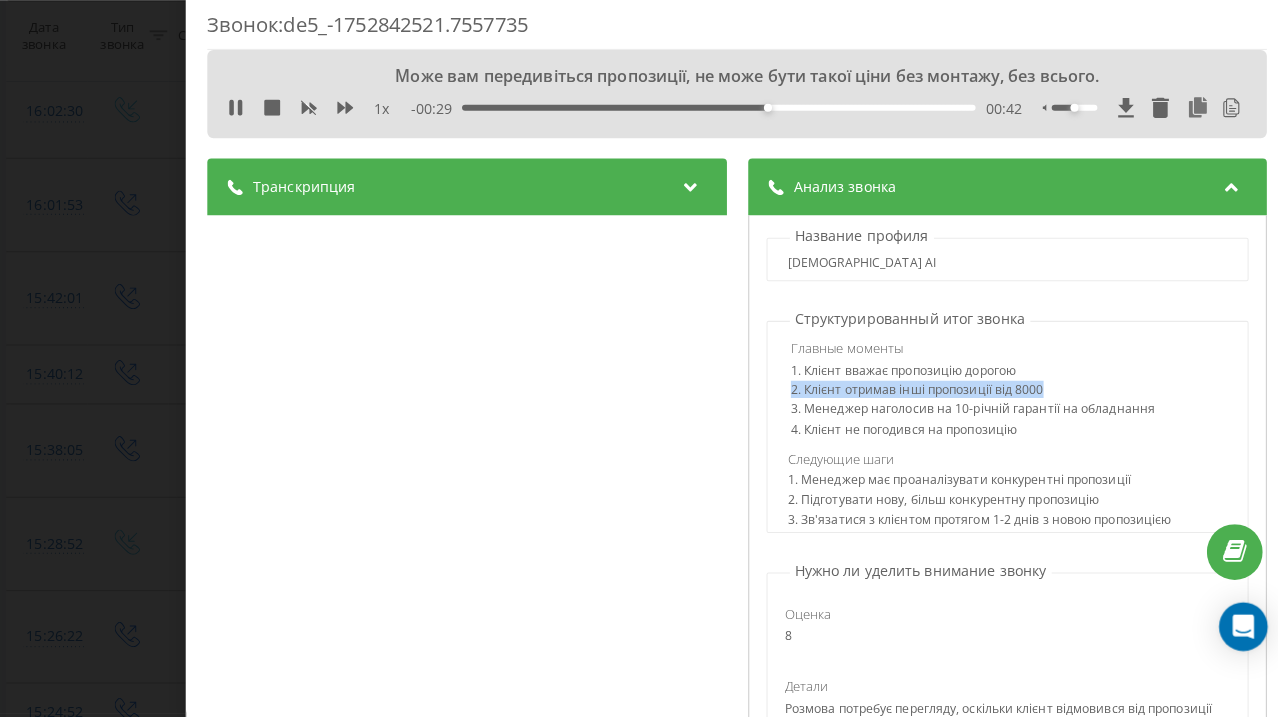 drag, startPoint x: 1015, startPoint y: 381, endPoint x: 753, endPoint y: 381, distance: 262 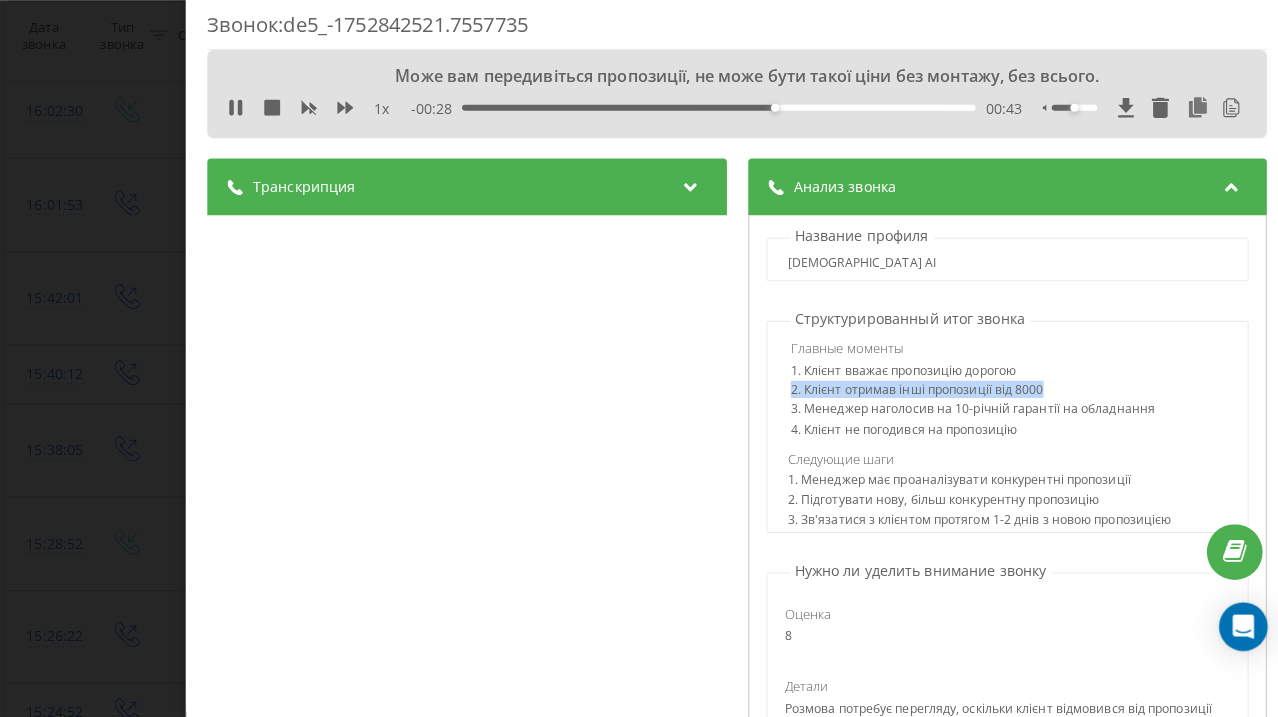 drag, startPoint x: 753, startPoint y: 381, endPoint x: 1010, endPoint y: 378, distance: 257.01752 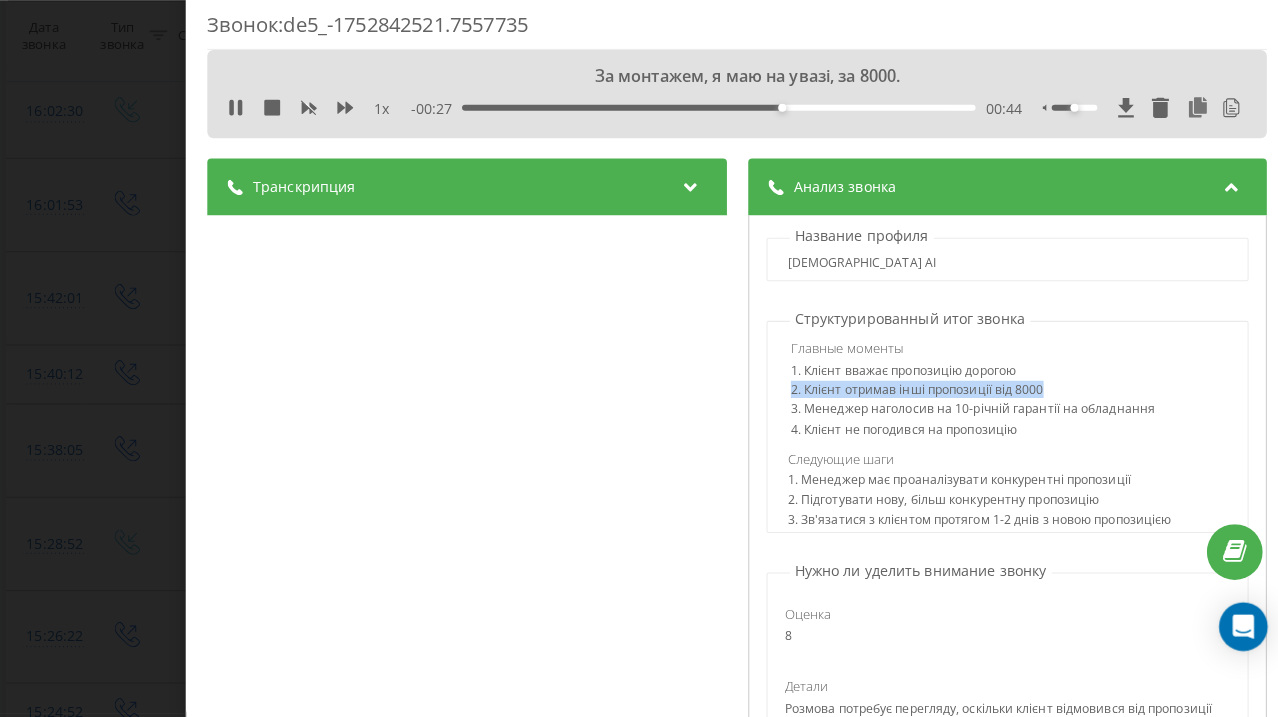 drag, startPoint x: 1010, startPoint y: 378, endPoint x: 763, endPoint y: 377, distance: 247.00203 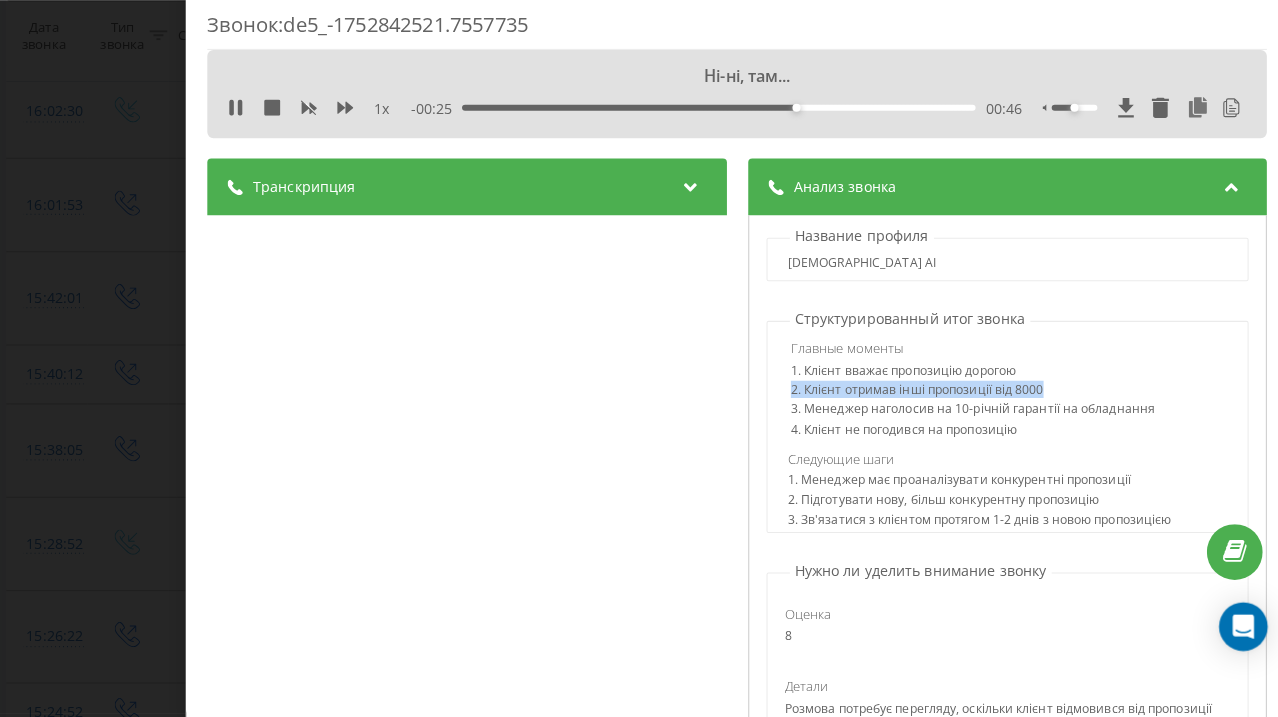 drag, startPoint x: 763, startPoint y: 377, endPoint x: 1019, endPoint y: 381, distance: 256.03125 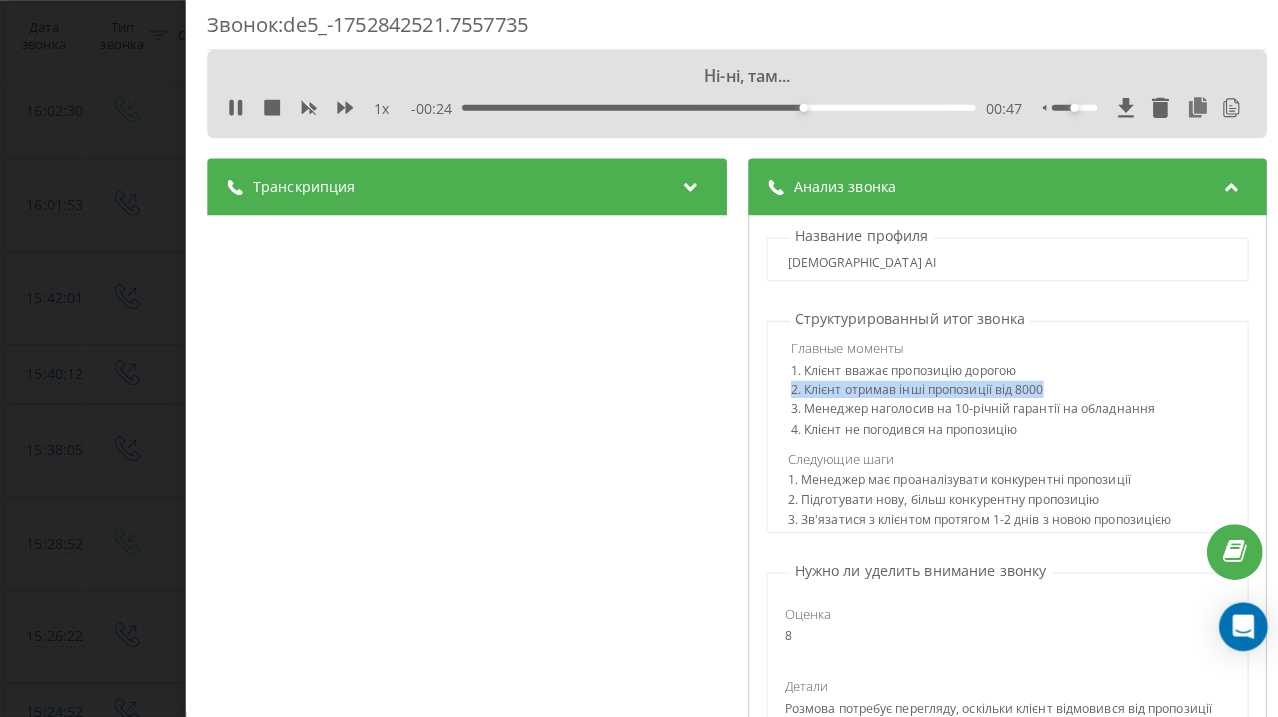 drag, startPoint x: 1019, startPoint y: 381, endPoint x: 775, endPoint y: 378, distance: 244.01845 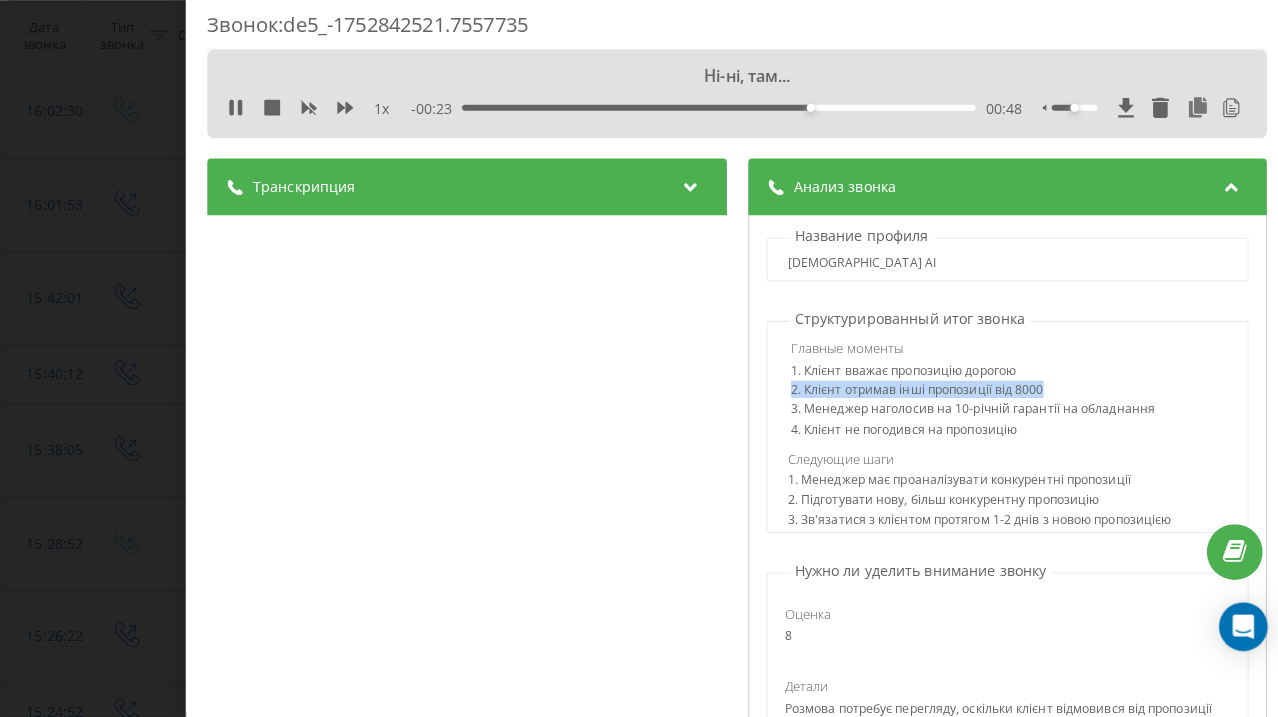 drag, startPoint x: 775, startPoint y: 378, endPoint x: 1014, endPoint y: 387, distance: 239.1694 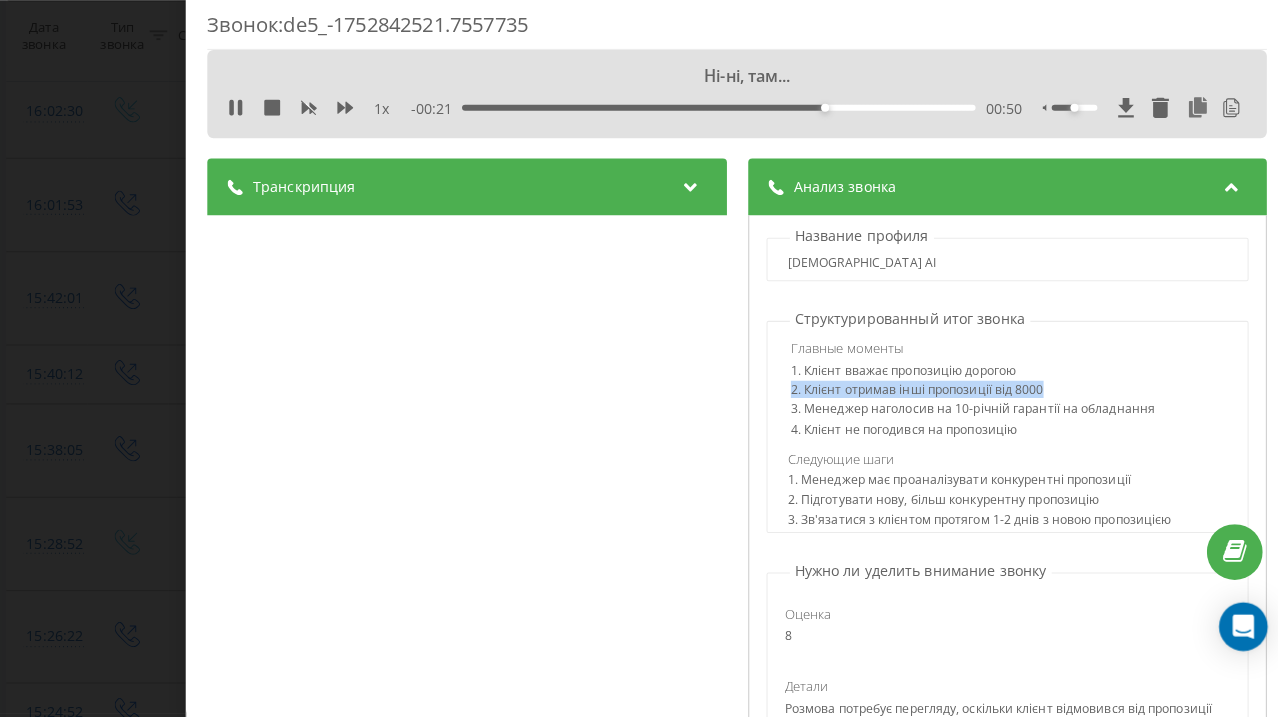 drag, startPoint x: 1014, startPoint y: 387, endPoint x: 779, endPoint y: 380, distance: 235.10423 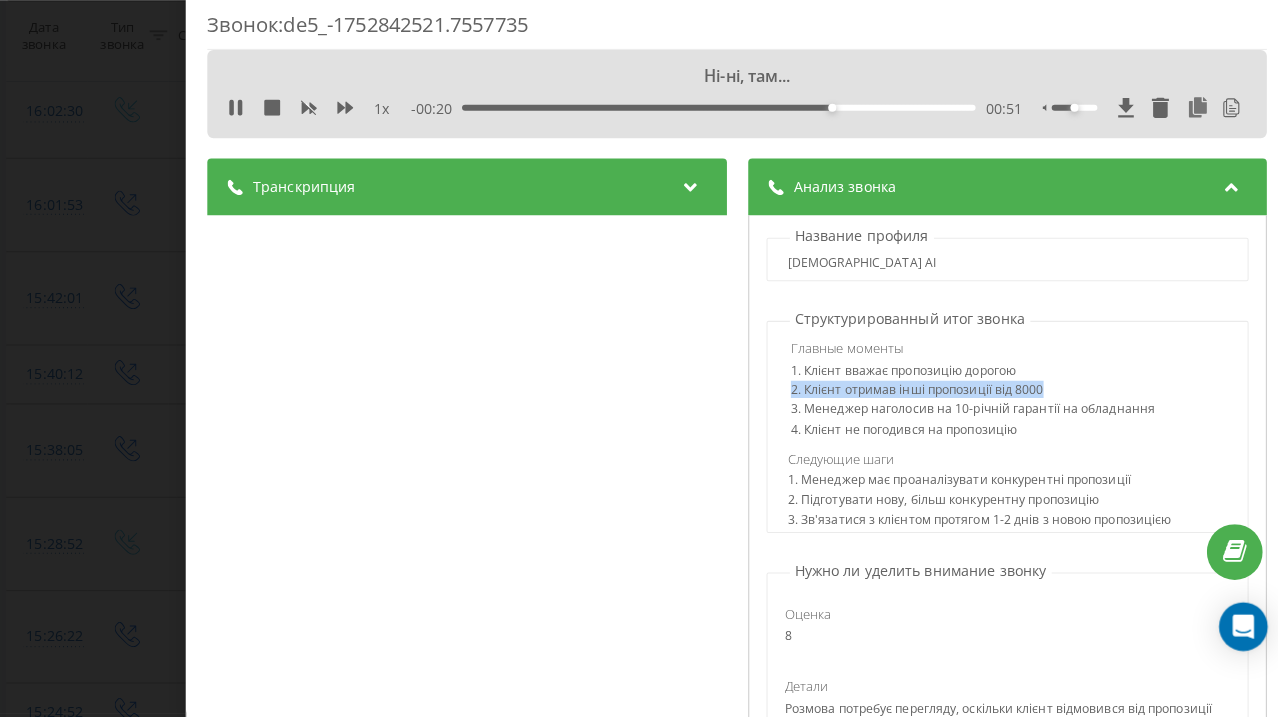 click on "2. Клієнт отримав інші пропозиції від 8000" at bounding box center (1004, 397) 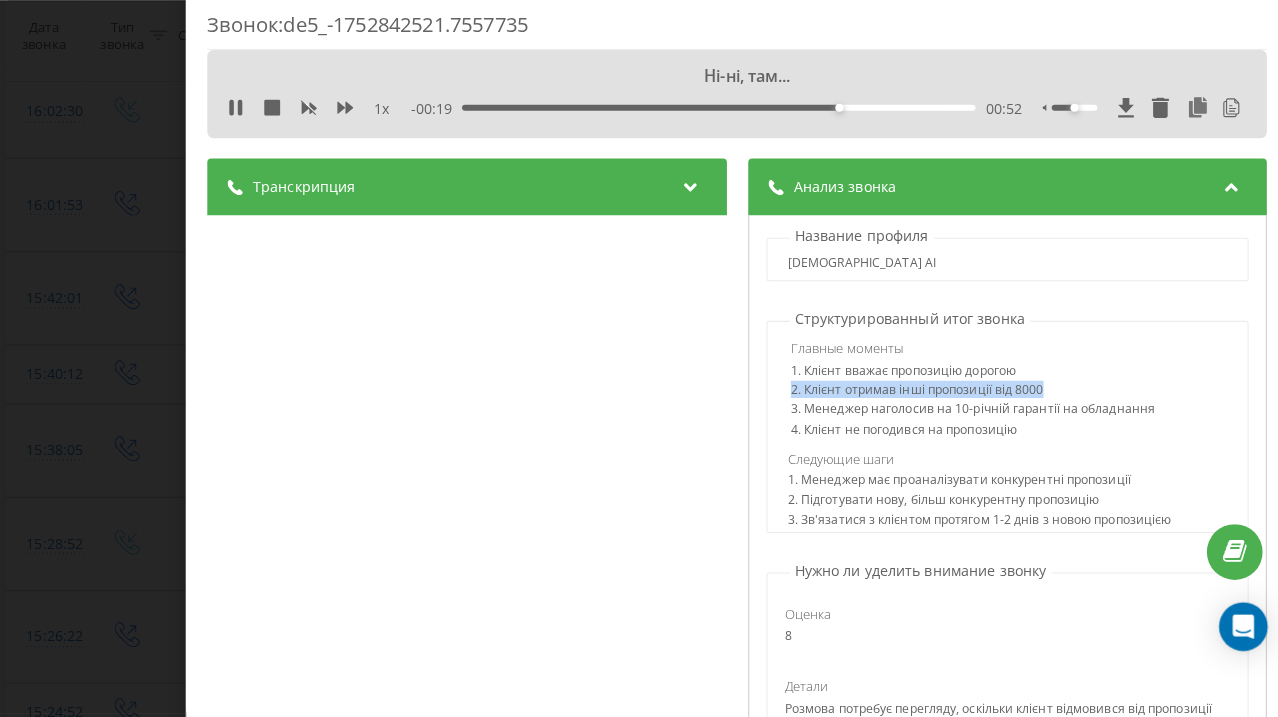 drag, startPoint x: 779, startPoint y: 380, endPoint x: 1016, endPoint y: 382, distance: 237.00844 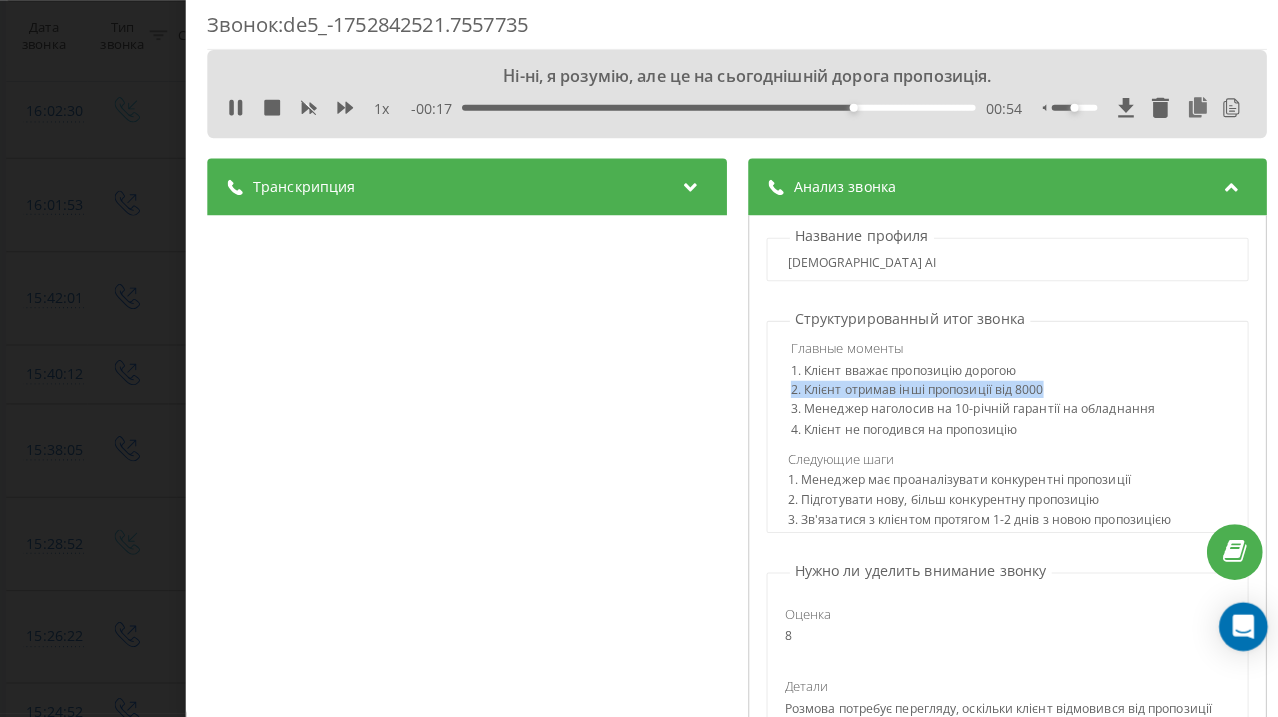 drag, startPoint x: 1016, startPoint y: 382, endPoint x: 767, endPoint y: 379, distance: 249.01807 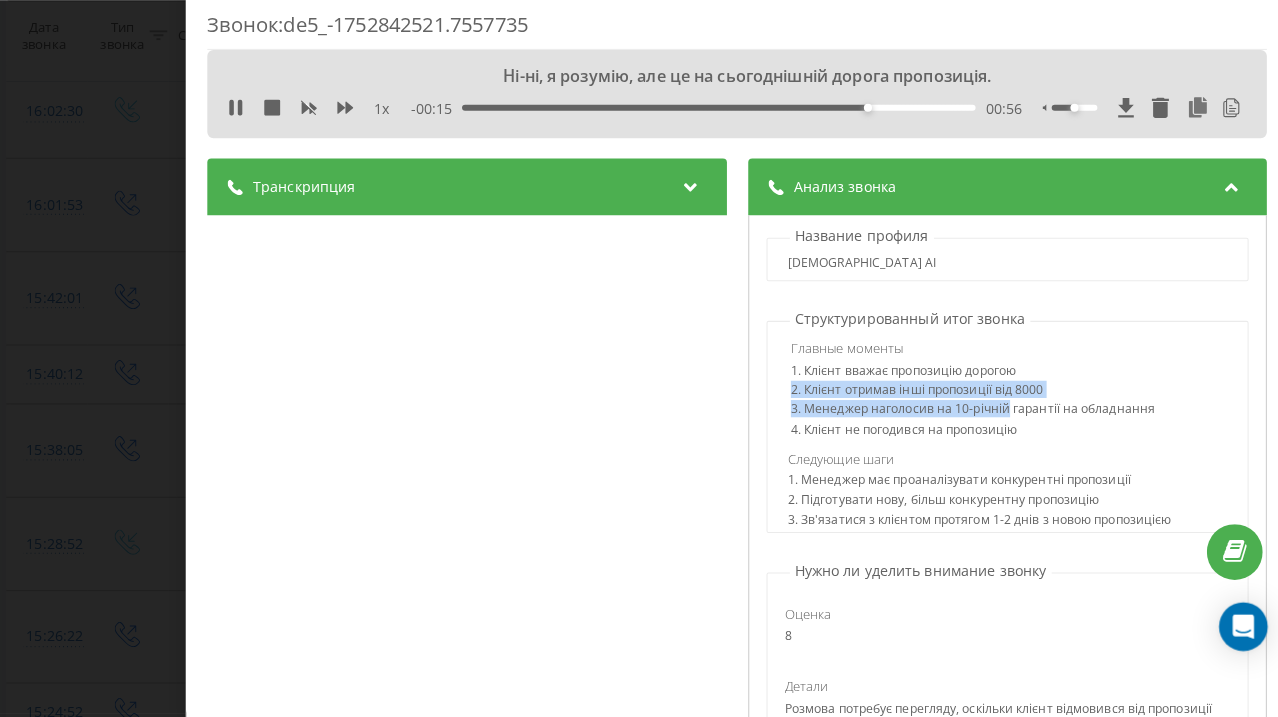 drag, startPoint x: 767, startPoint y: 379, endPoint x: 987, endPoint y: 390, distance: 220.27483 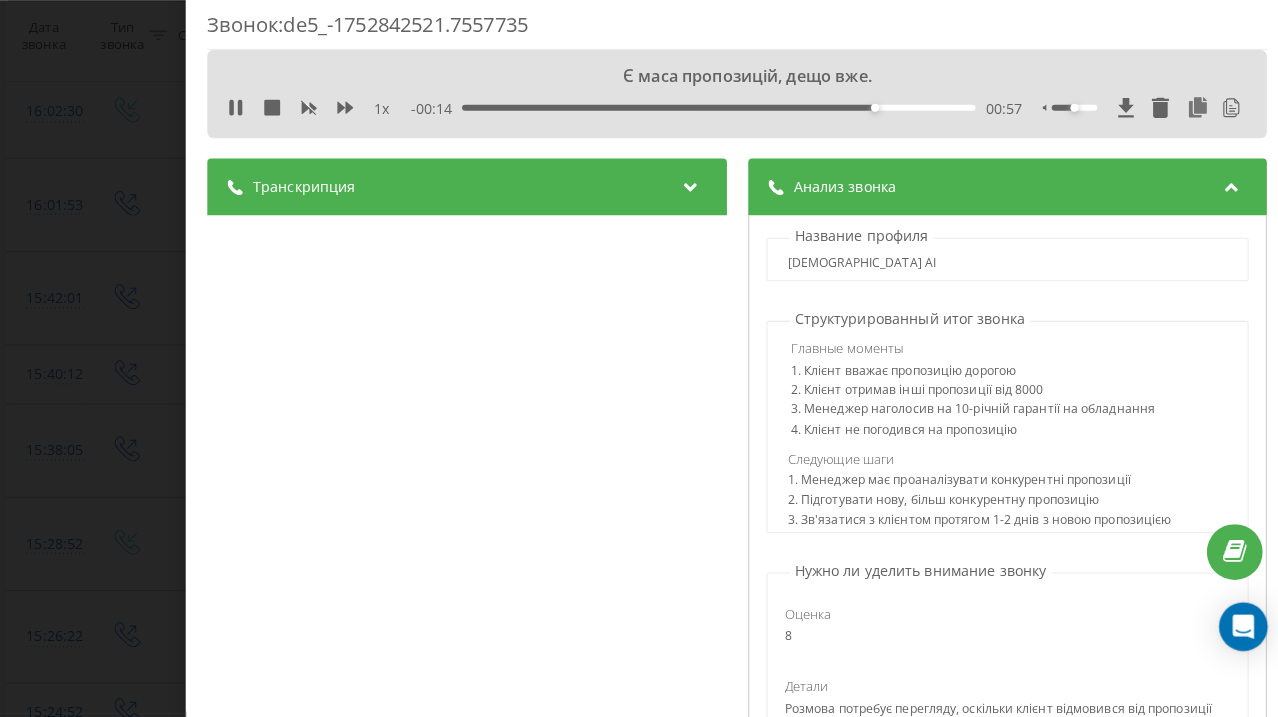 click on "2. Клієнт отримав інші пропозиції від 8000" at bounding box center (1004, 397) 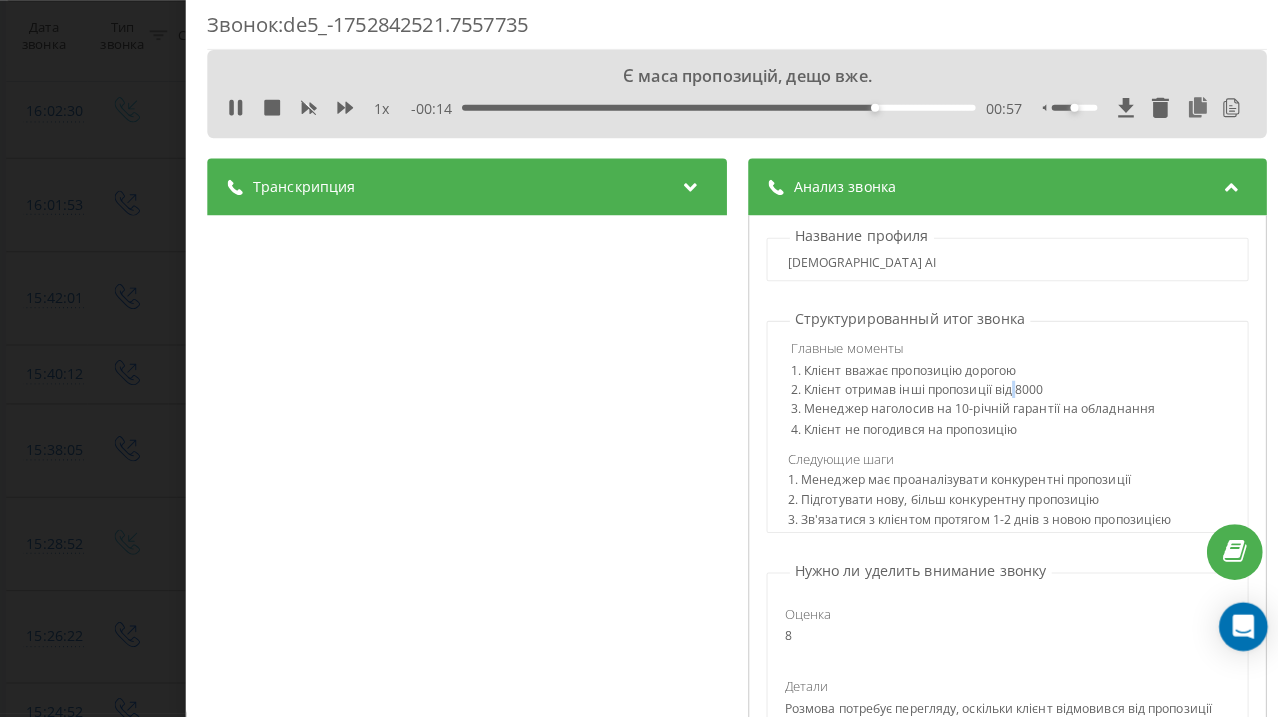 click on "2. Клієнт отримав інші пропозиції від 8000" at bounding box center [1004, 397] 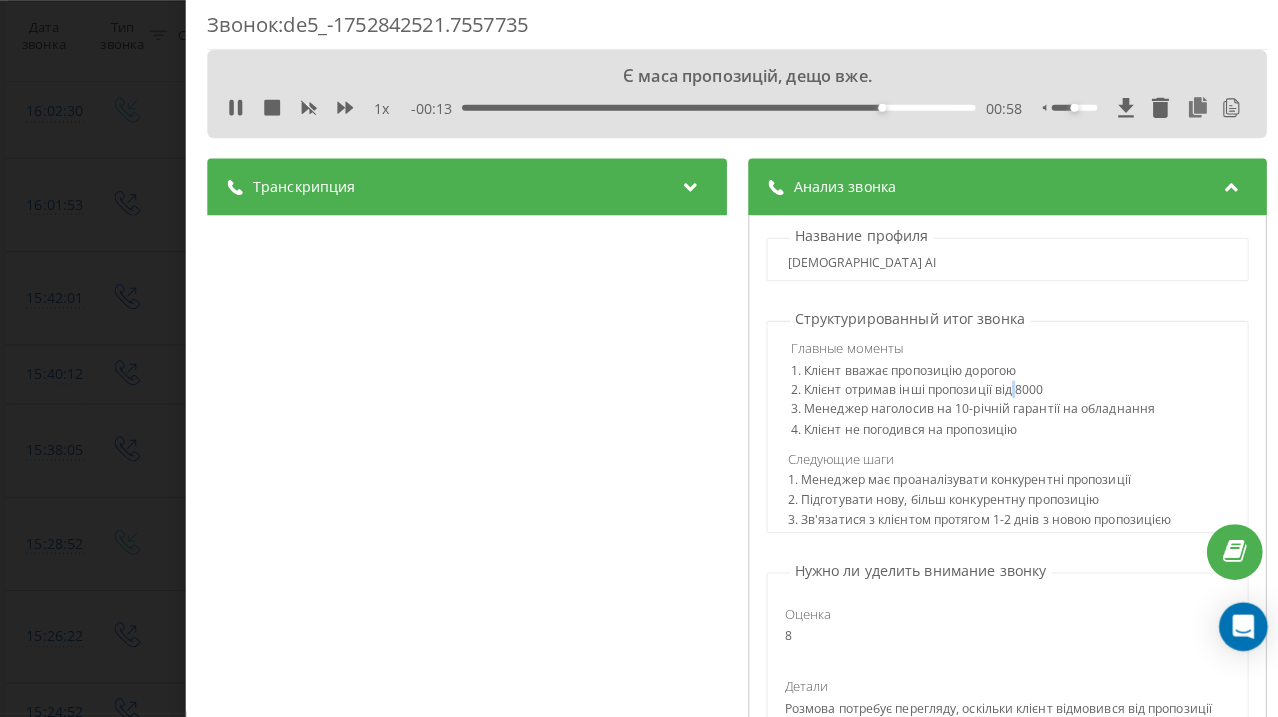 click on "2. Клієнт отримав інші пропозиції від 8000" at bounding box center (1004, 397) 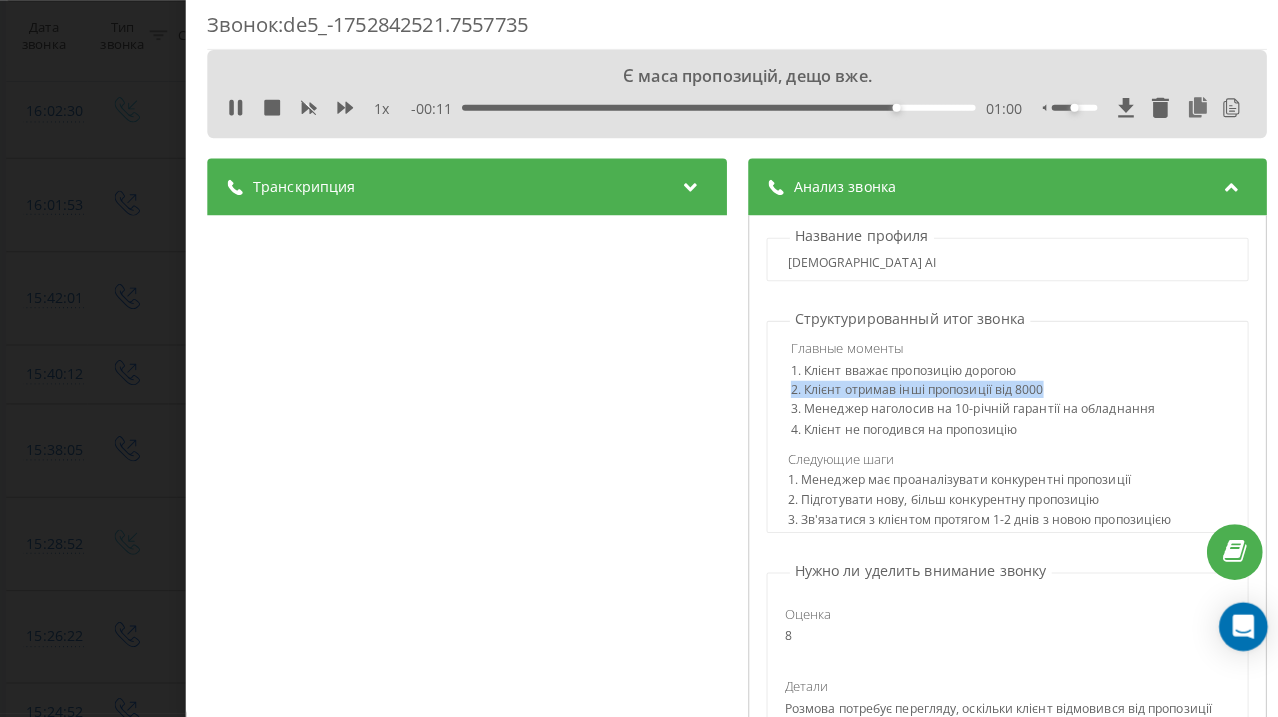 drag 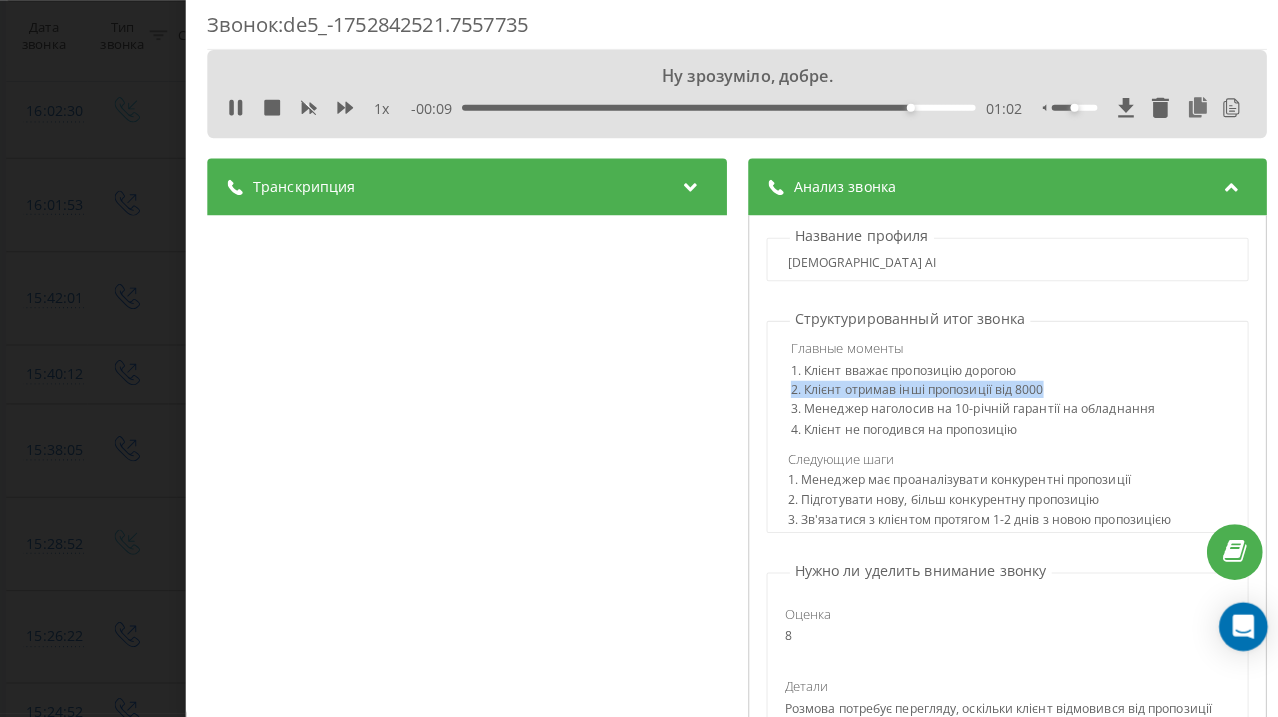 click on "Главные моменты 1. Клієнт вважає пропозицію дорогою 2. Клієнт отримав інші пропозиції від 8000 3. Менеджер наголосив на 10-річній гарантії на обладнання 4. Клієнт не погодився на пропозицію Следующие шаги 1. Менеджер має проаналізувати конкурентні пропозиції 2. Підготувати нову, більш конкурентну пропозицію 3. Зв'язатися з клієнтом протягом 1-2 днів з новою пропозицією" at bounding box center (1001, 435) 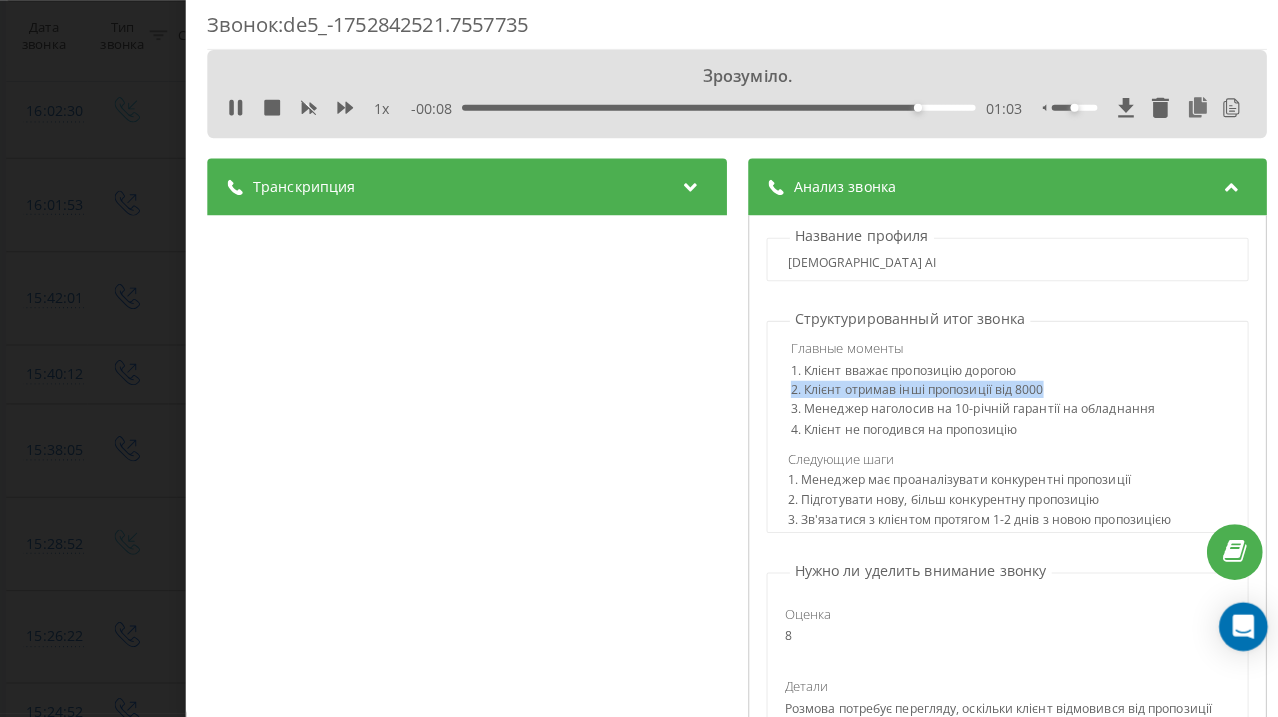 click on "Транскрипция 00:00 Алло? 00:01 Так. 00:02 Так, [PERSON_NAME], випечаю, що ще раз телефоную. 00:04 Хотів попитати, чи перегнали пропозицію? 00:05 Перегляну. 00:07 Ну, що скажете? 00:09 Підходить вам ціна? 00:10 Та ні, ну це дорого на сьогоднішній день. 00:12 Дороговато вам, так? 00:16 Ну, але у нас там оцінковка йде наземка, ну... 00:18 Я собі гадаю. 00:21 Що, ще будете роздати інші пропозиції, так? 00:23 Ну та пропозицій масла, мені з десятки прийшла пропозицій від восьми тисяч. 00:24 Візьму від інших компаній. 00:28 Угу. 00:31 Ну то може за саме обладнання чи то з монтажом з усім 8000? 00:35 00:44 00:45 Ні-ні, там... 00:46 00:51 00:53 00:57 8" at bounding box center [735, 545] 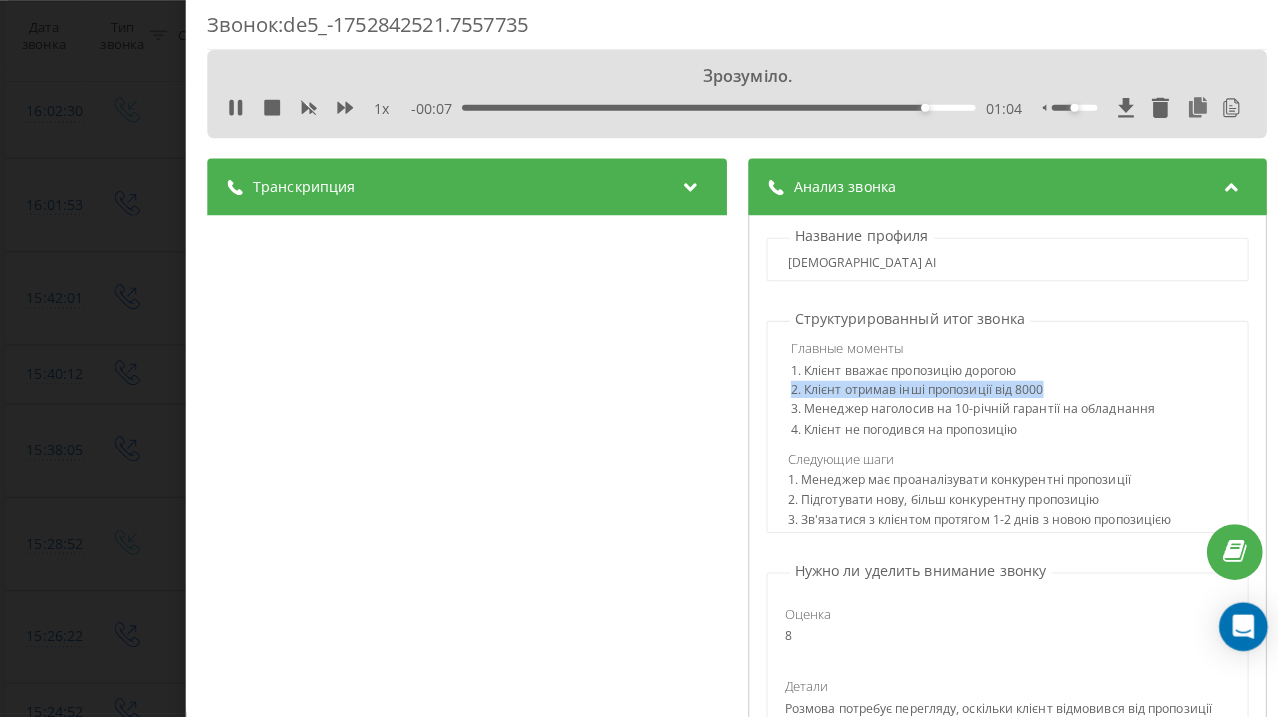 click on "Транскрипция 00:00 Алло? 00:01 Так. 00:02 Так, [PERSON_NAME], випечаю, що ще раз телефоную. 00:04 Хотів попитати, чи перегнали пропозицію? 00:05 Перегляну. 00:07 Ну, що скажете? 00:09 Підходить вам ціна? 00:10 Та ні, ну це дорого на сьогоднішній день. 00:12 Дороговато вам, так? 00:16 Ну, але у нас там оцінковка йде наземка, ну... 00:18 Я собі гадаю. 00:21 Що, ще будете роздати інші пропозиції, так? 00:23 Ну та пропозицій масла, мені з десятки прийшла пропозицій від восьми тисяч. 00:24 Візьму від інших компаній. 00:28 Угу. 00:31 Ну то може за саме обладнання чи то з монтажом з усім 8000? 00:35 00:44 00:45 Ні-ні, там... 00:46 00:51 00:53 00:57 8" at bounding box center [735, 545] 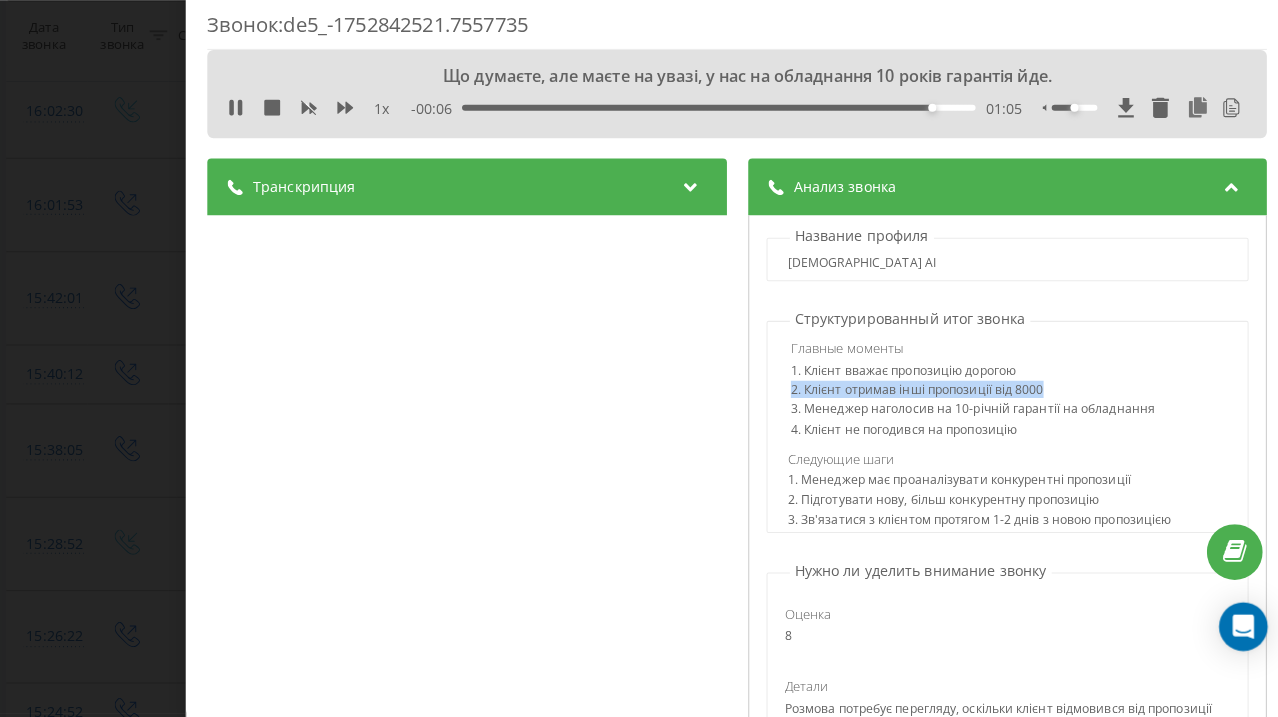 click on "2. Клієнт отримав інші пропозиції від 8000" at bounding box center [1004, 397] 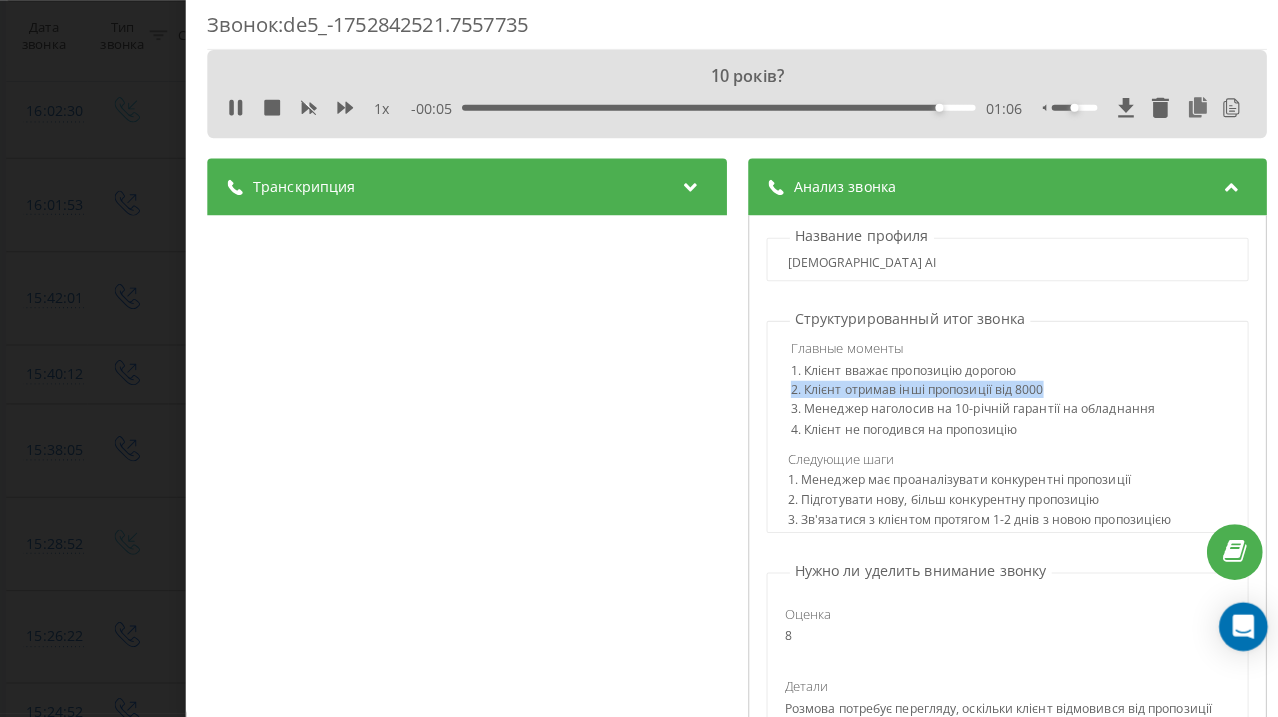 click on "Главные моменты 1. Клієнт вважає пропозицію дорогою 2. Клієнт отримав інші пропозиції від 8000 3. Менеджер наголосив на 10-річній гарантії на обладнання 4. Клієнт не погодився на пропозицію Следующие шаги 1. Менеджер має проаналізувати конкурентні пропозиції 2. Підготувати нову, більш конкурентну пропозицію 3. Зв'язатися з клієнтом протягом 1-2 днів з новою пропозицією" at bounding box center (1001, 435) 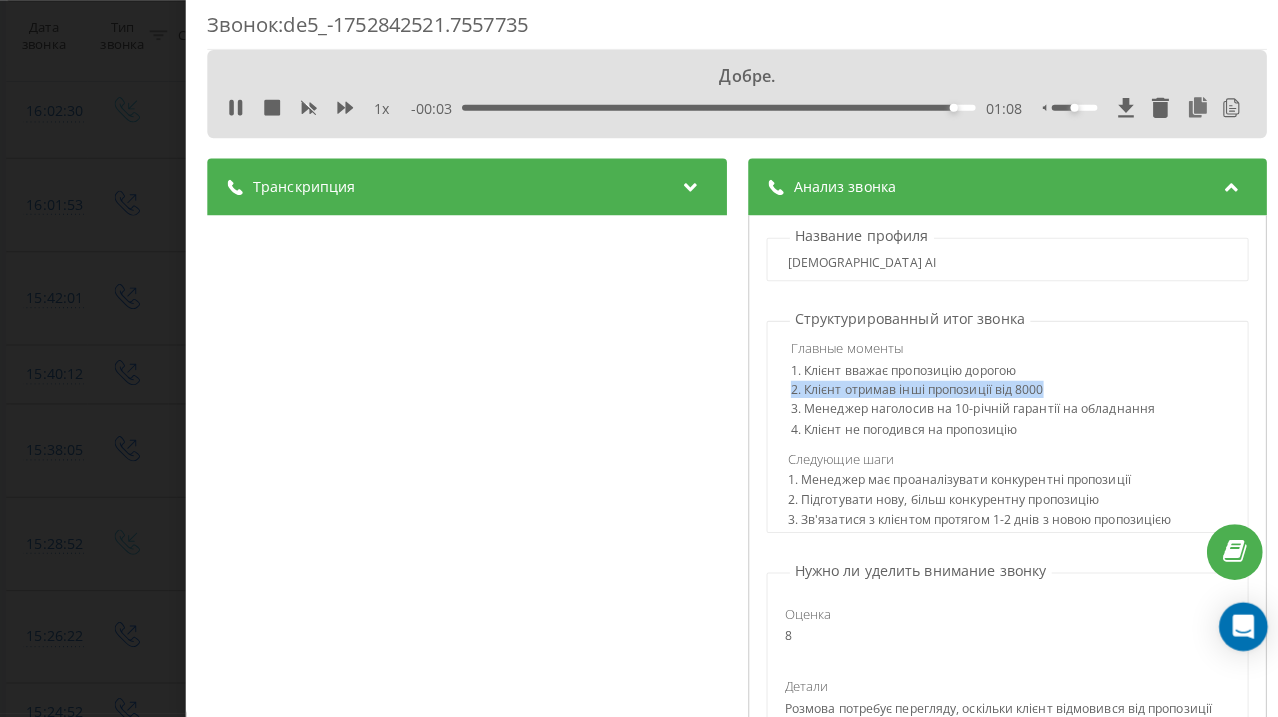 click on "Главные моменты 1. Клієнт вважає пропозицію дорогою 2. Клієнт отримав інші пропозиції від 8000 3. Менеджер наголосив на 10-річній гарантії на обладнання 4. Клієнт не погодився на пропозицію Следующие шаги 1. Менеджер має проаналізувати конкурентні пропозиції 2. Підготувати нову, більш конкурентну пропозицію 3. Зв'язатися з клієнтом протягом 1-2 днів з новою пропозицією" at bounding box center [1001, 435] 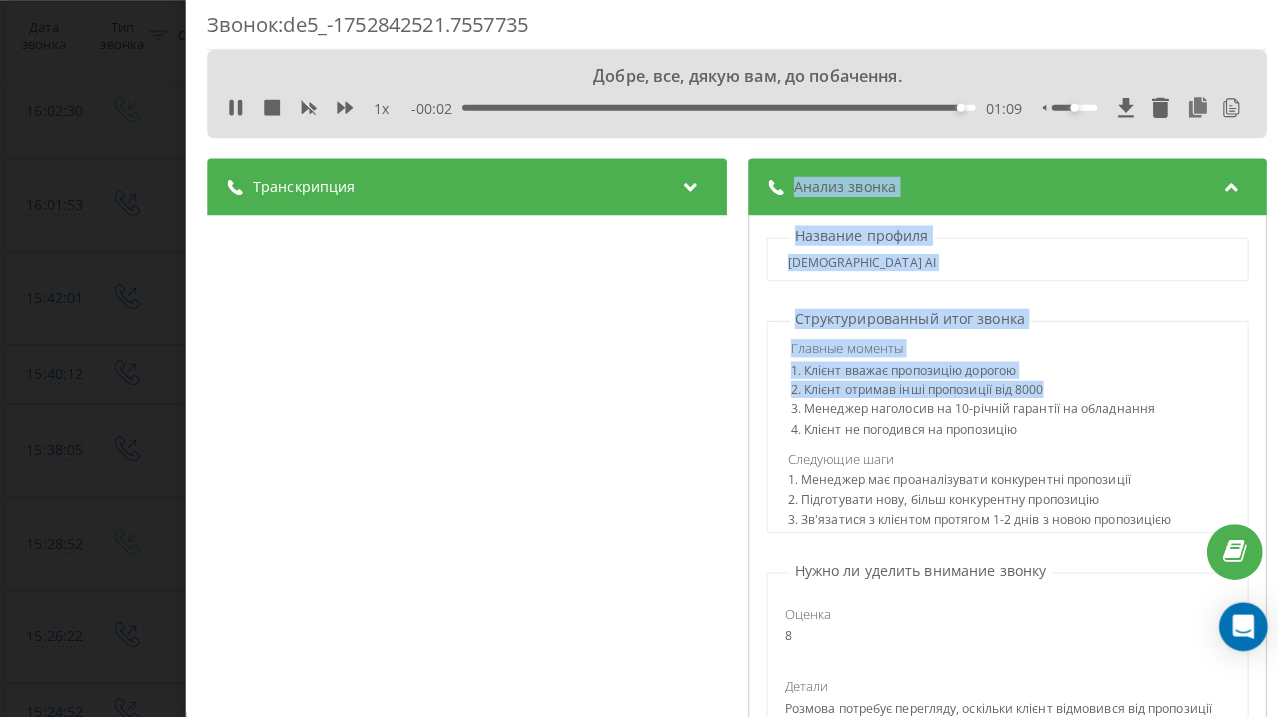 click on "Транскрипция 00:00 Алло? 00:01 Так. 00:02 Так, [PERSON_NAME], випечаю, що ще раз телефоную. 00:04 Хотів попитати, чи перегнали пропозицію? 00:05 Перегляну. 00:07 Ну, що скажете? 00:09 Підходить вам ціна? 00:10 Та ні, ну це дорого на сьогоднішній день. 00:12 Дороговато вам, так? 00:16 Ну, але у нас там оцінковка йде наземка, ну... 00:18 Я собі гадаю. 00:21 Що, ще будете роздати інші пропозиції, так? 00:23 Ну та пропозицій масла, мені з десятки прийшла пропозицій від восьми тисяч. 00:24 Візьму від інших компаній. 00:28 Угу. 00:31 Ну то може за саме обладнання чи то з монтажом з усім 8000? 00:35 00:44 00:45 Ні-ні, там... 00:46 00:51 00:53 00:57 8" at bounding box center (735, 545) 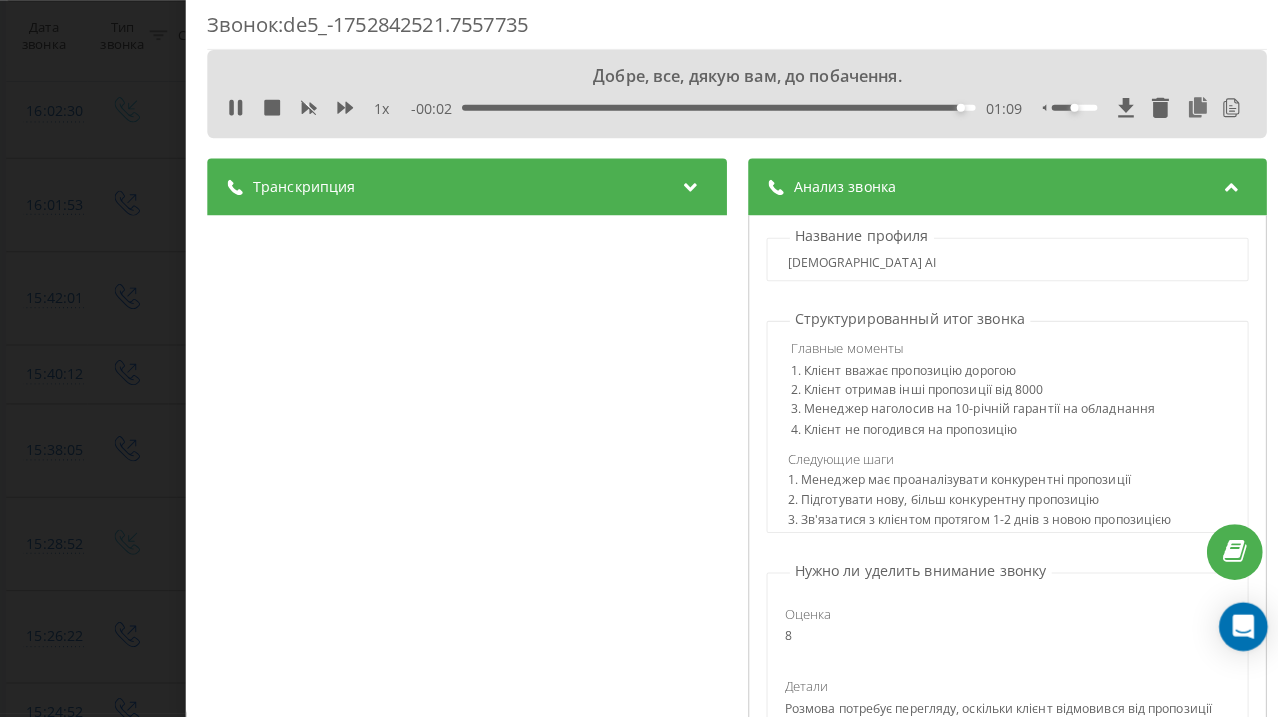click on "3. Менеджер наголосив на 10-річній гарантії на обладнання" at bounding box center (1004, 416) 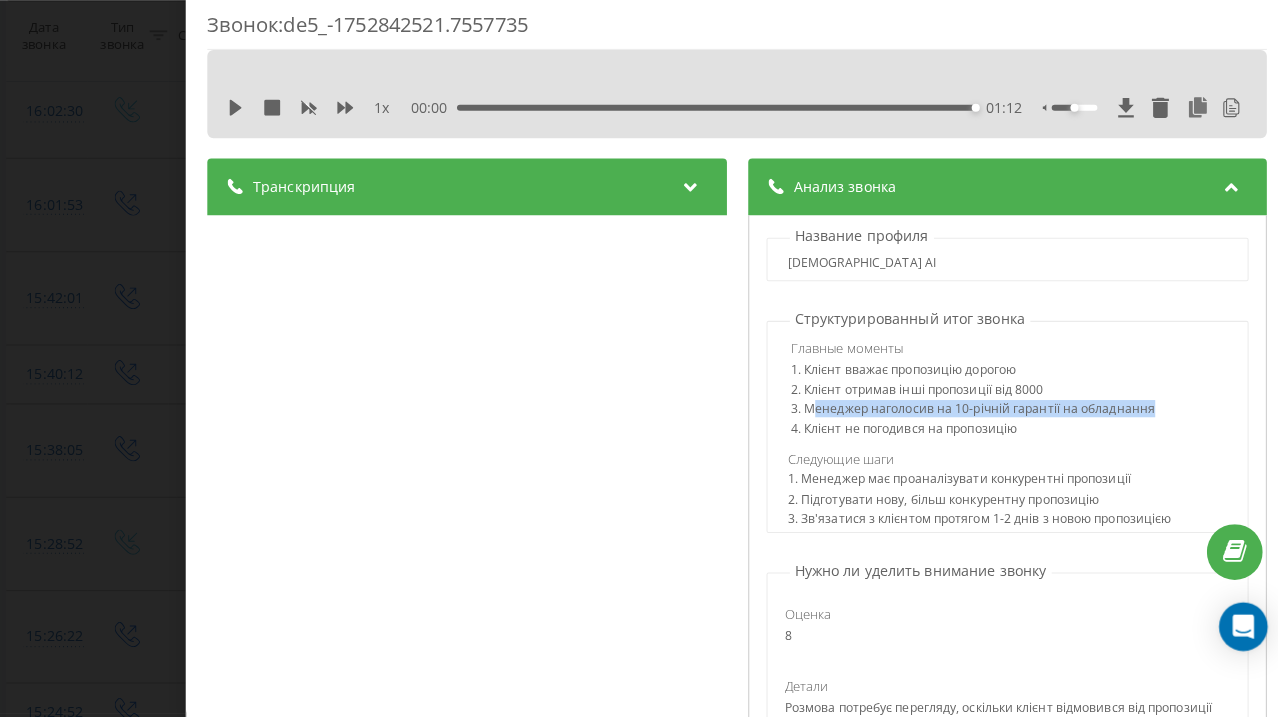 click on "3. Менеджер наголосив на 10-річній гарантії на обладнання" at bounding box center (1004, 416) 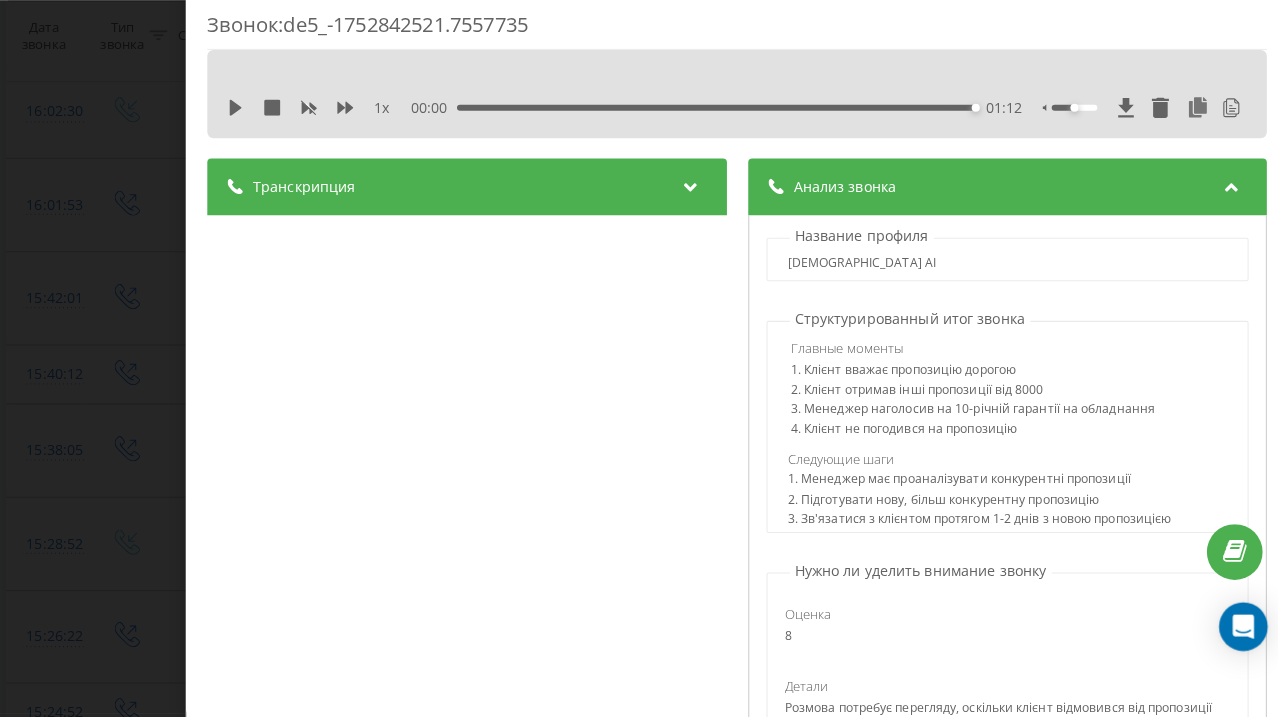 click on "4. Клієнт не погодився на пропозицію" at bounding box center (1004, 435) 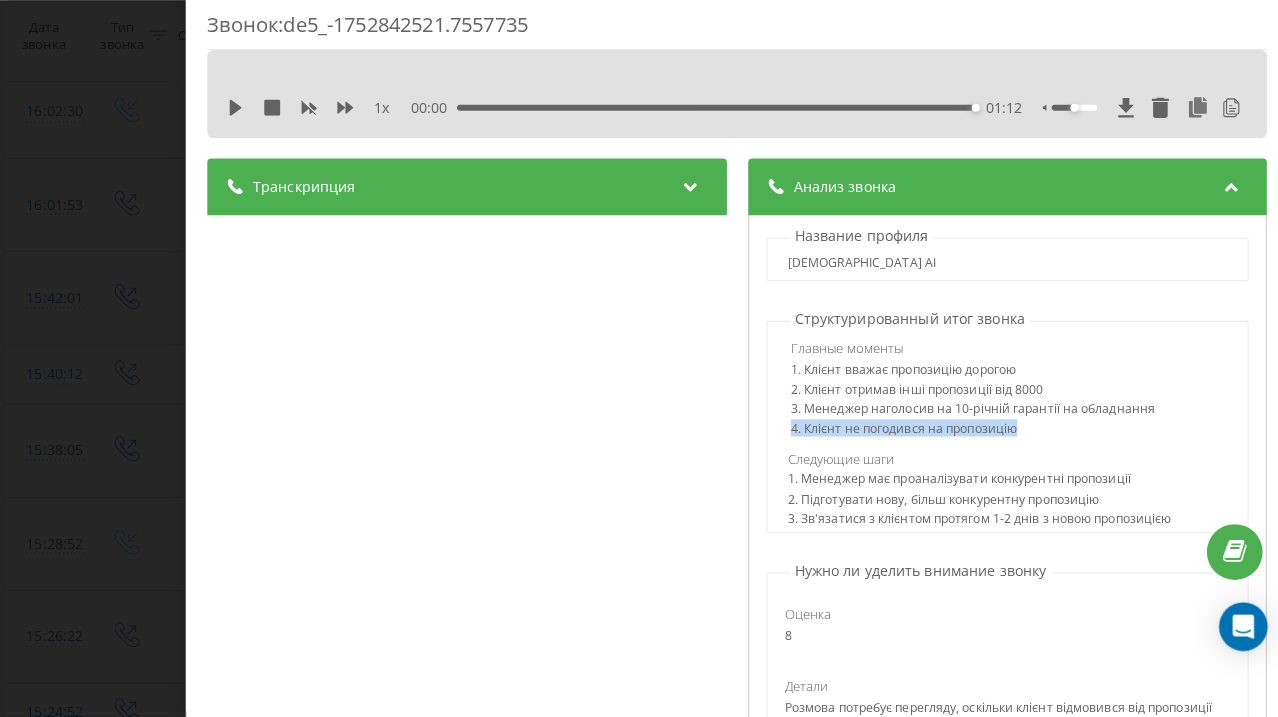 click on "Главные моменты 1. Клієнт вважає пропозицію дорогою 2. Клієнт отримав інші пропозиції від 8000 3. Менеджер наголосив на 10-річній гарантії на обладнання 4. Клієнт не погодився на пропозицію Следующие шаги 1. Менеджер має проаналізувати конкурентні пропозиції 2. Підготувати нову, більш конкурентну пропозицію 3. Зв'язатися з клієнтом протягом 1-2 днів з новою пропозицією" at bounding box center (1001, 435) 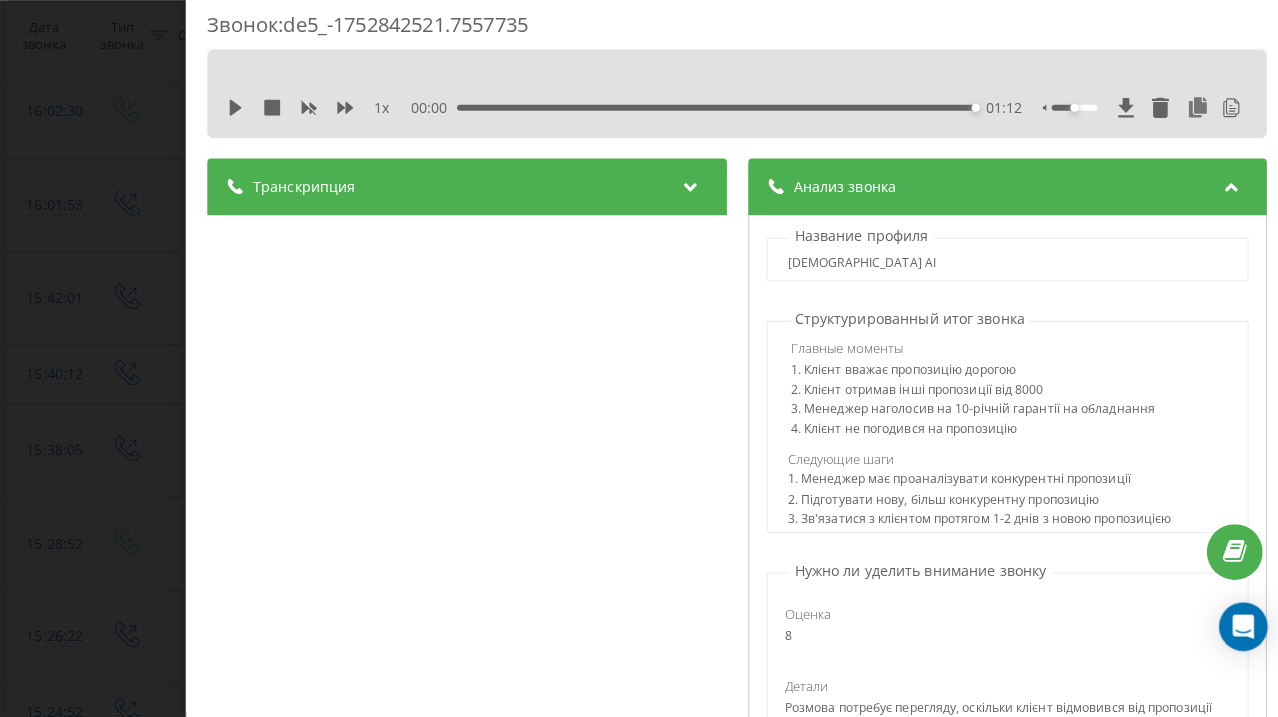 click on "1. Менеджер має проаналізувати конкурентні пропозиції" at bounding box center (1001, 485) 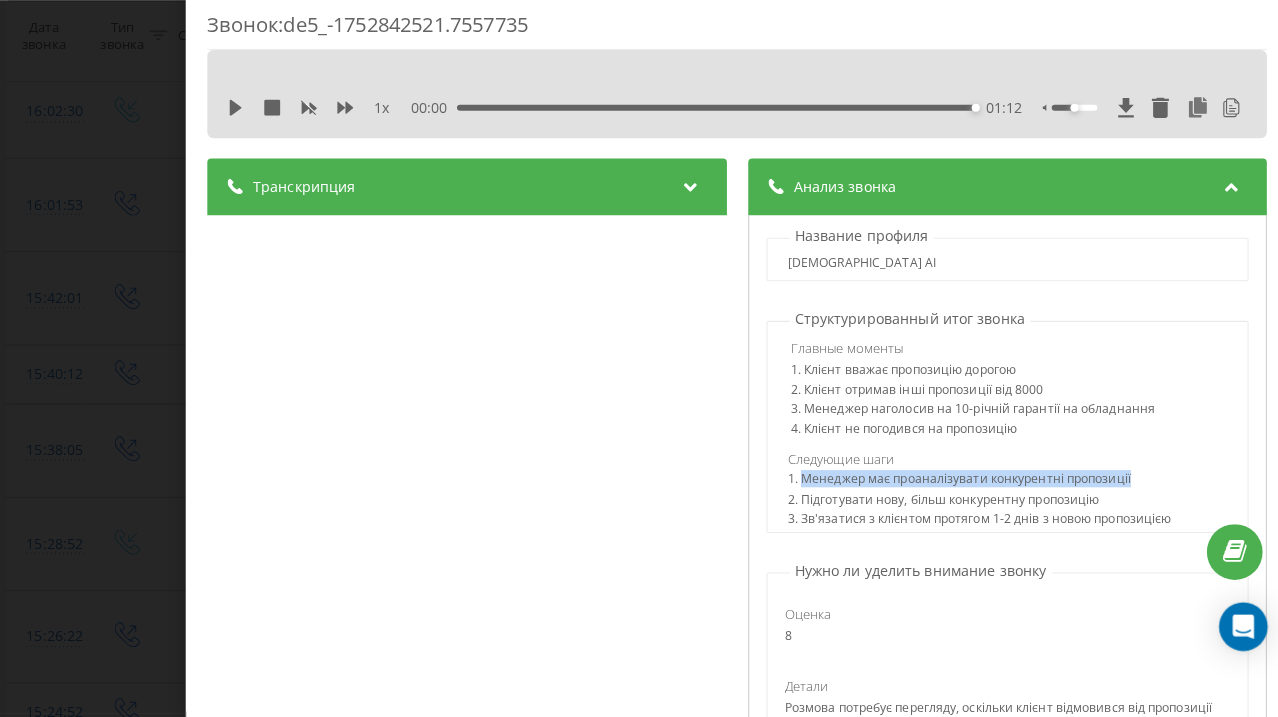 click on "1. Менеджер має проаналізувати конкурентні пропозиції" at bounding box center [1001, 485] 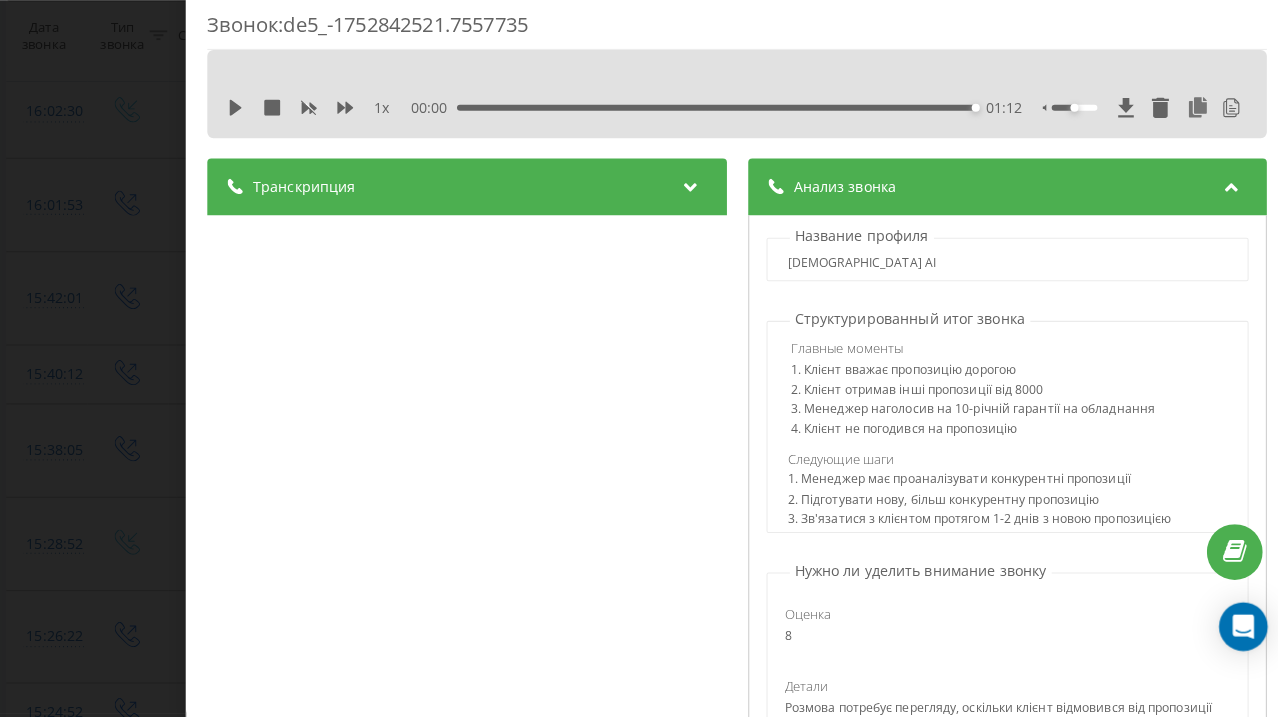 click on "2. Підготувати нову, більш конкурентну пропозицію" at bounding box center (1001, 505) 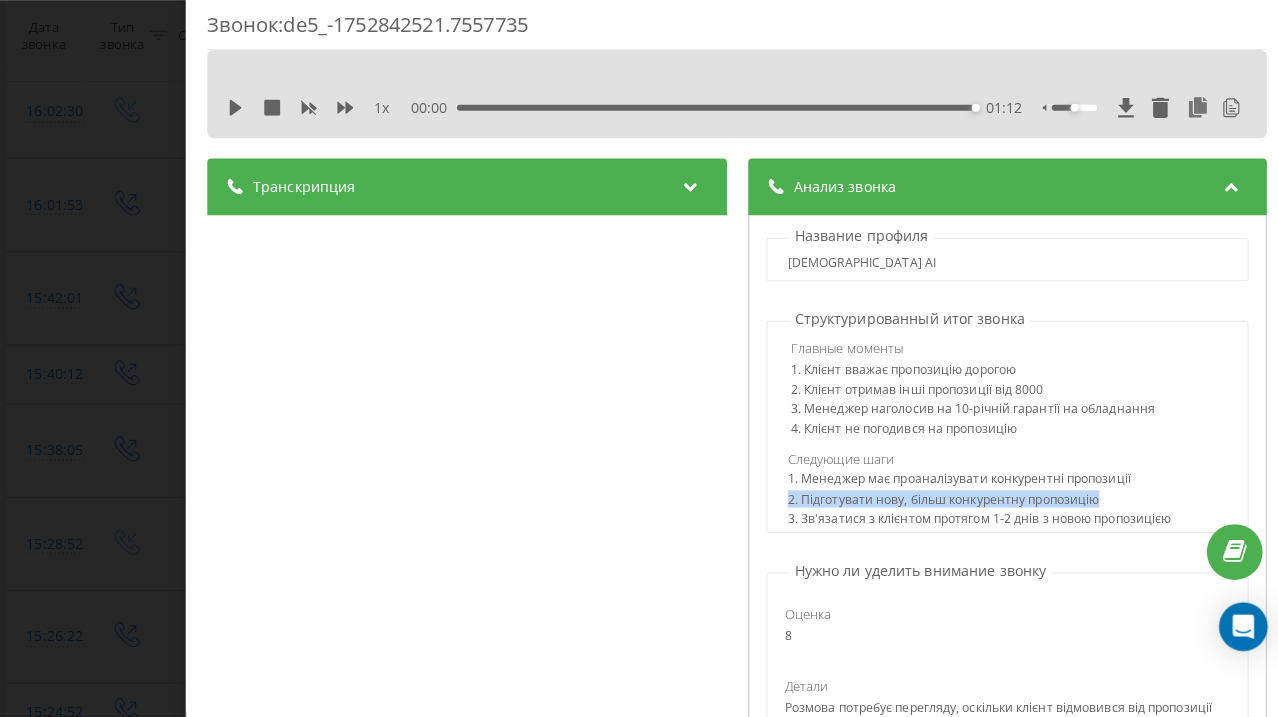 drag, startPoint x: 1075, startPoint y: 486, endPoint x: 774, endPoint y: 488, distance: 301.00665 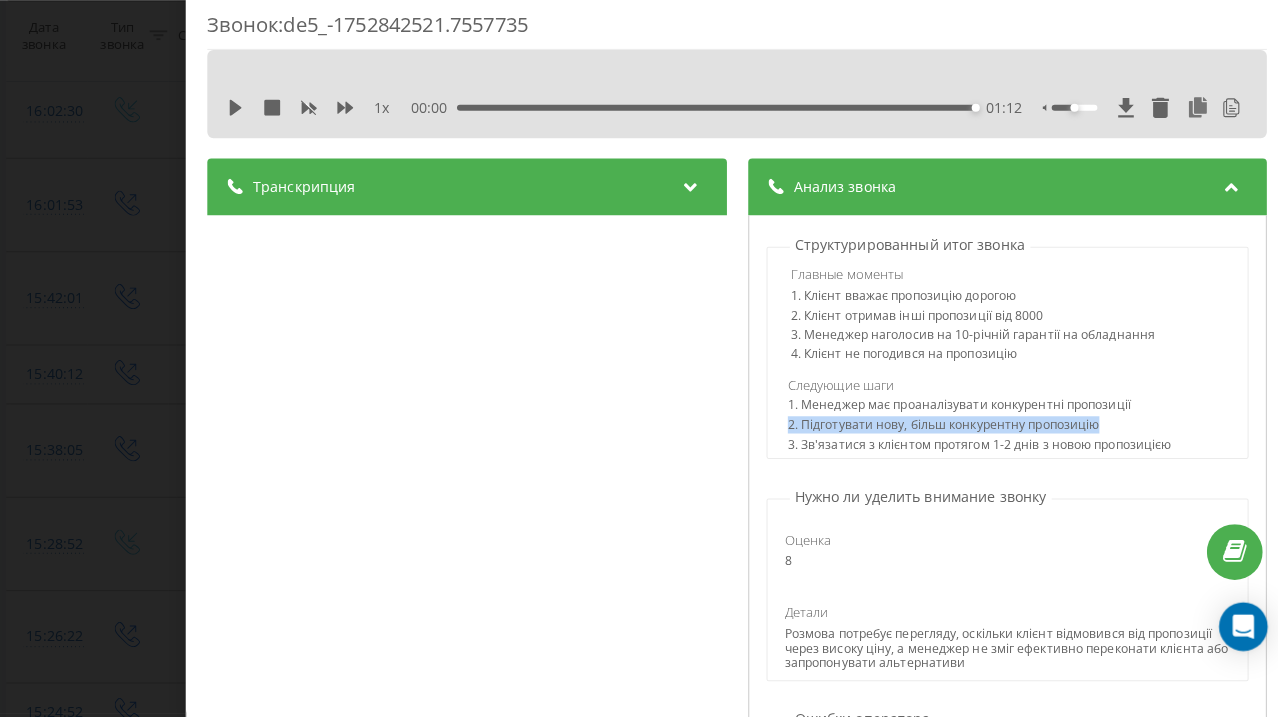 scroll, scrollTop: 74, scrollLeft: 0, axis: vertical 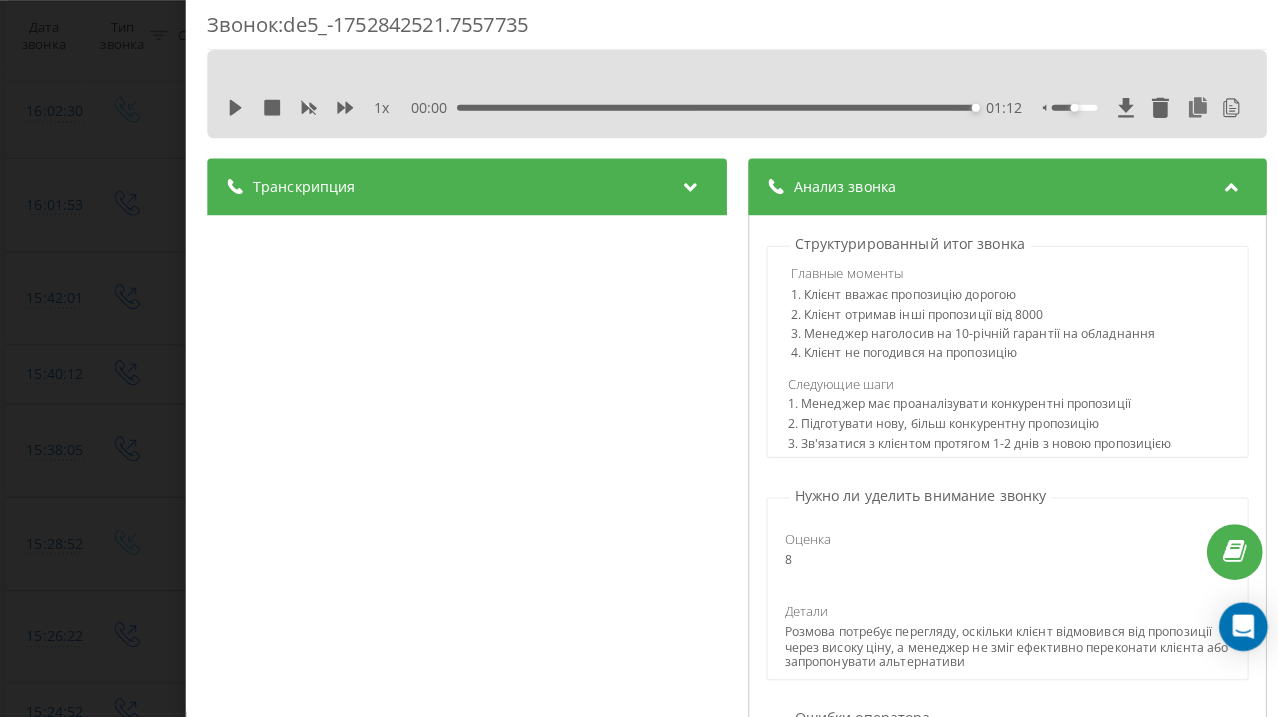 click on "3. Зв'язатися з клієнтом протягом 1-2 днів з новою пропозицією" at bounding box center [1001, 450] 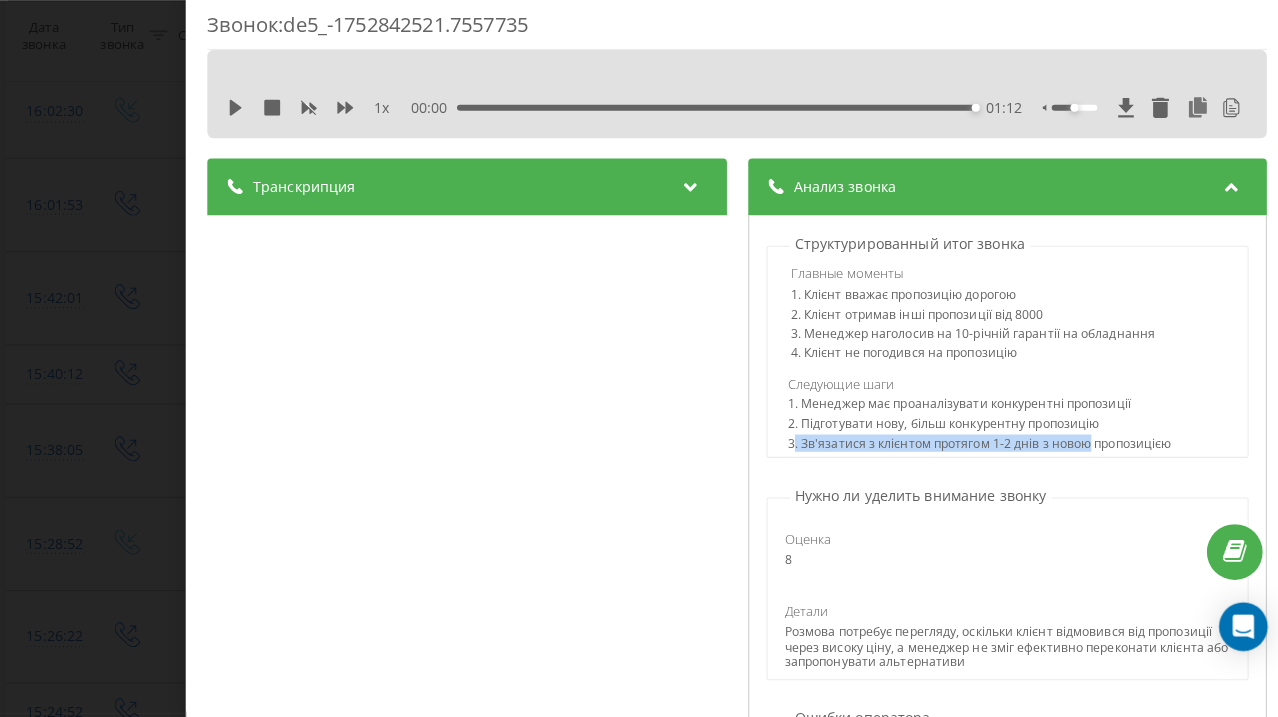 drag, startPoint x: 781, startPoint y: 432, endPoint x: 1049, endPoint y: 438, distance: 268.06717 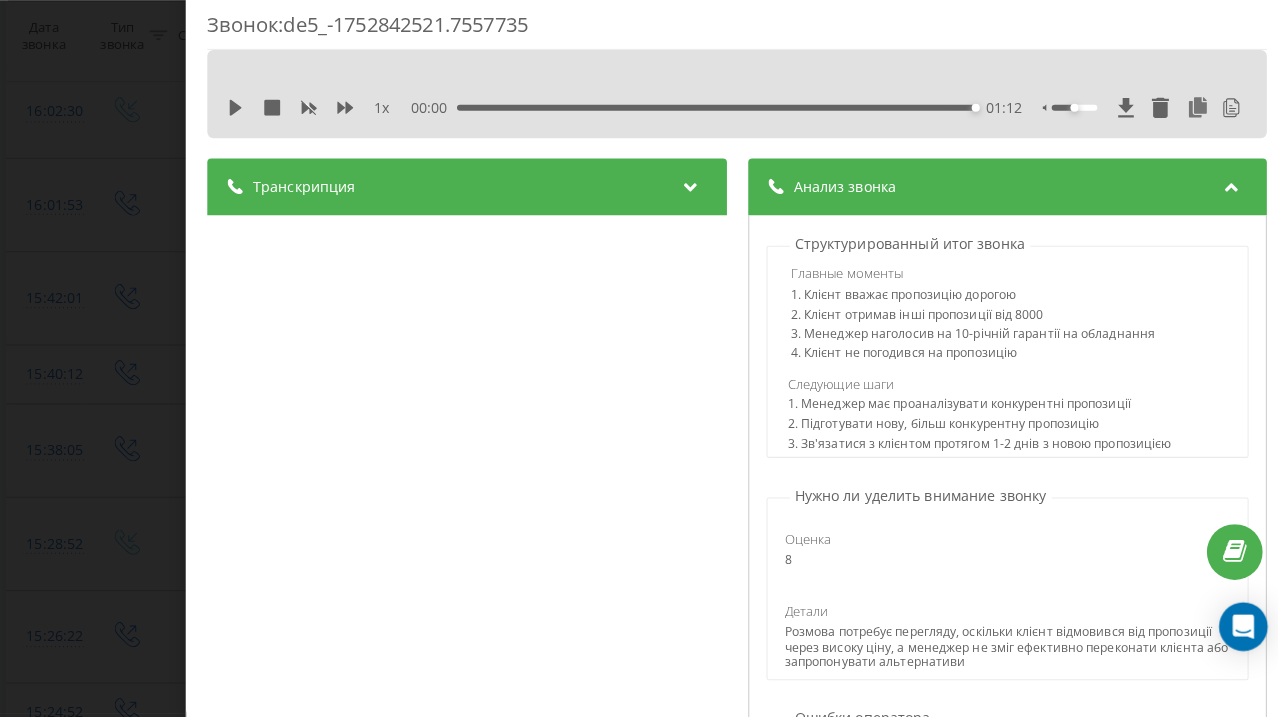 click on "Нужно ли уделить внимание звонку" at bounding box center [915, 499] 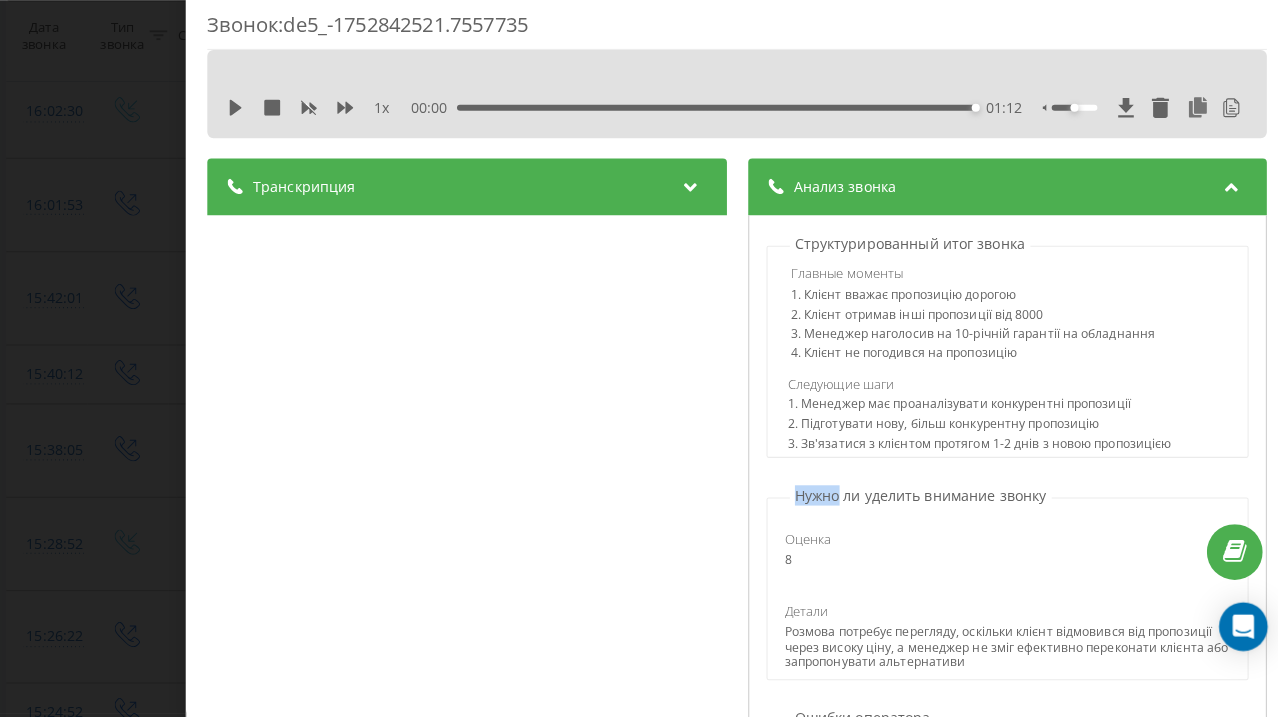 drag, startPoint x: 793, startPoint y: 479, endPoint x: 1001, endPoint y: 467, distance: 208.34587 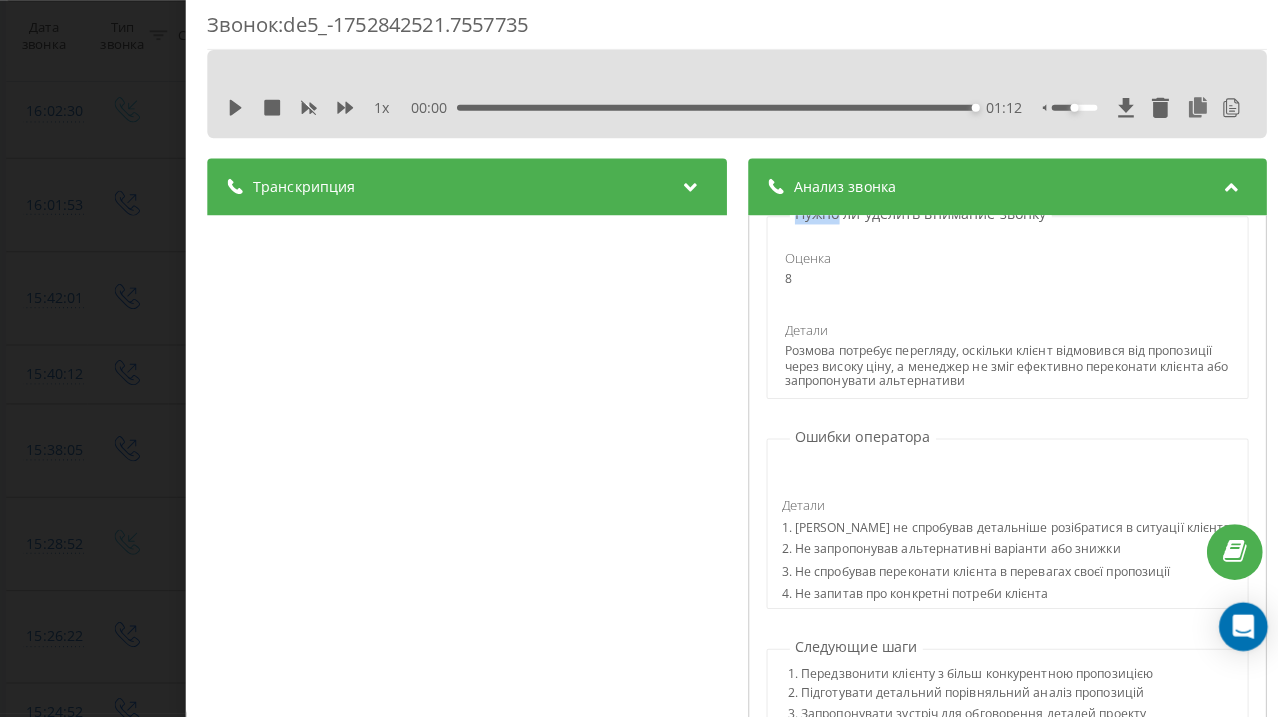 scroll, scrollTop: 352, scrollLeft: 0, axis: vertical 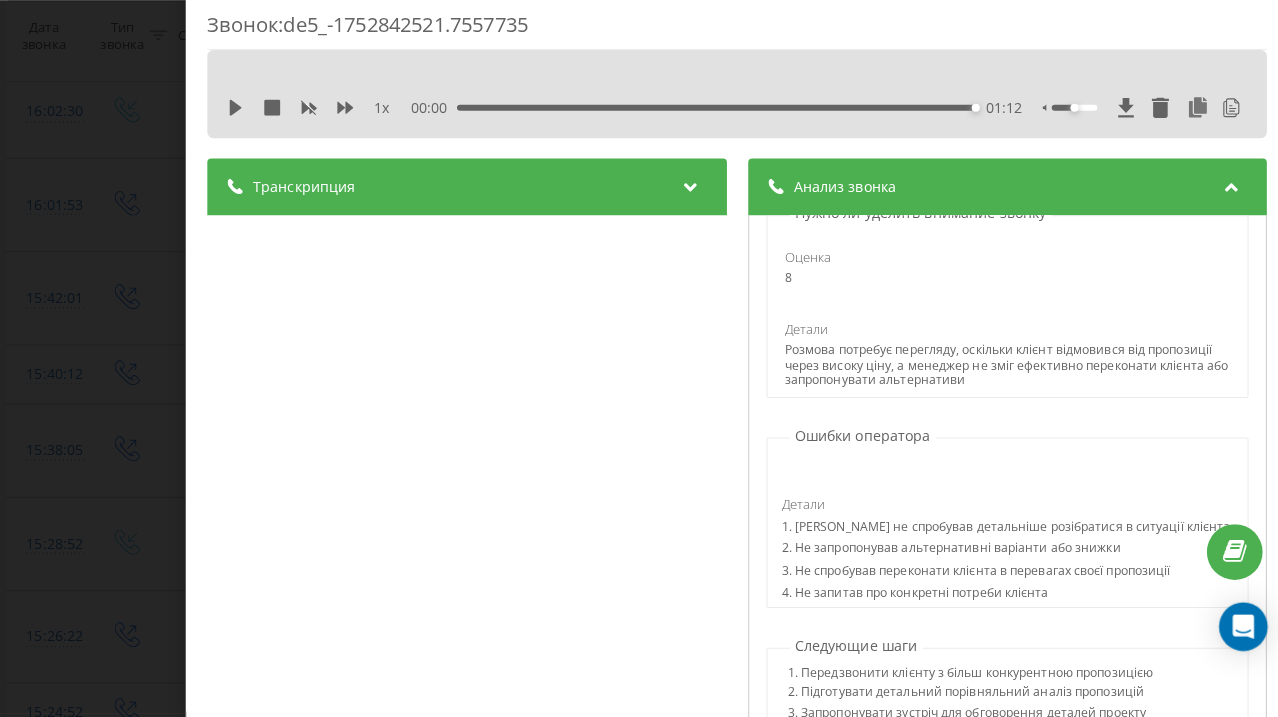 click on "Розмова потребує перегляду, оскільки клієнт відмовився від пропозиції через високу ціну, а менеджер не зміг ефективно переконати клієнта або запропонувати альтернативи" at bounding box center (1001, 370) 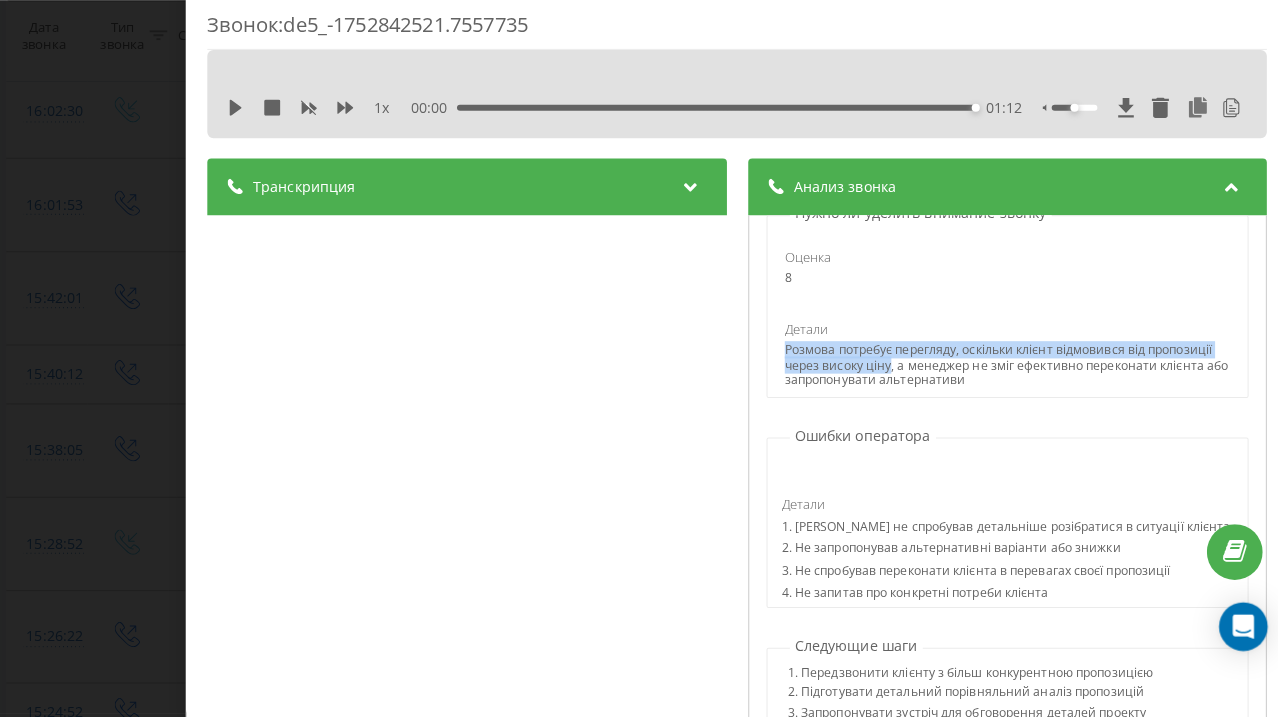 drag, startPoint x: 781, startPoint y: 337, endPoint x: 869, endPoint y: 344, distance: 88.27797 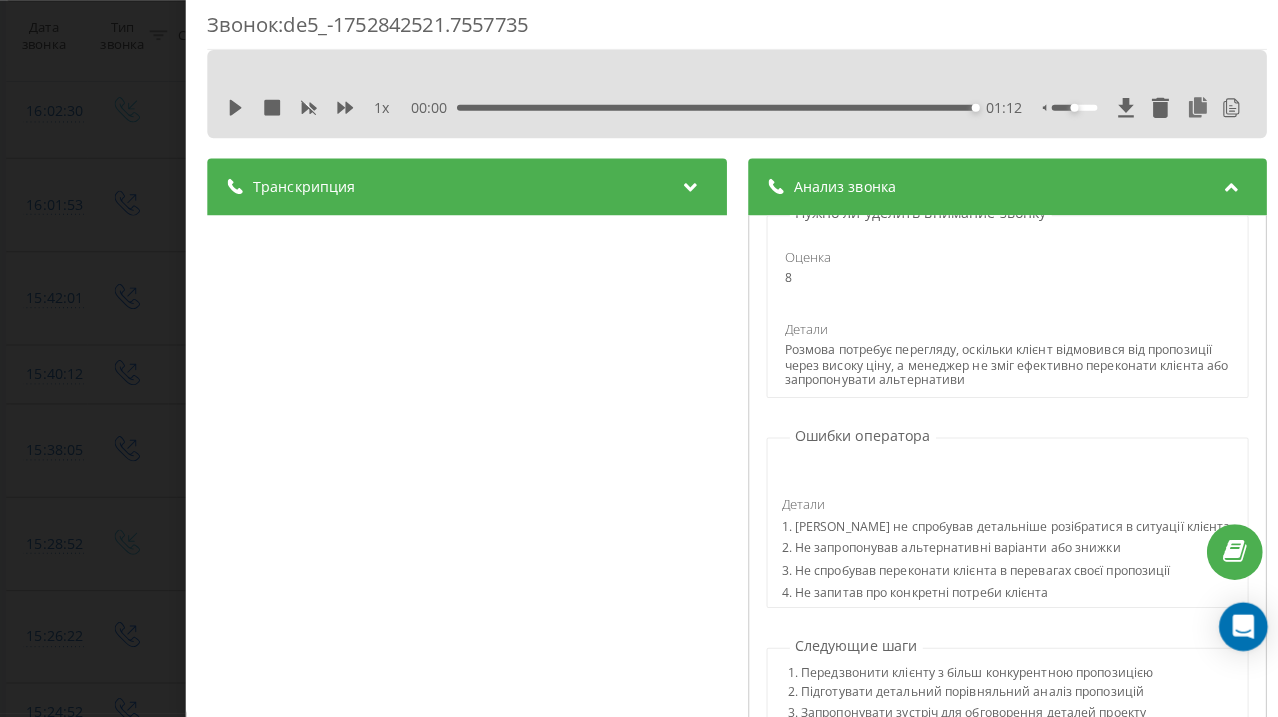 click on "Розмова потребує перегляду, оскільки клієнт відмовився від пропозиції через високу ціну, а менеджер не зміг ефективно переконати клієнта або запропонувати альтернативи" at bounding box center [1001, 370] 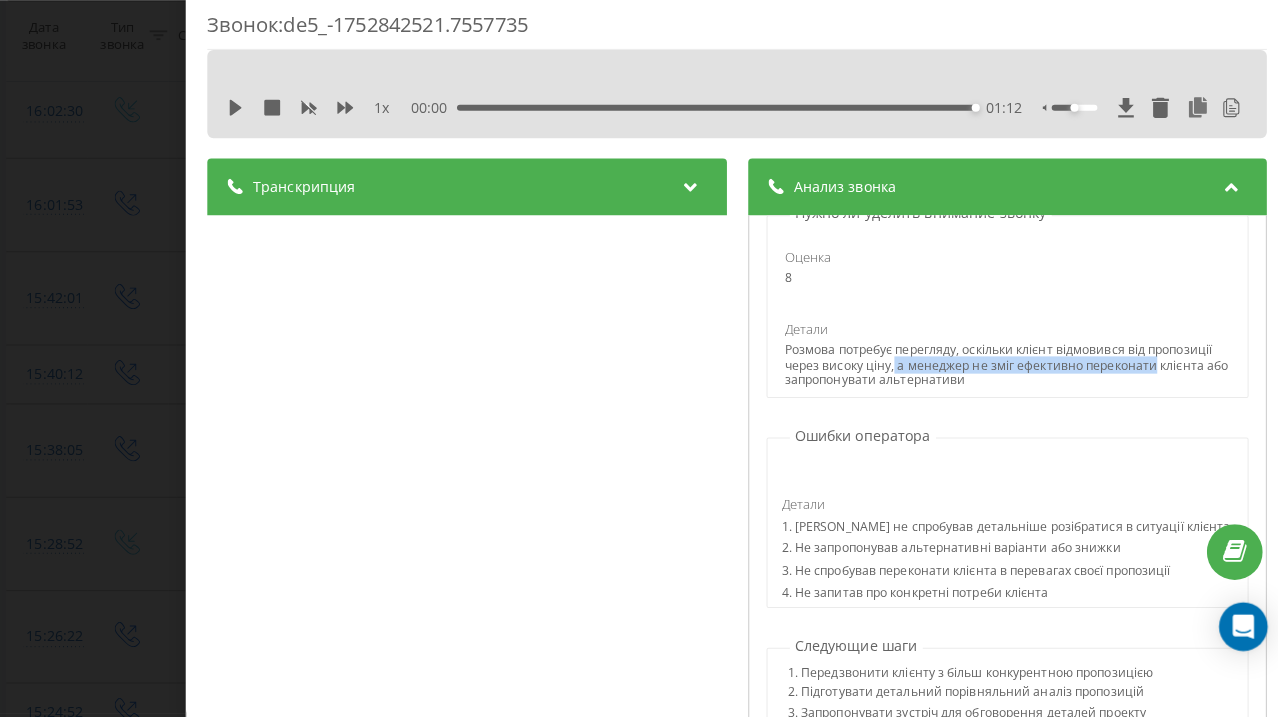 drag, startPoint x: 880, startPoint y: 344, endPoint x: 1069, endPoint y: 342, distance: 189.01057 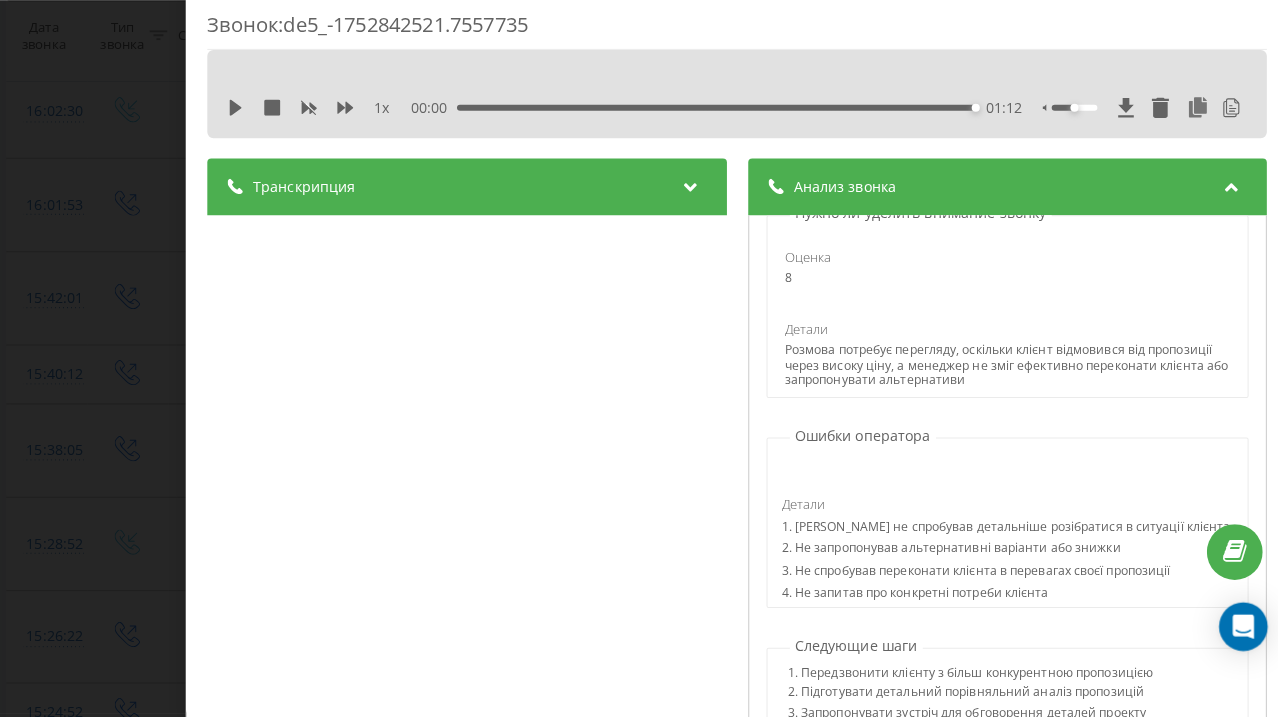 click on "Розмова потребує перегляду, оскільки клієнт відмовився від пропозиції через високу ціну, а менеджер не зміг ефективно переконати клієнта або запропонувати альтернативи" at bounding box center (1001, 370) 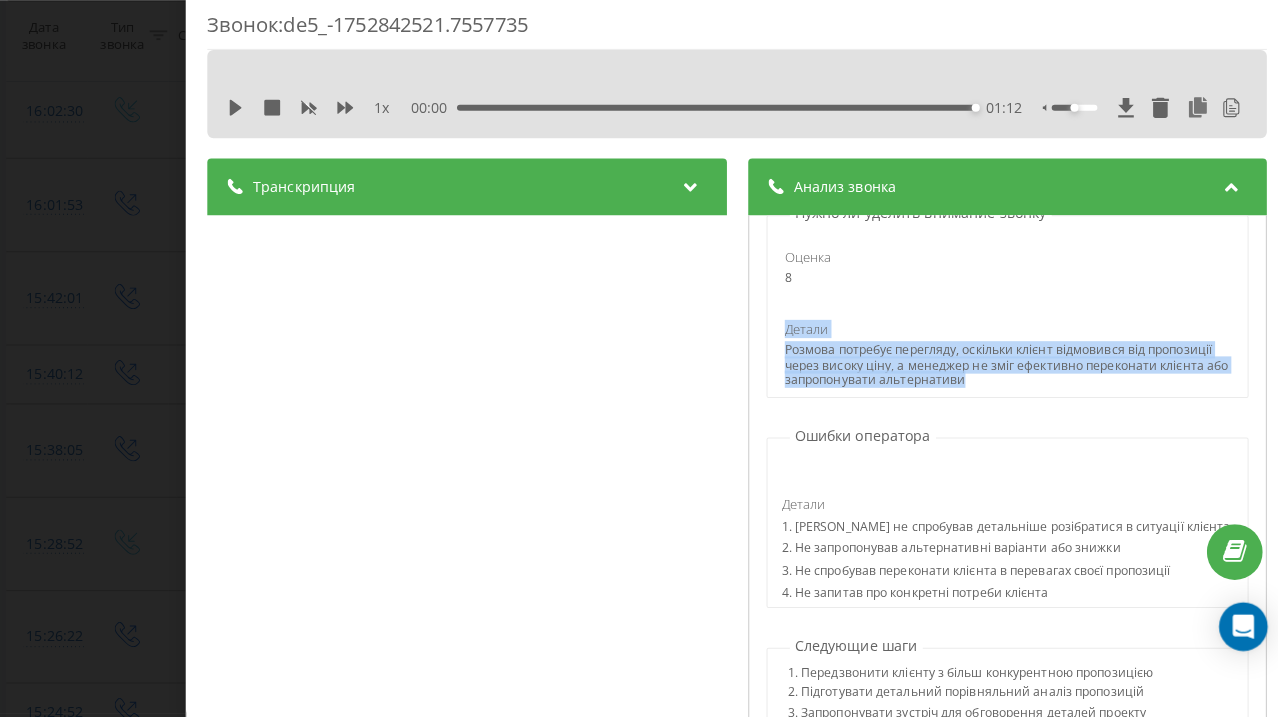 drag, startPoint x: 910, startPoint y: 369, endPoint x: 743, endPoint y: 320, distance: 174.04022 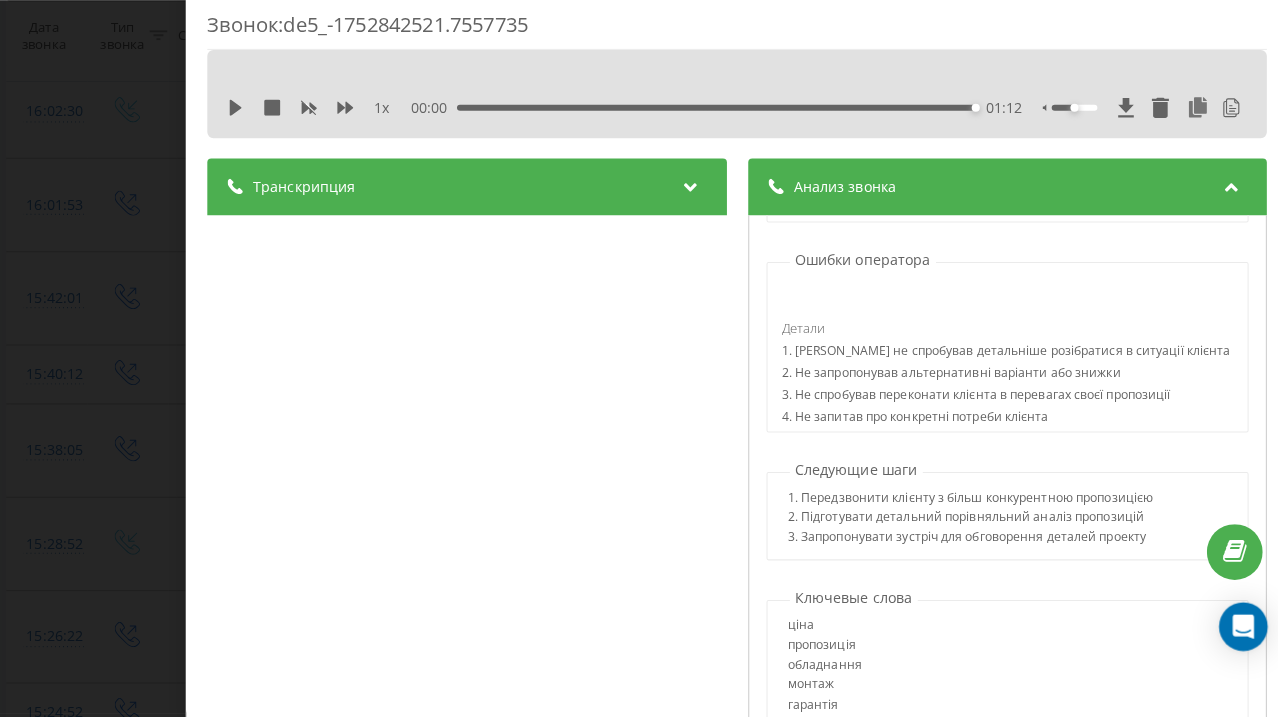 scroll, scrollTop: 526, scrollLeft: 0, axis: vertical 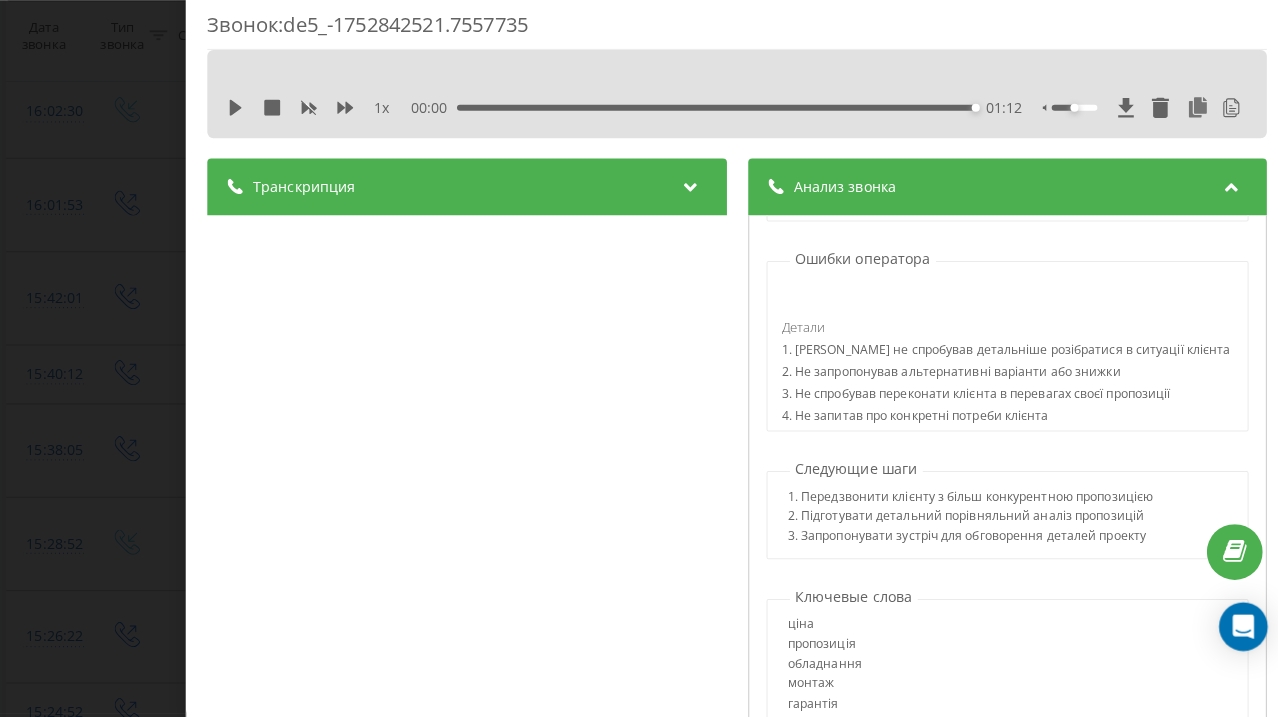 click on "1. [PERSON_NAME] не спробував детальніше розібратися в ситуації клієнта" at bounding box center (1000, 359) 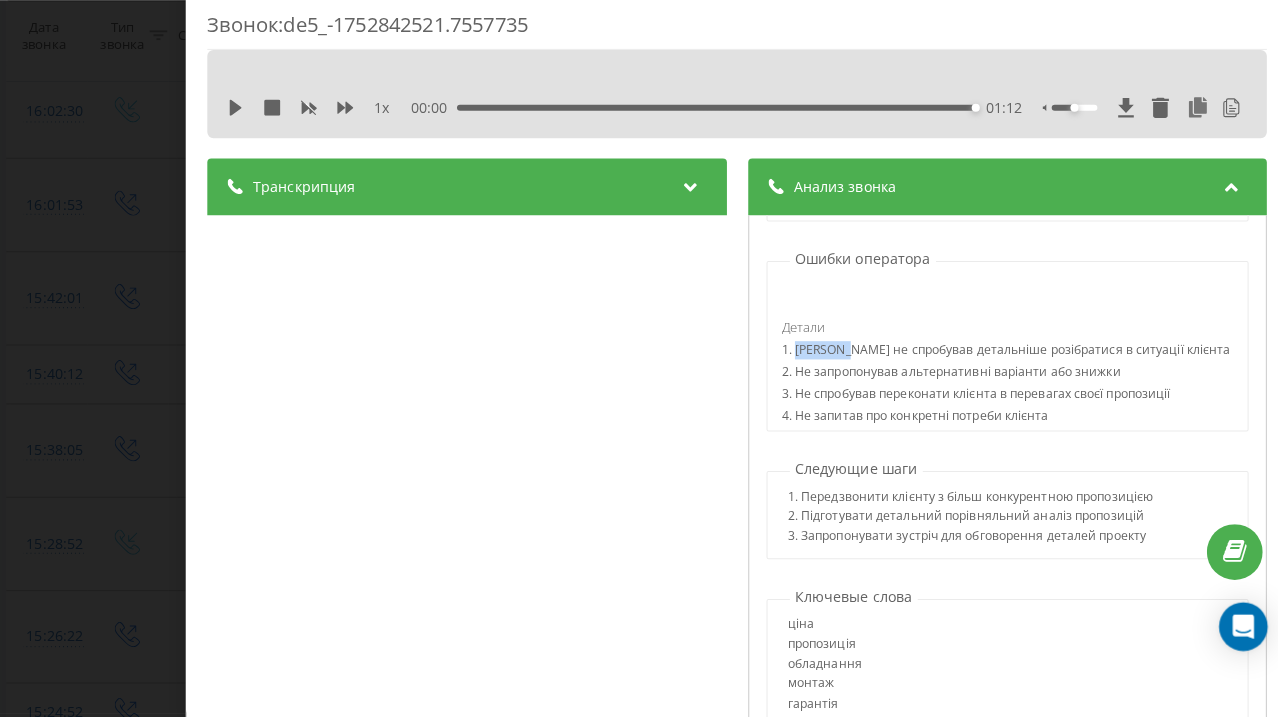 click on "1. [PERSON_NAME] не спробував детальніше розібратися в ситуації клієнта" at bounding box center (1000, 359) 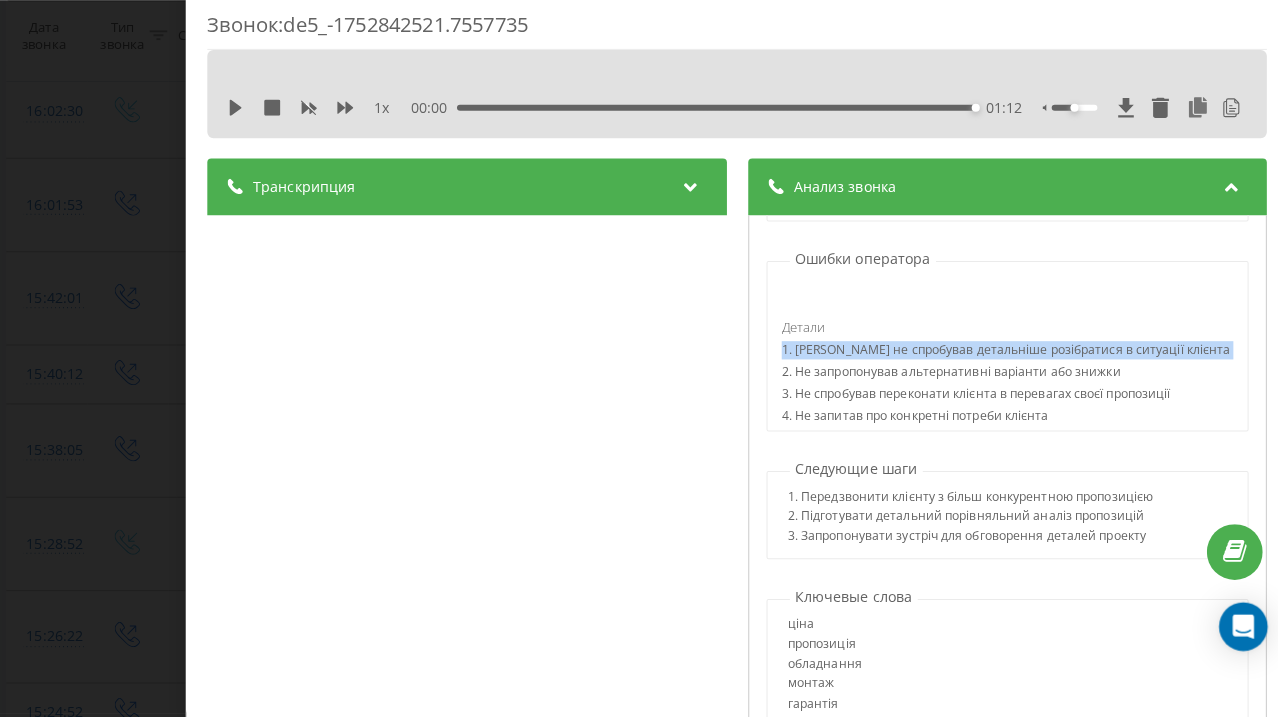 click on "1. [PERSON_NAME] не спробував детальніше розібратися в ситуації клієнта" at bounding box center (1000, 359) 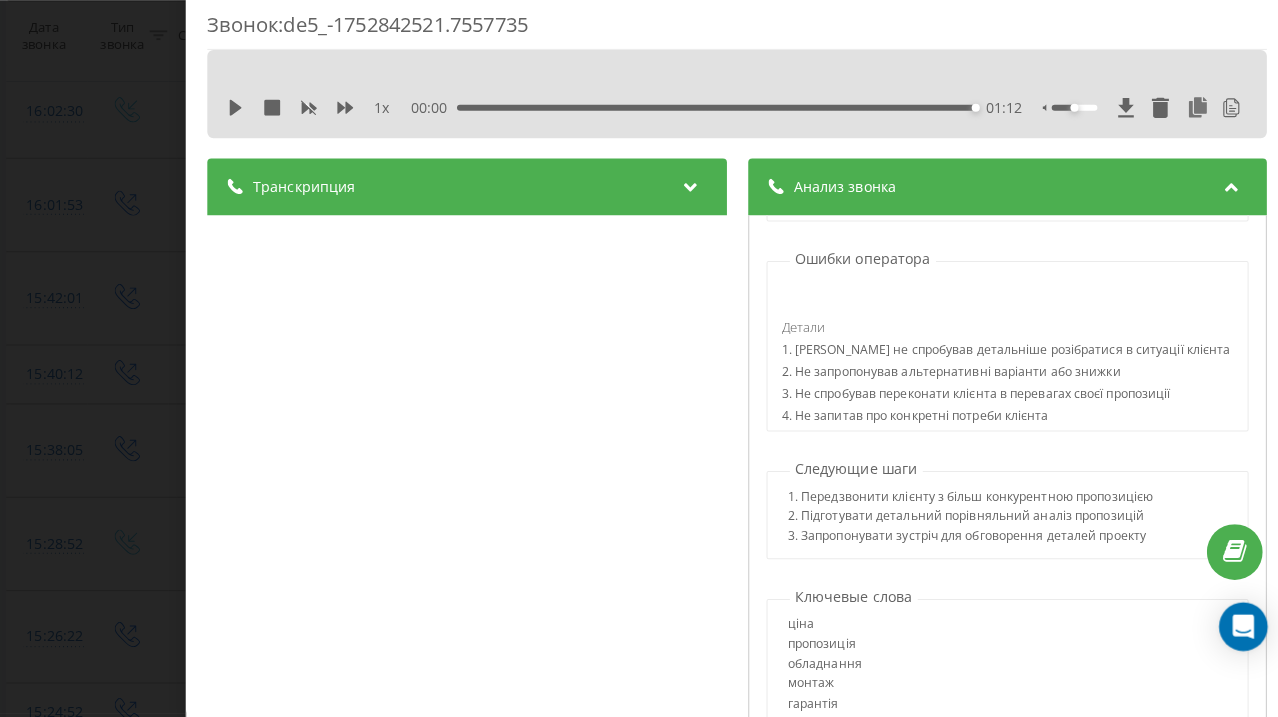 click on "2. Не запропонував альтернативні варіанти або знижки" at bounding box center [1000, 380] 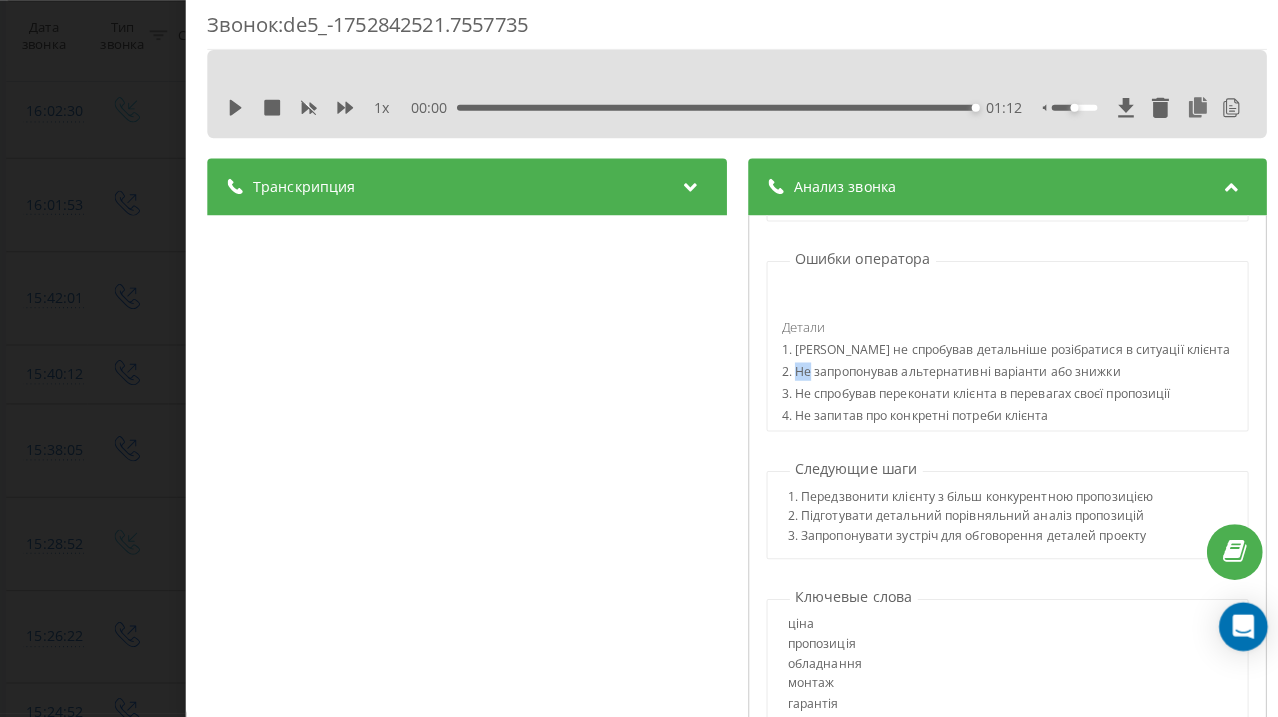 click on "2. Не запропонував альтернативні варіанти або знижки" at bounding box center [1000, 380] 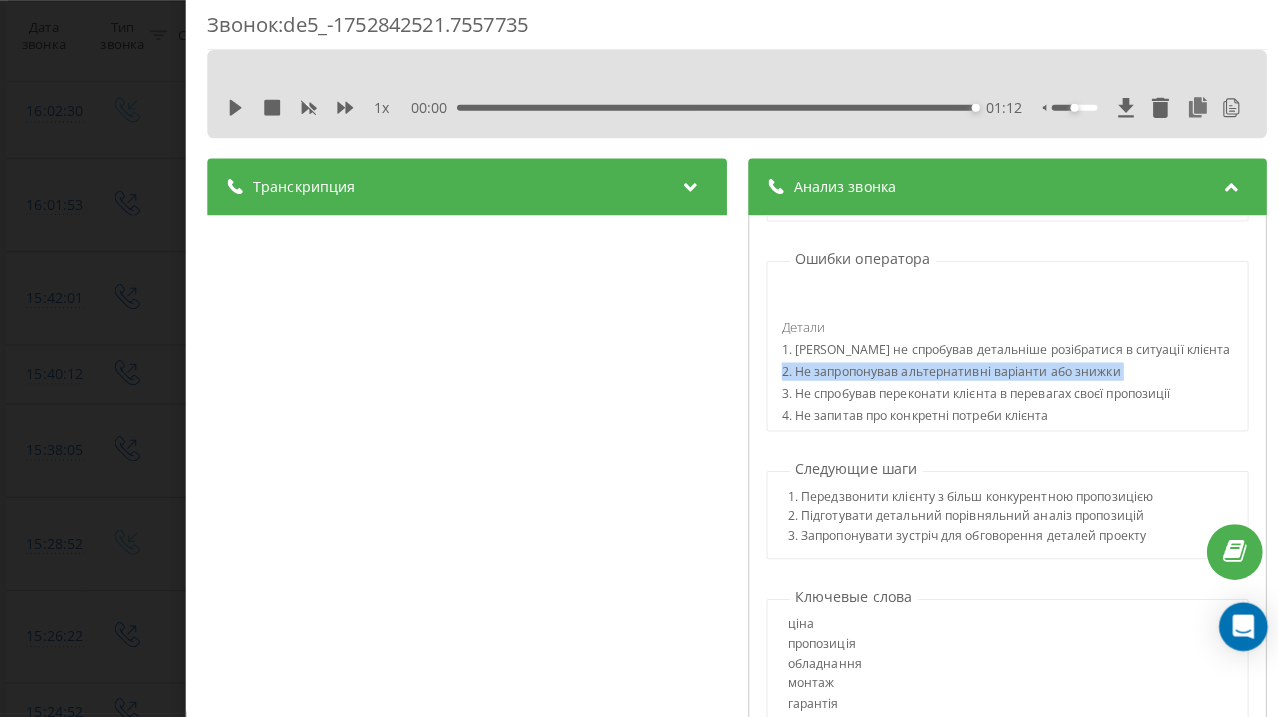 click on "2. Не запропонував альтернативні варіанти або знижки" at bounding box center (1000, 380) 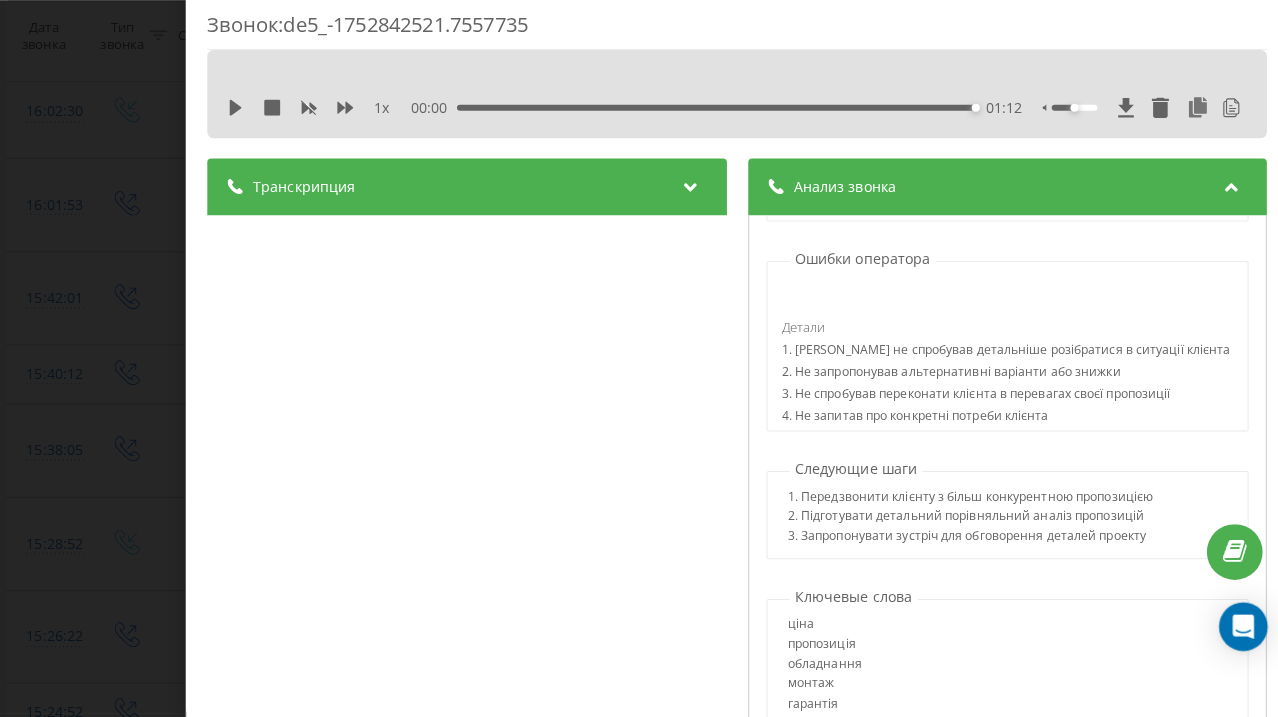 click on "1. [PERSON_NAME] не спробував детальніше розібратися в ситуації клієнта" at bounding box center [1000, 359] 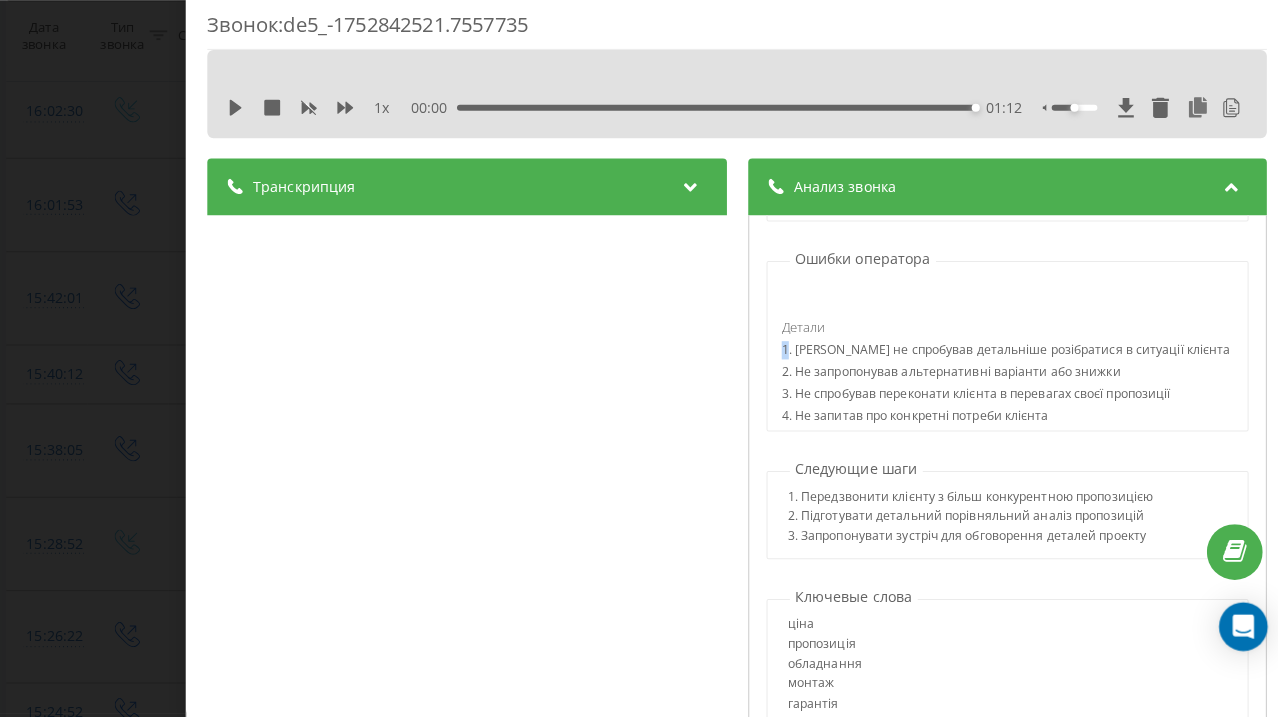 click on "1. [PERSON_NAME] не спробував детальніше розібратися в ситуації клієнта" at bounding box center [1000, 359] 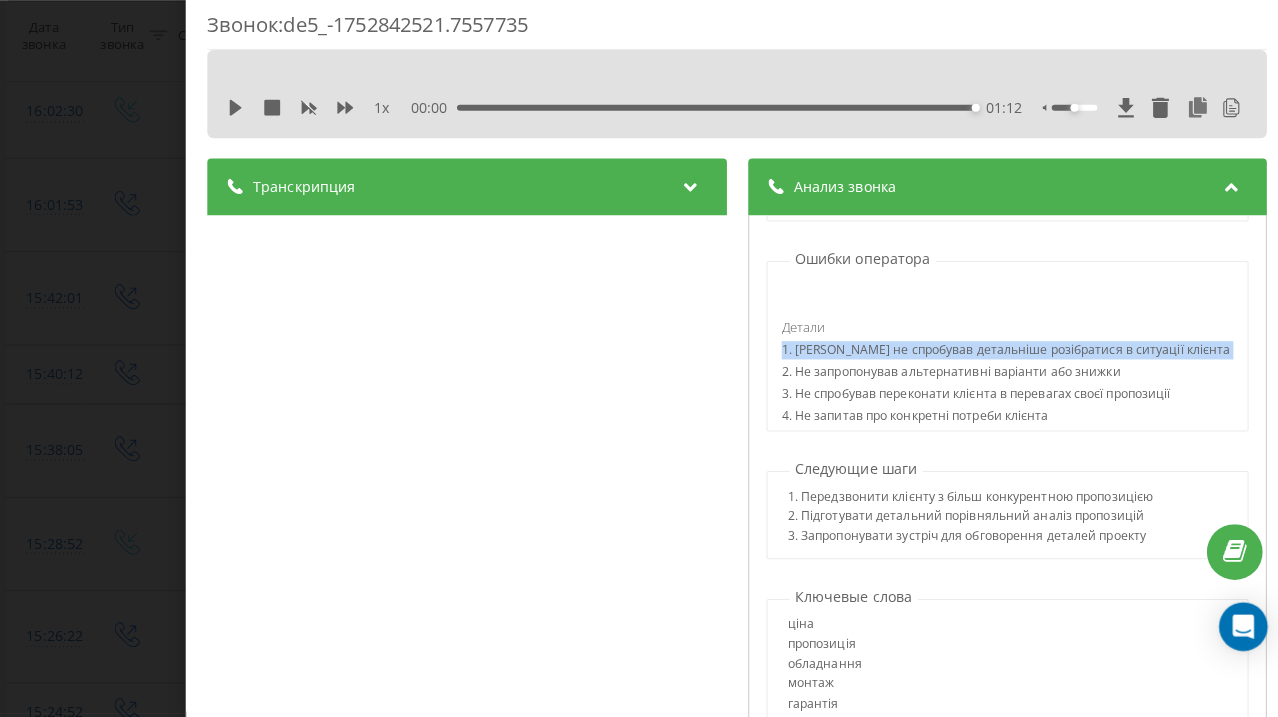 click on "1. [PERSON_NAME] не спробував детальніше розібратися в ситуації клієнта" at bounding box center [1000, 359] 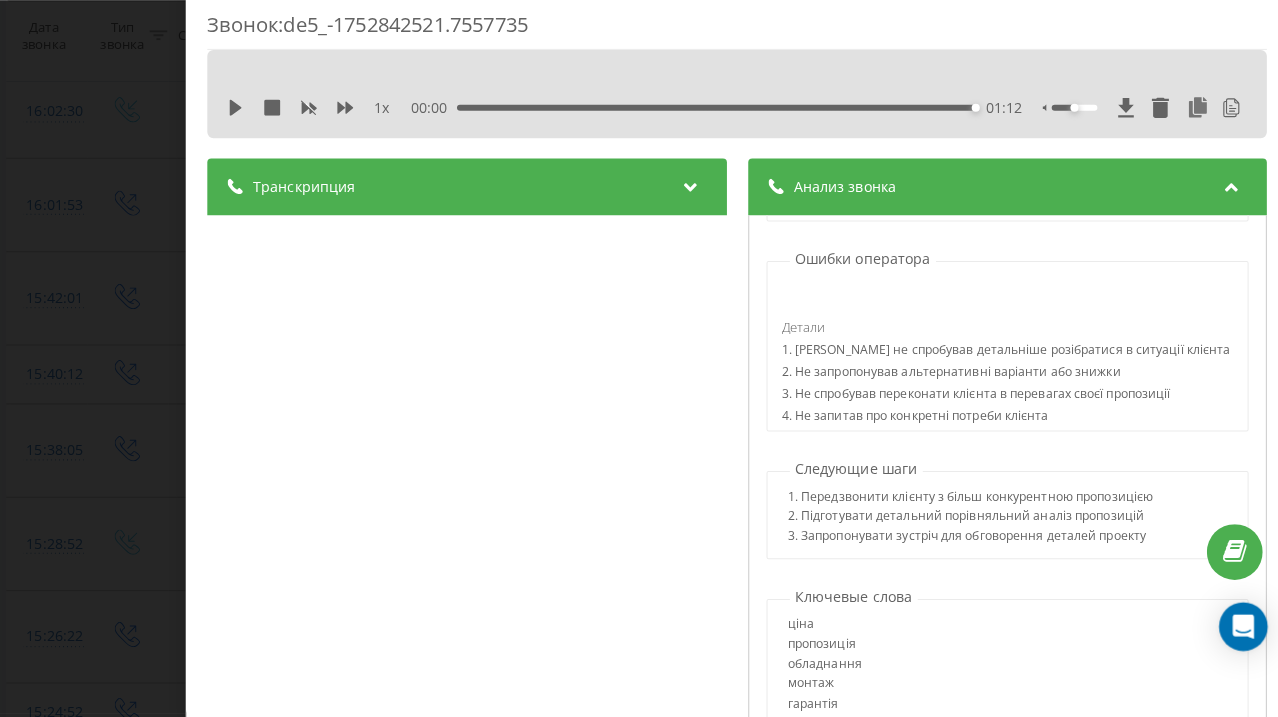 click on "2. Не запропонував альтернативні варіанти або знижки" at bounding box center (1000, 380) 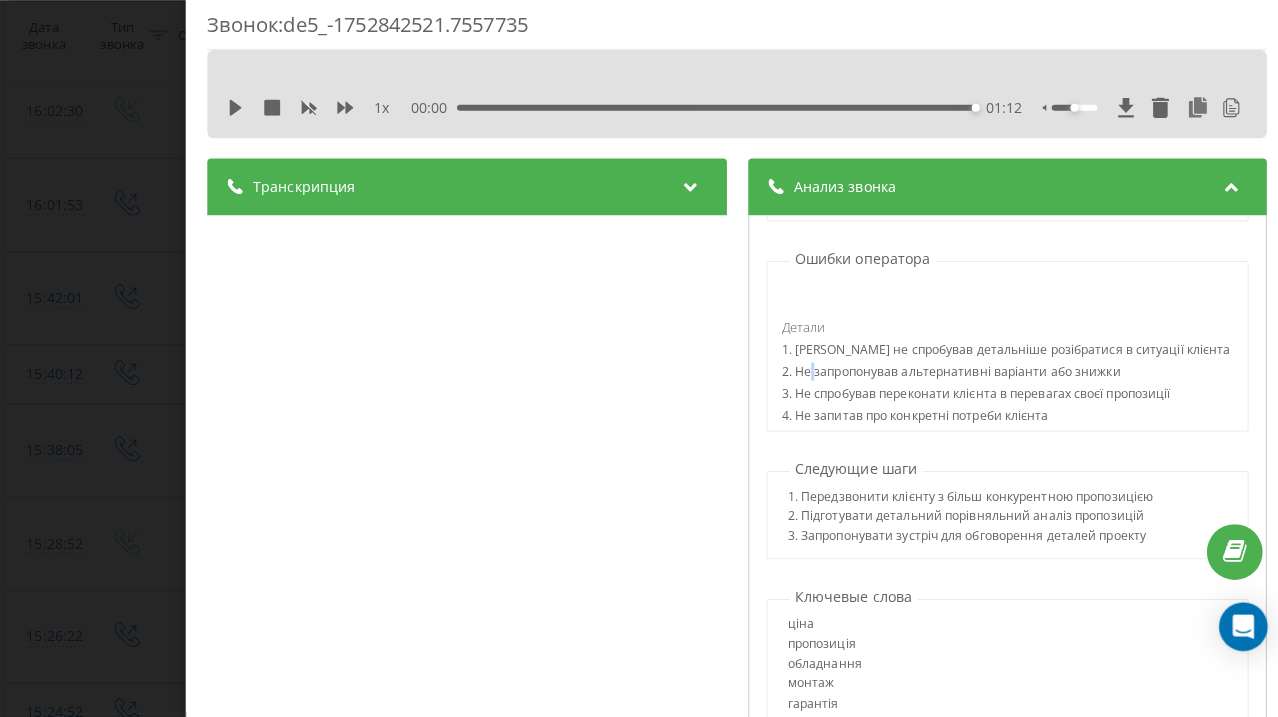 click on "2. Не запропонував альтернативні варіанти або знижки" at bounding box center [1000, 380] 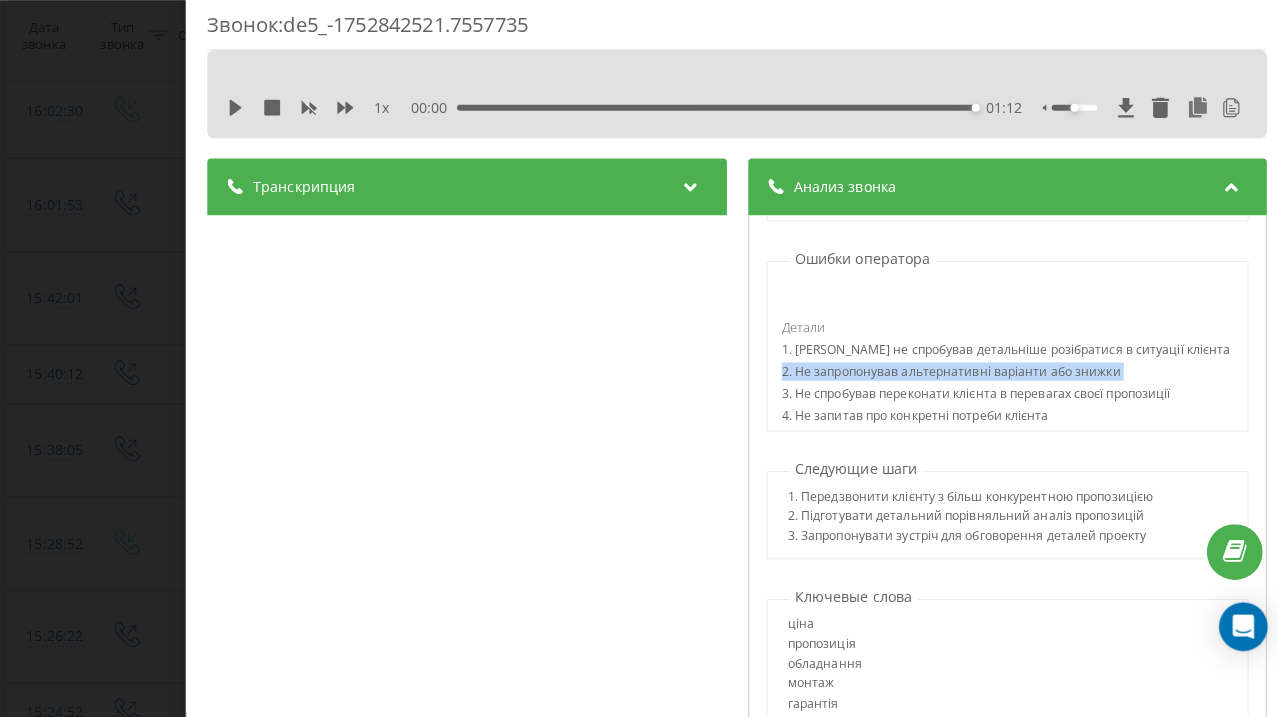 click on "2. Не запропонував альтернативні варіанти або знижки" at bounding box center [1000, 380] 